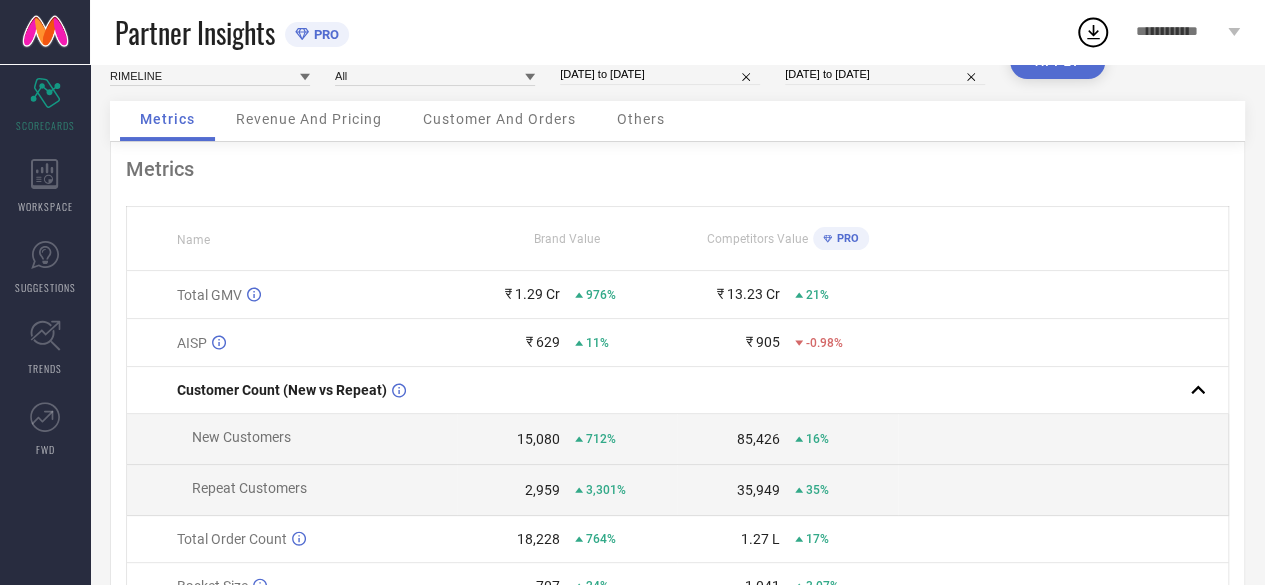 scroll, scrollTop: 37, scrollLeft: 0, axis: vertical 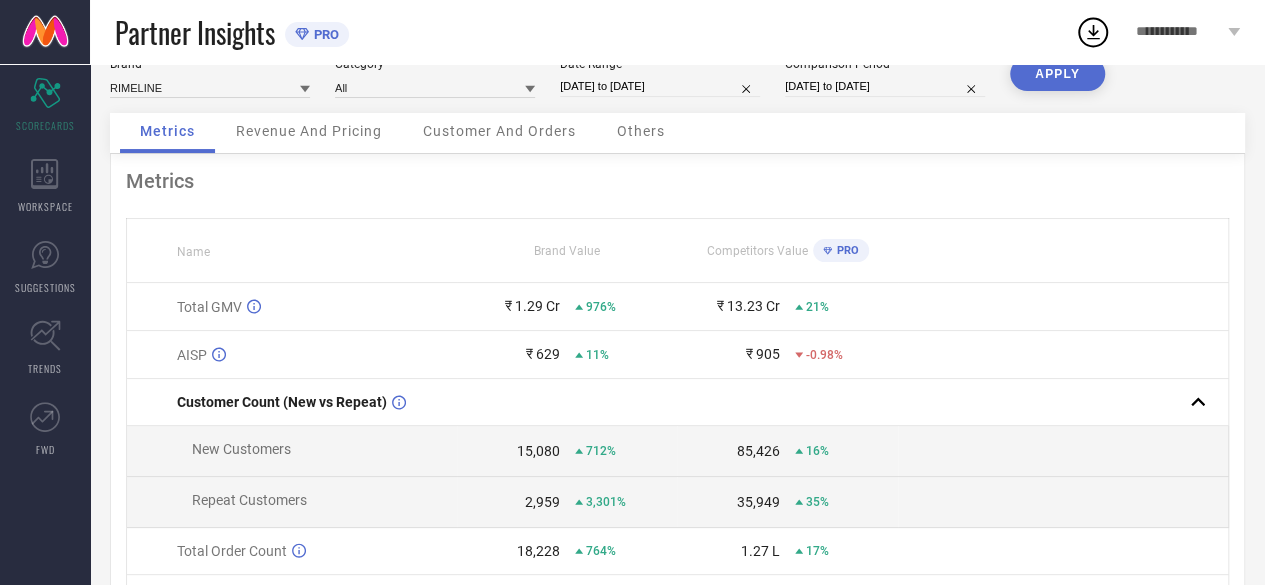 click on "Revenue And Pricing" at bounding box center (309, 131) 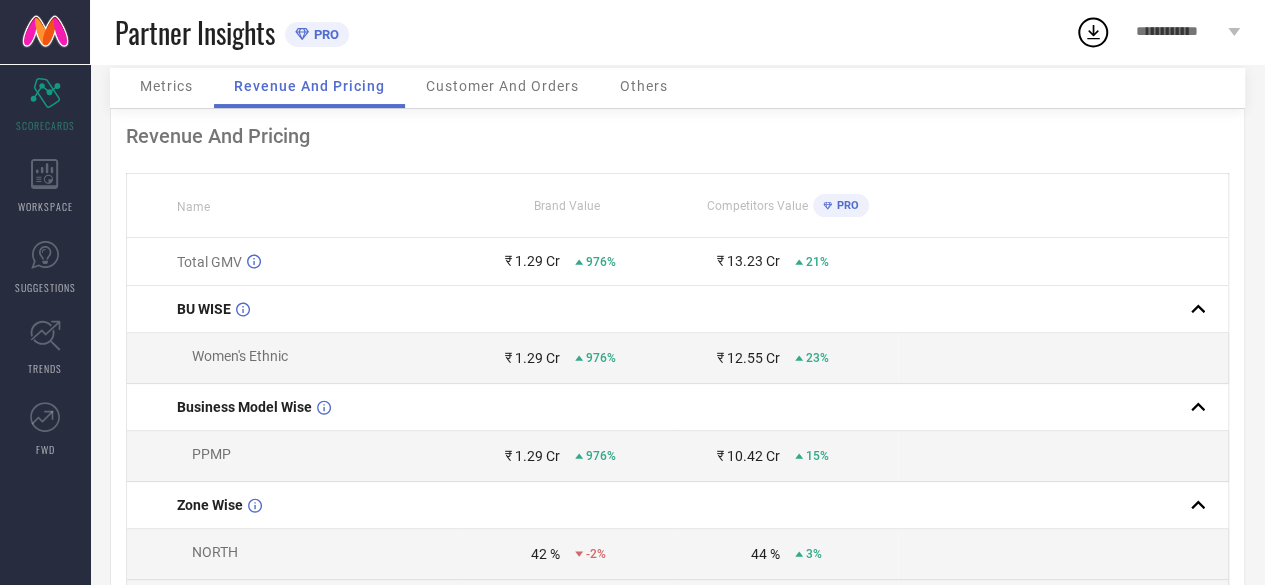 scroll, scrollTop: 0, scrollLeft: 0, axis: both 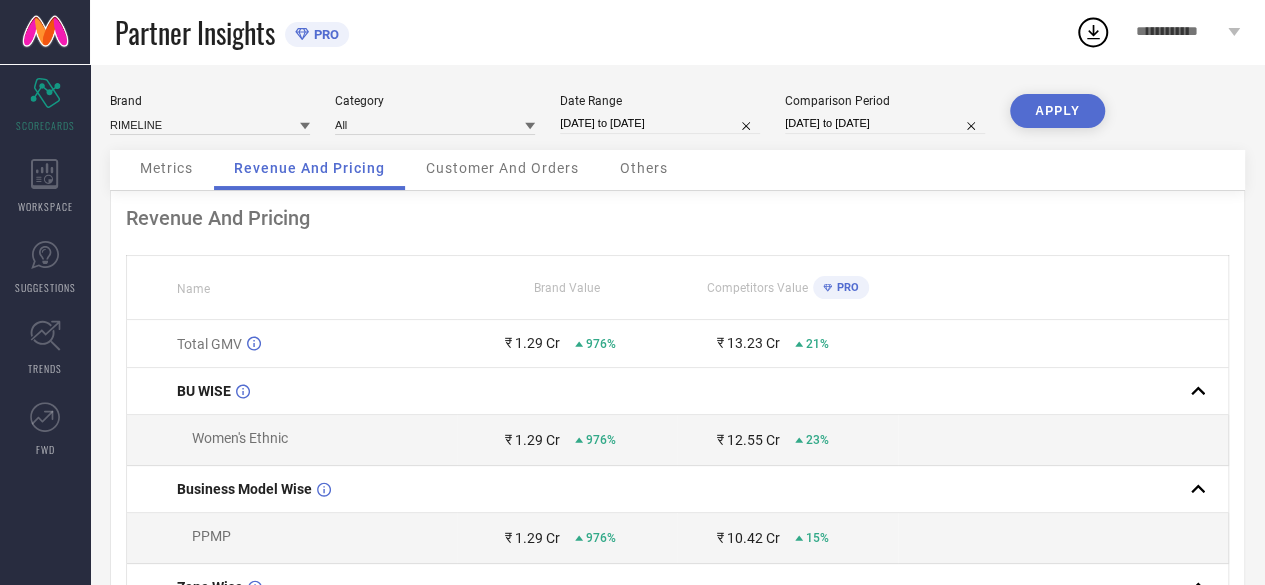 click on "Customer And Orders" at bounding box center [502, 168] 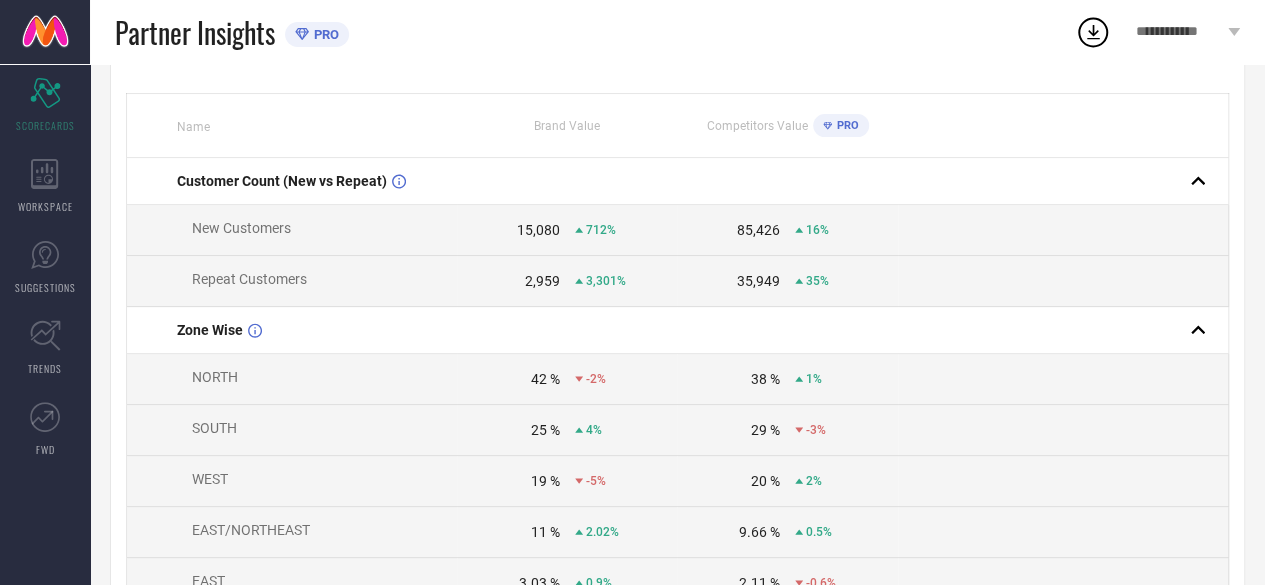 scroll, scrollTop: 0, scrollLeft: 0, axis: both 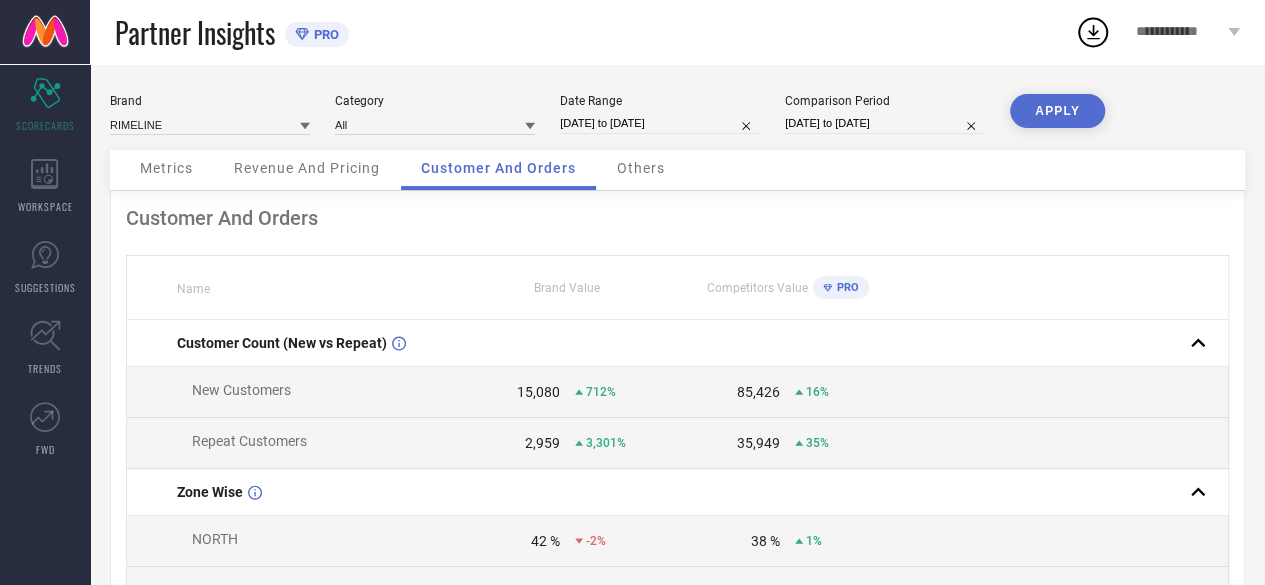 click on "Others" at bounding box center [641, 168] 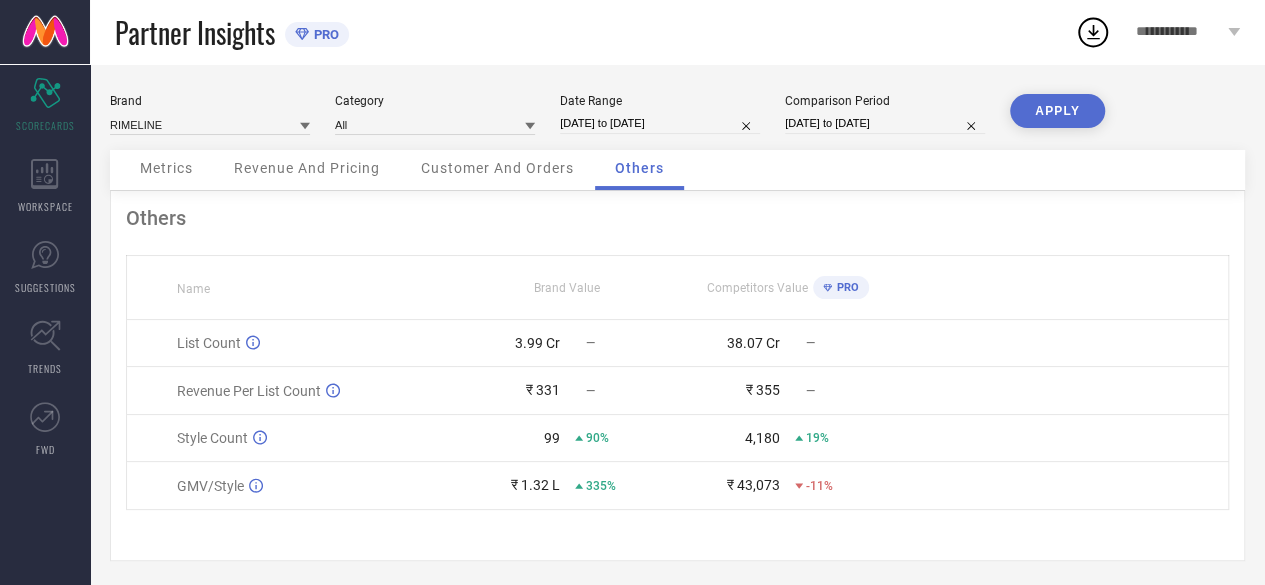 click on "Metrics" at bounding box center (166, 168) 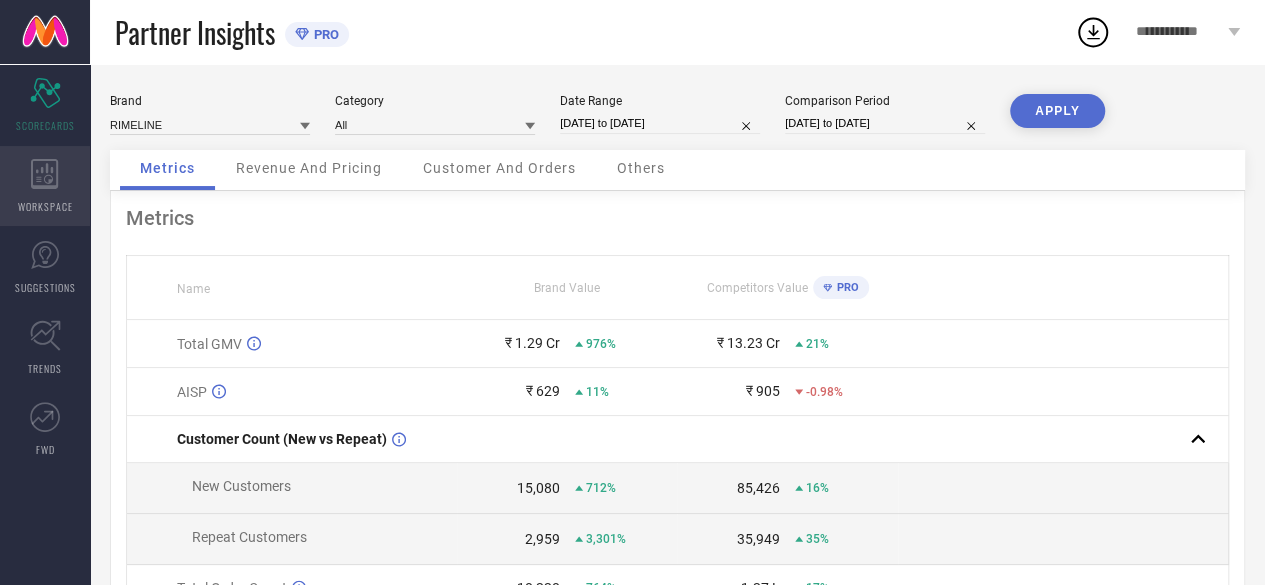 click 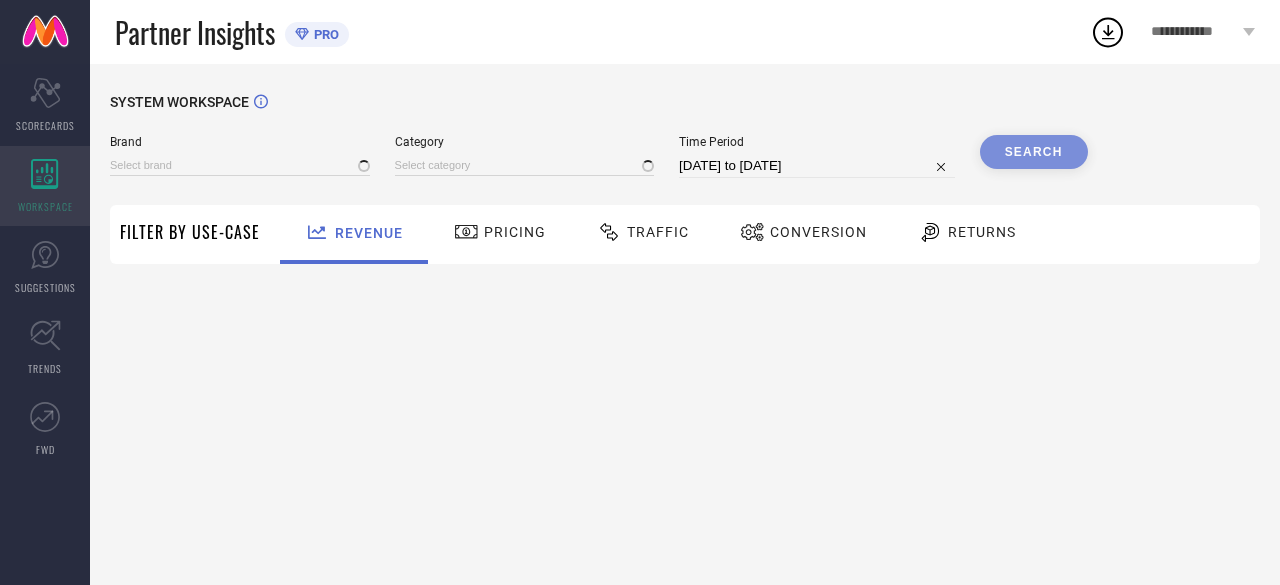 type on "RIMELINE" 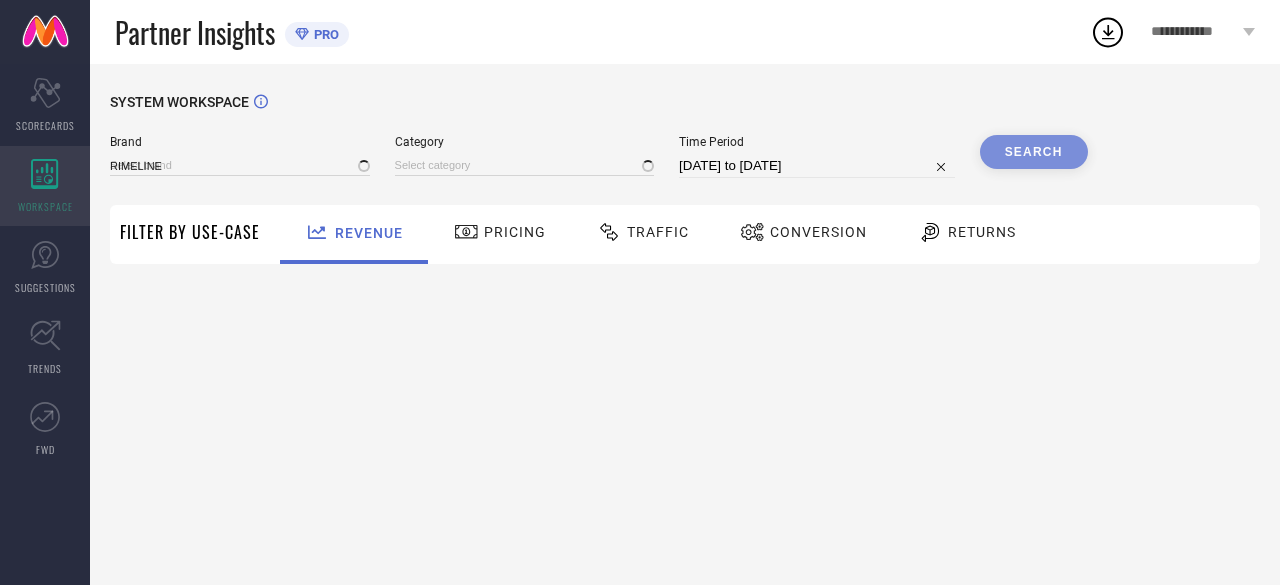 type on "All" 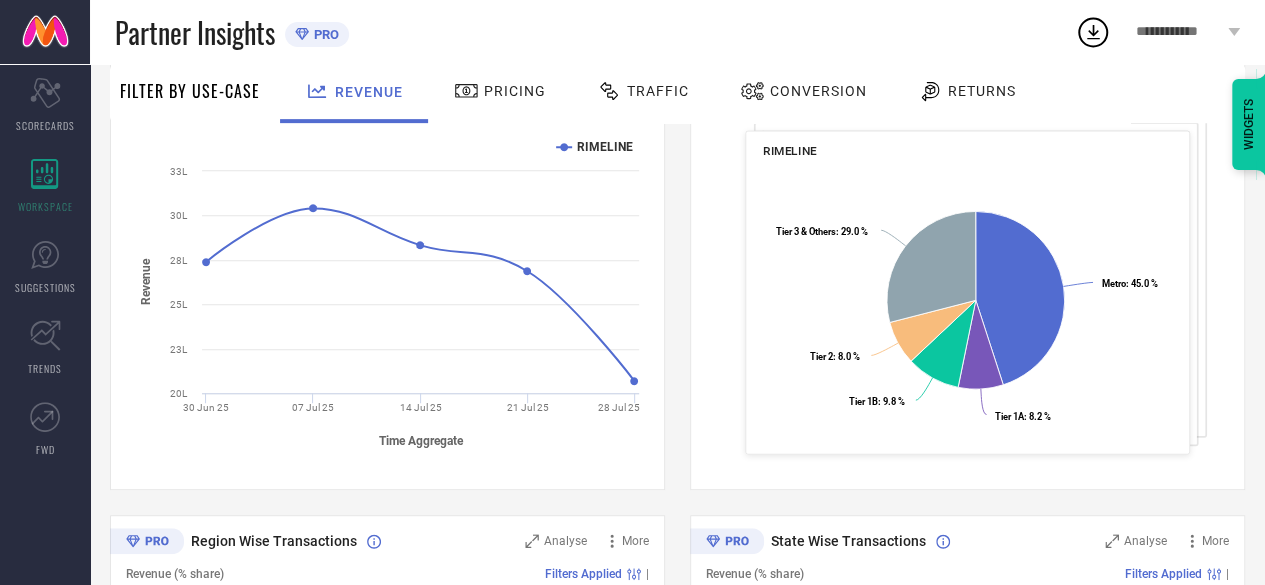 scroll, scrollTop: 366, scrollLeft: 0, axis: vertical 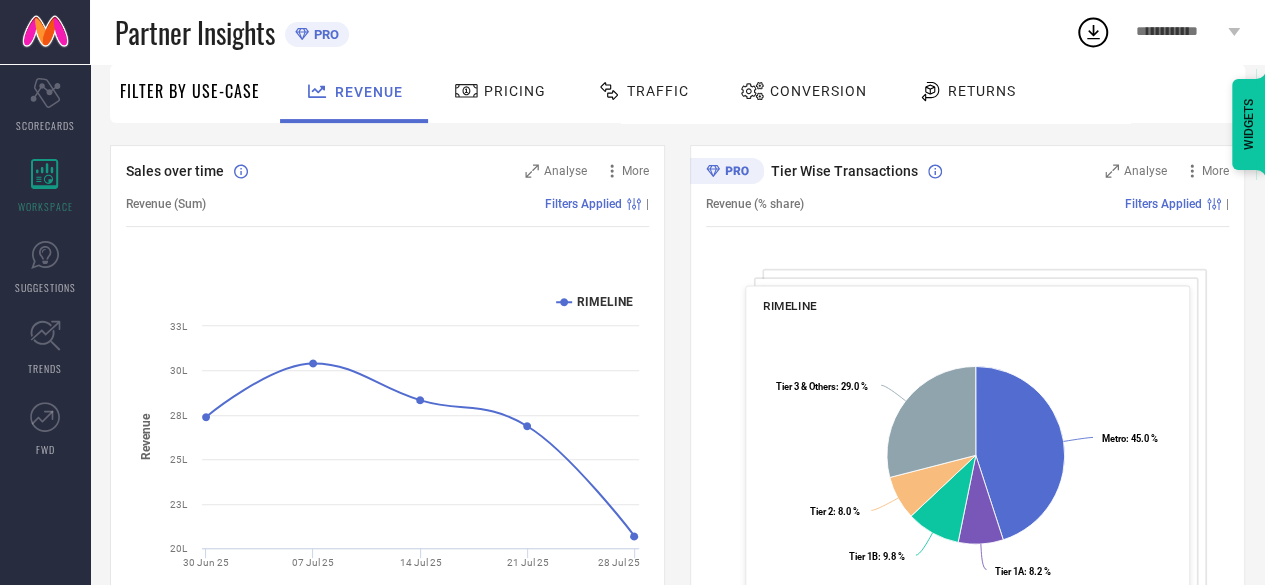 click 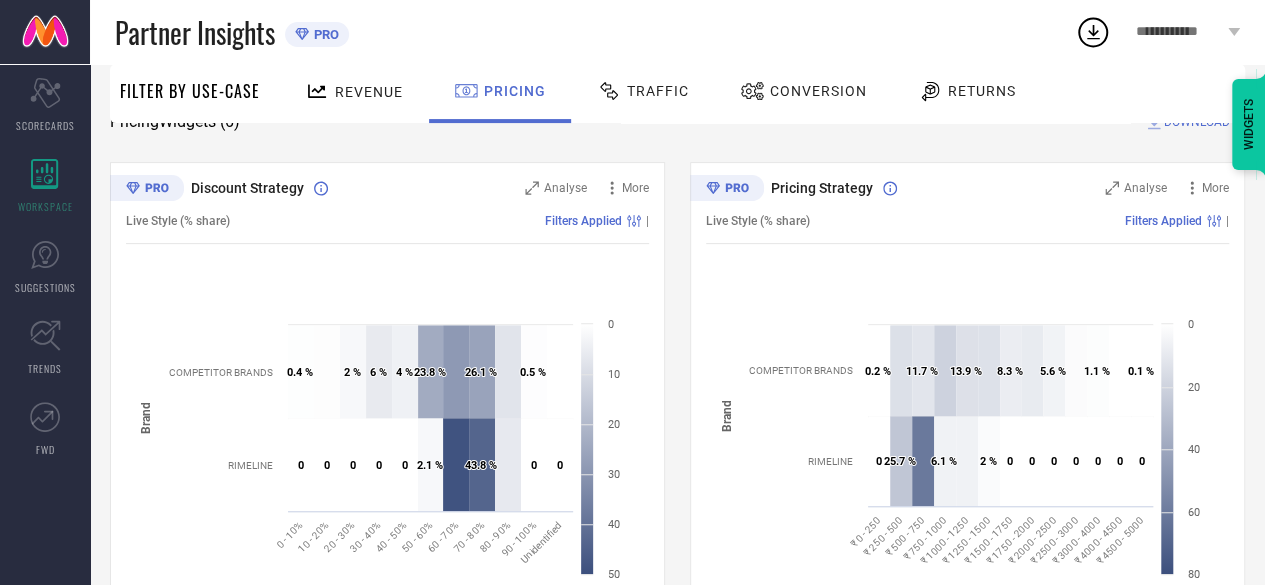 scroll, scrollTop: 181, scrollLeft: 0, axis: vertical 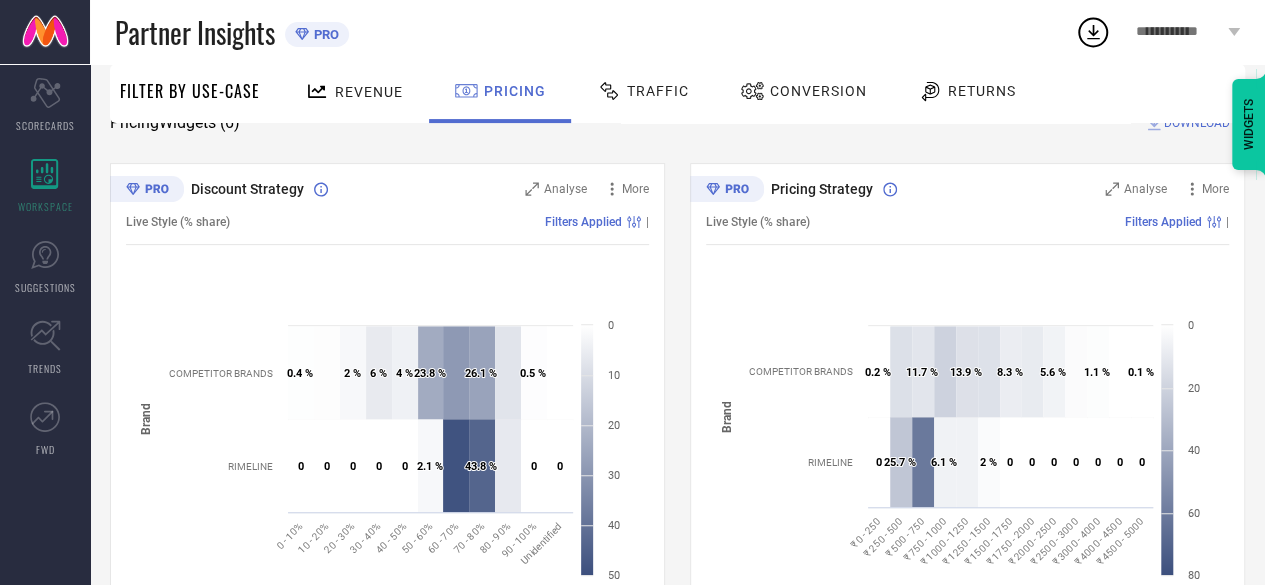 click on "Traffic" at bounding box center [658, 91] 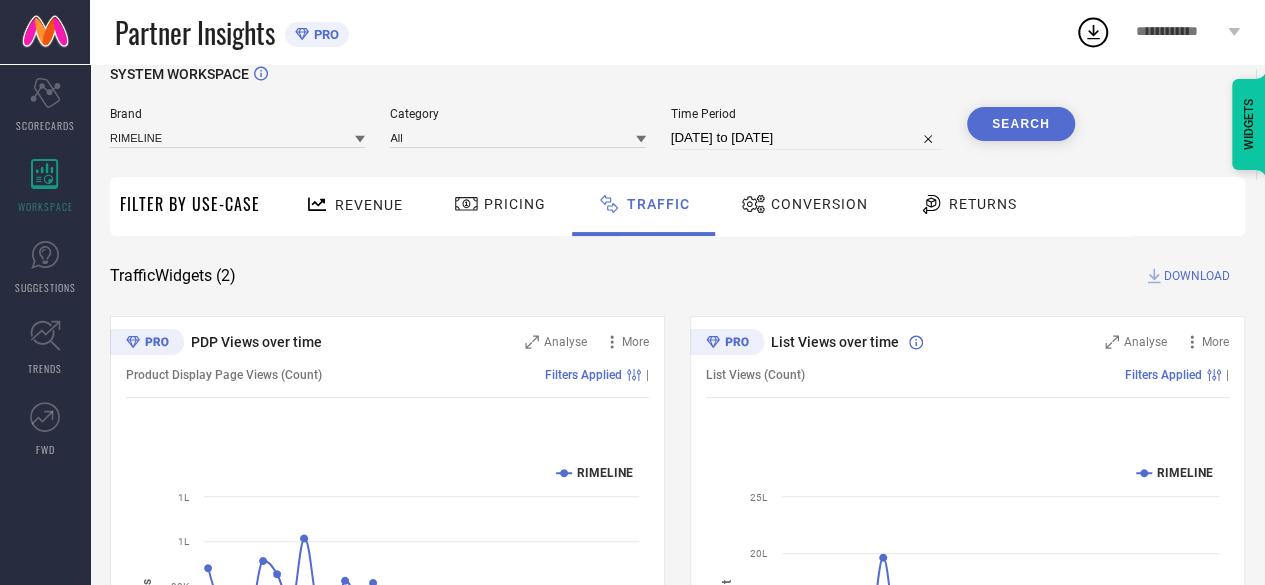scroll, scrollTop: 0, scrollLeft: 0, axis: both 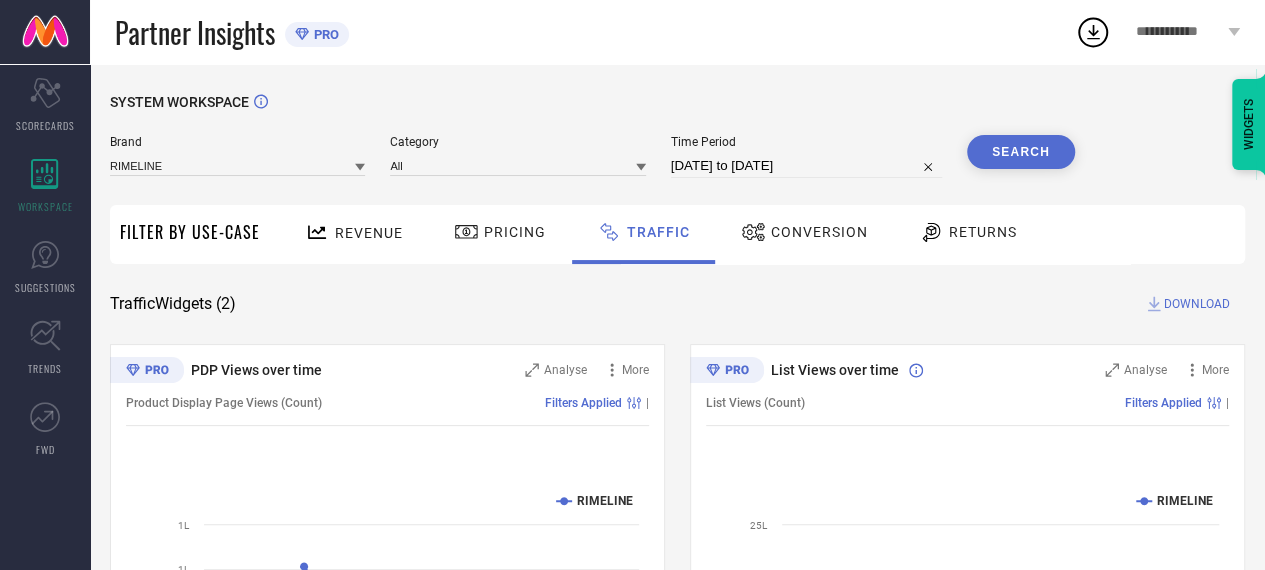 select on "6" 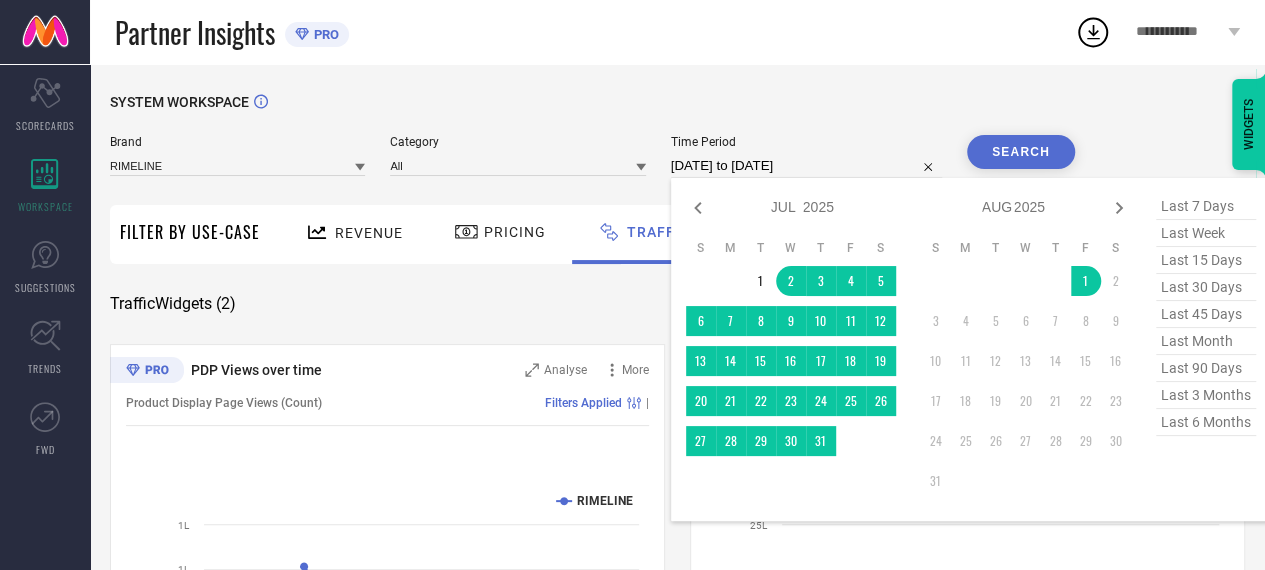 click on "[DATE] to [DATE]" at bounding box center [806, 166] 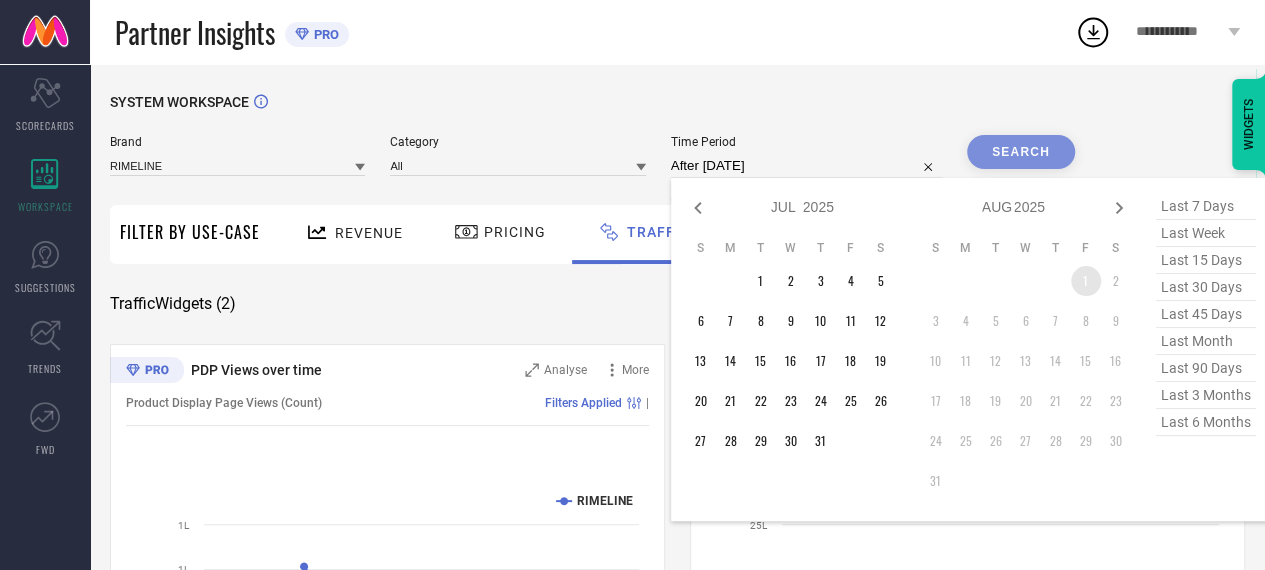 click on "1" at bounding box center [1086, 281] 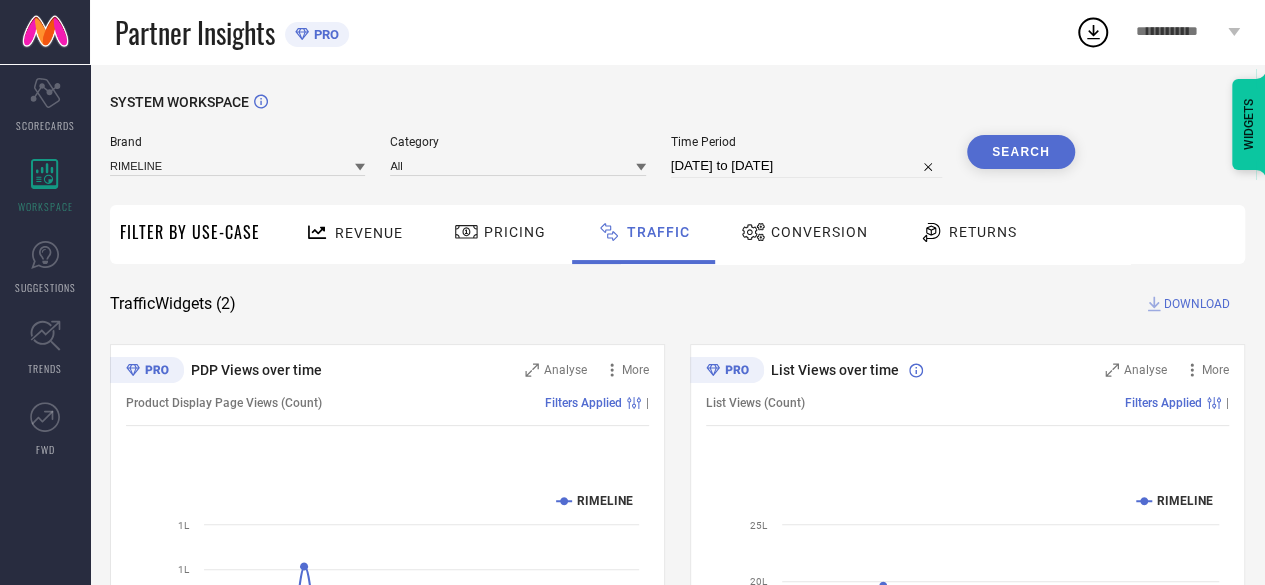 click on "Search" at bounding box center [1021, 152] 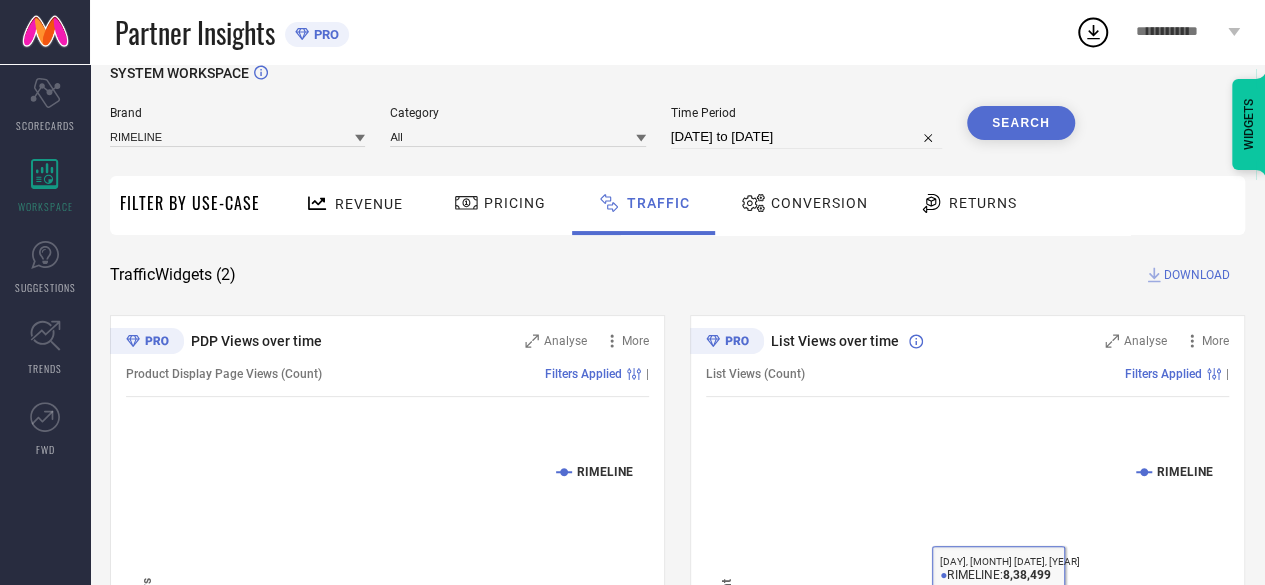 scroll, scrollTop: 27, scrollLeft: 0, axis: vertical 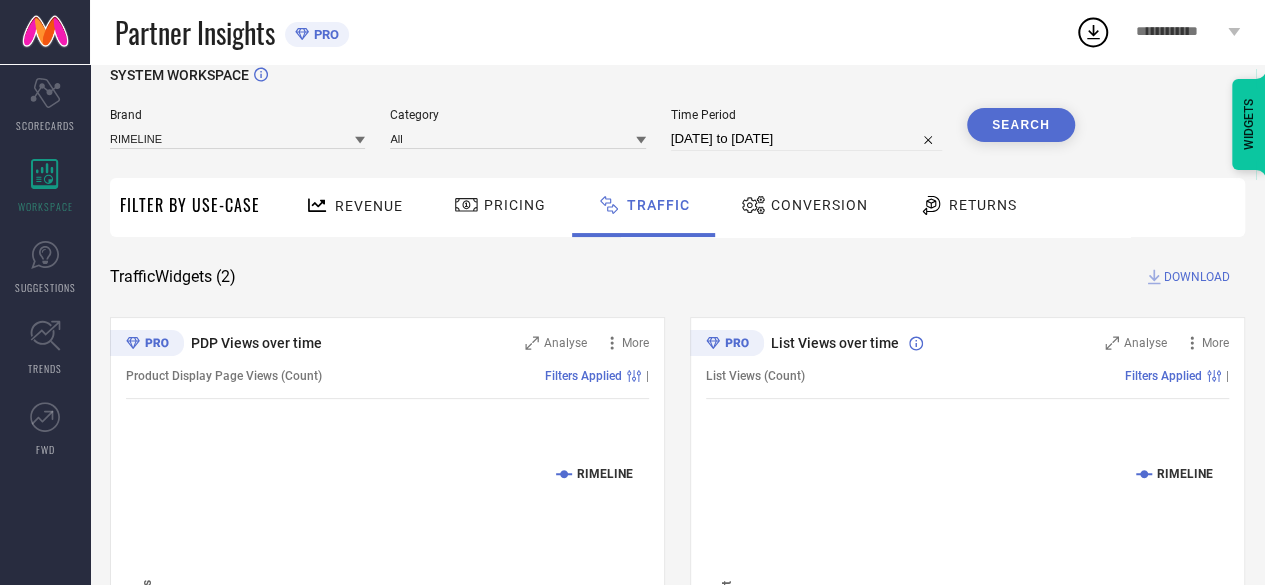 select on "7" 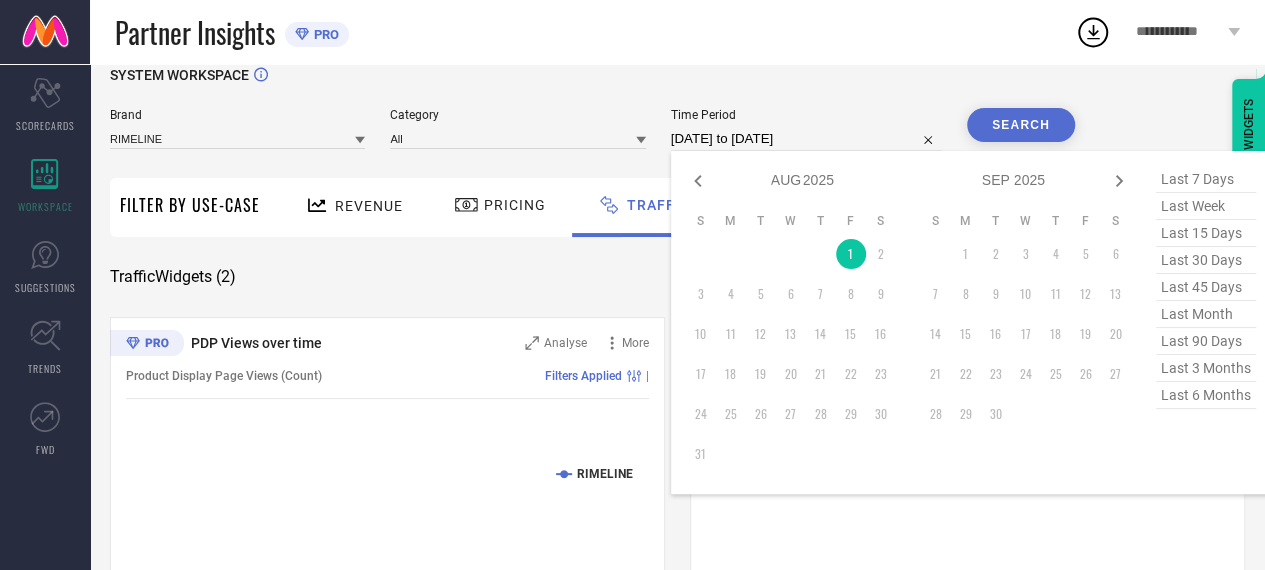 click on "01-08-2025 to 01-08-2025" at bounding box center [806, 139] 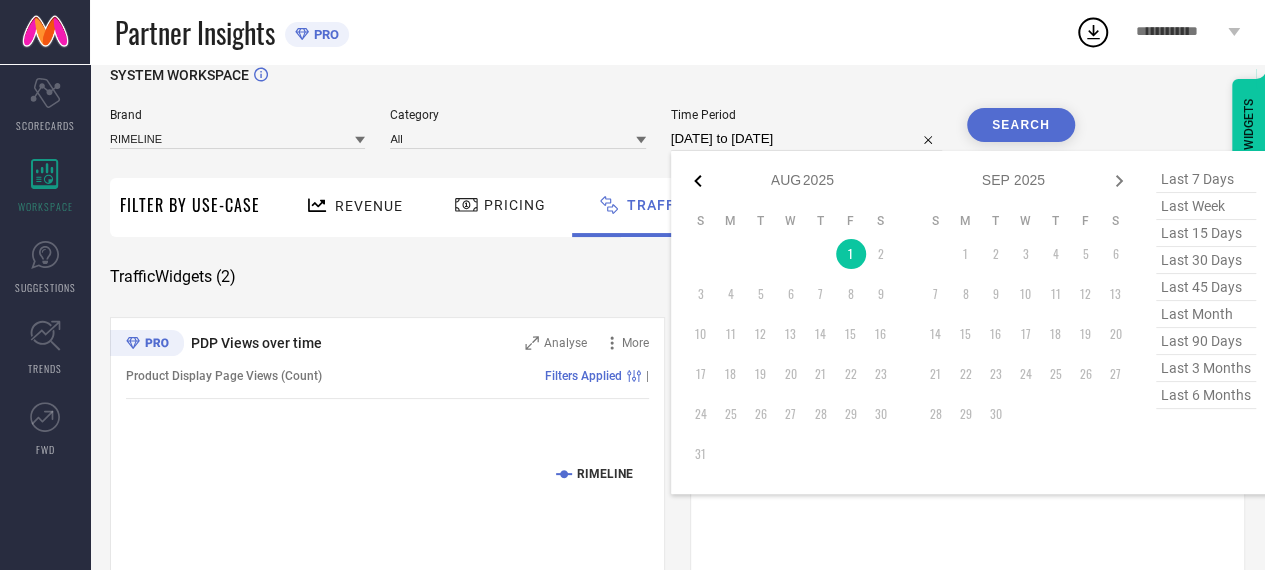 click 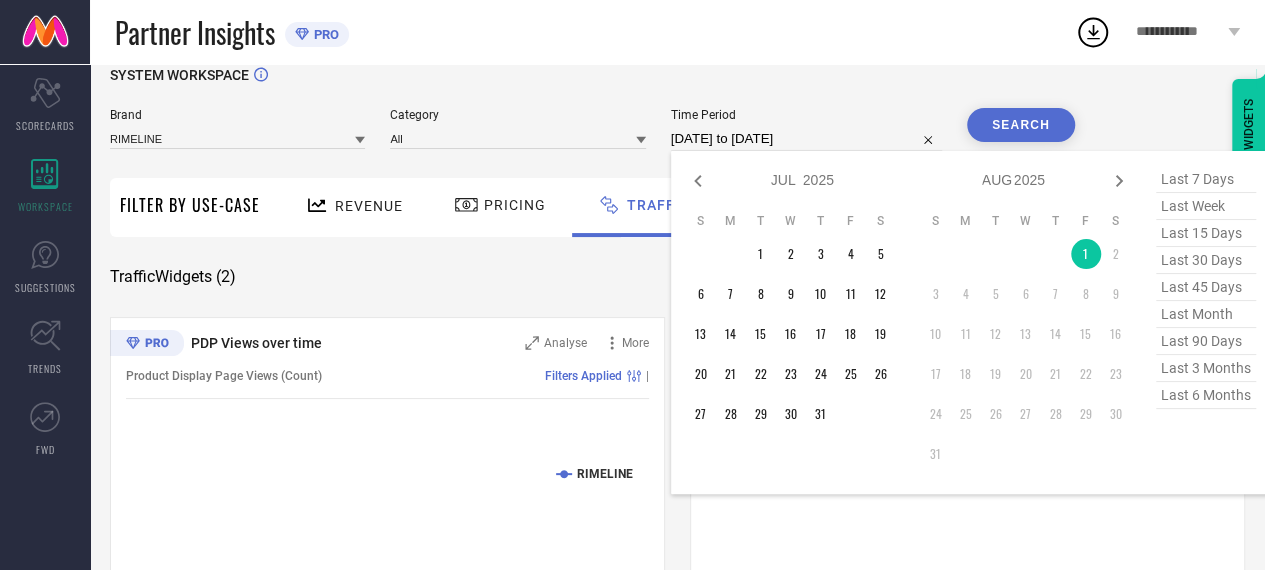 click 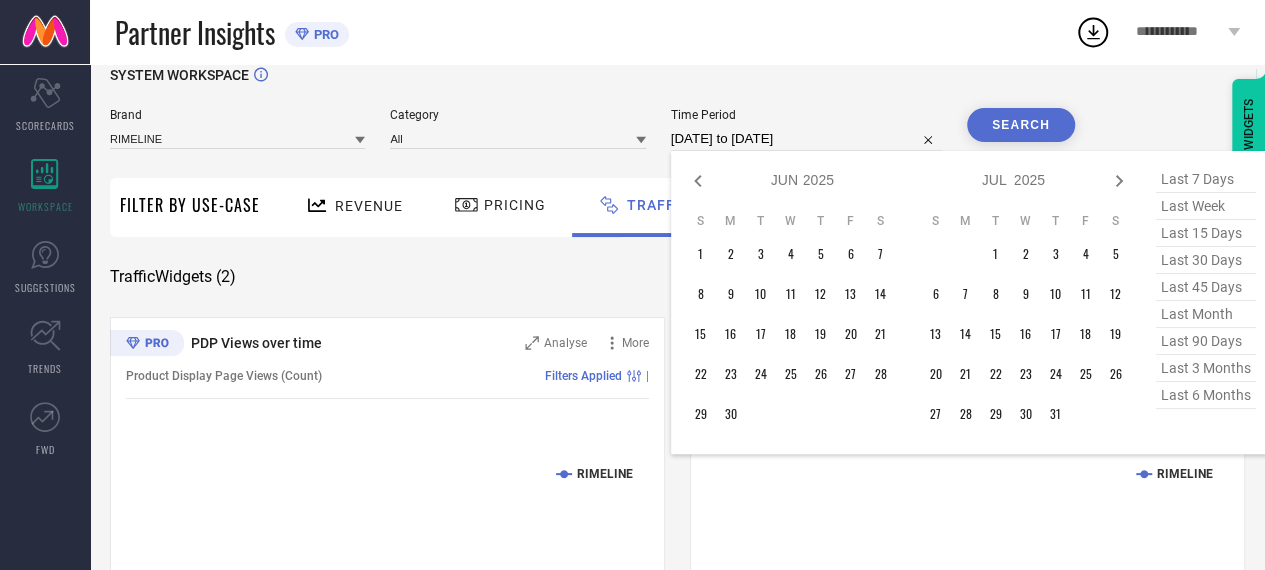 click 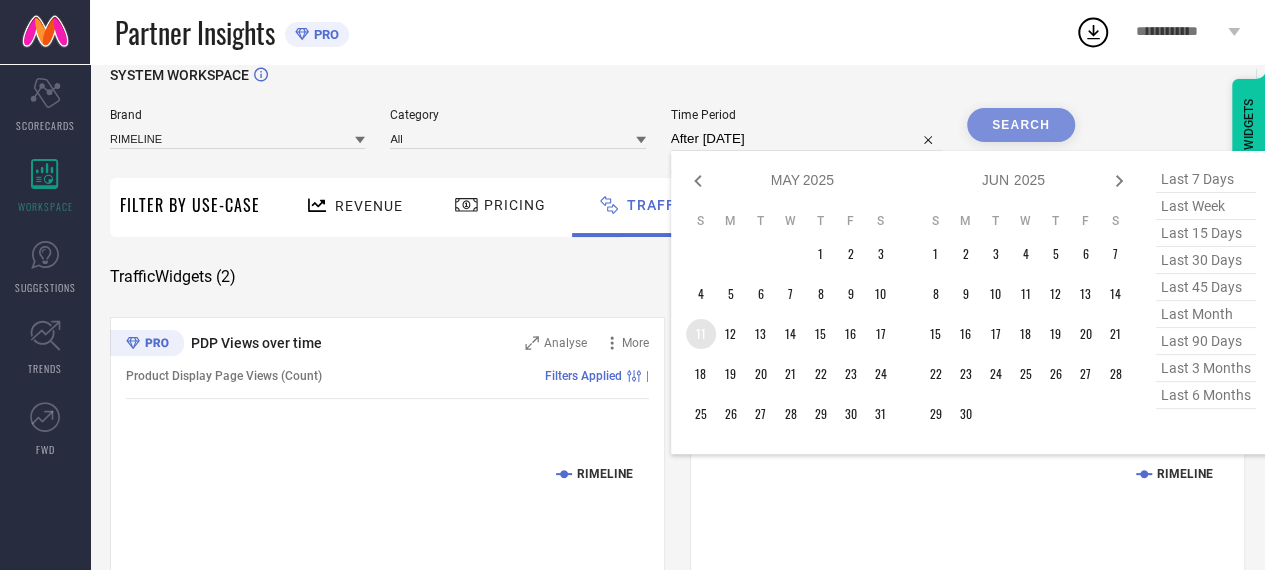 click on "11" at bounding box center (701, 334) 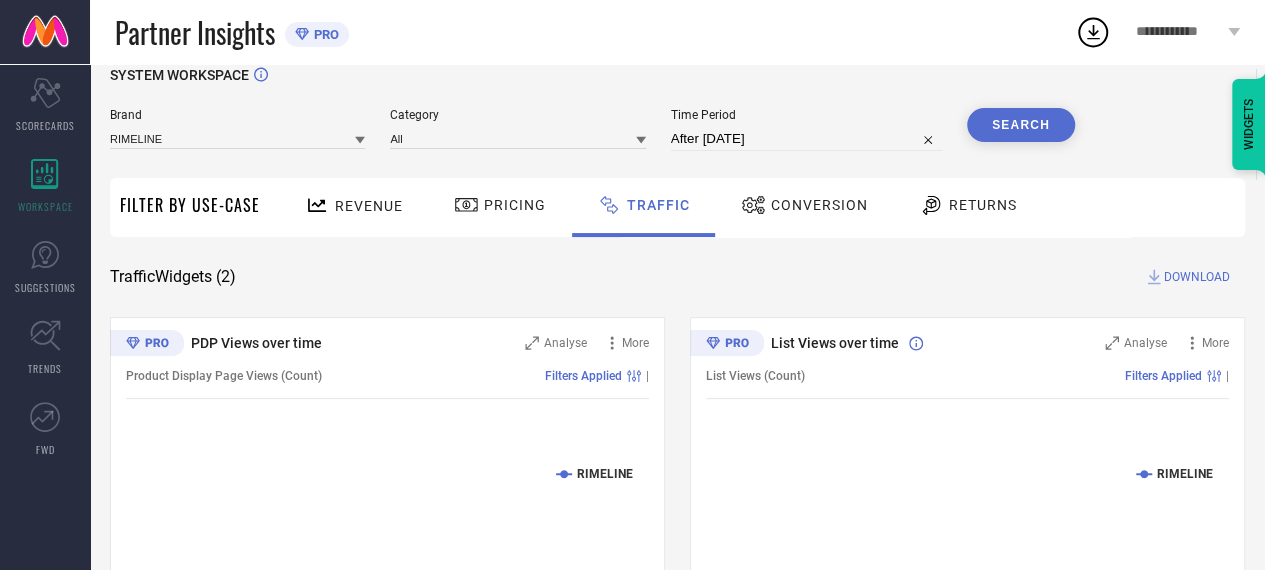 type on "11-05-2025 to 11-06-2025" 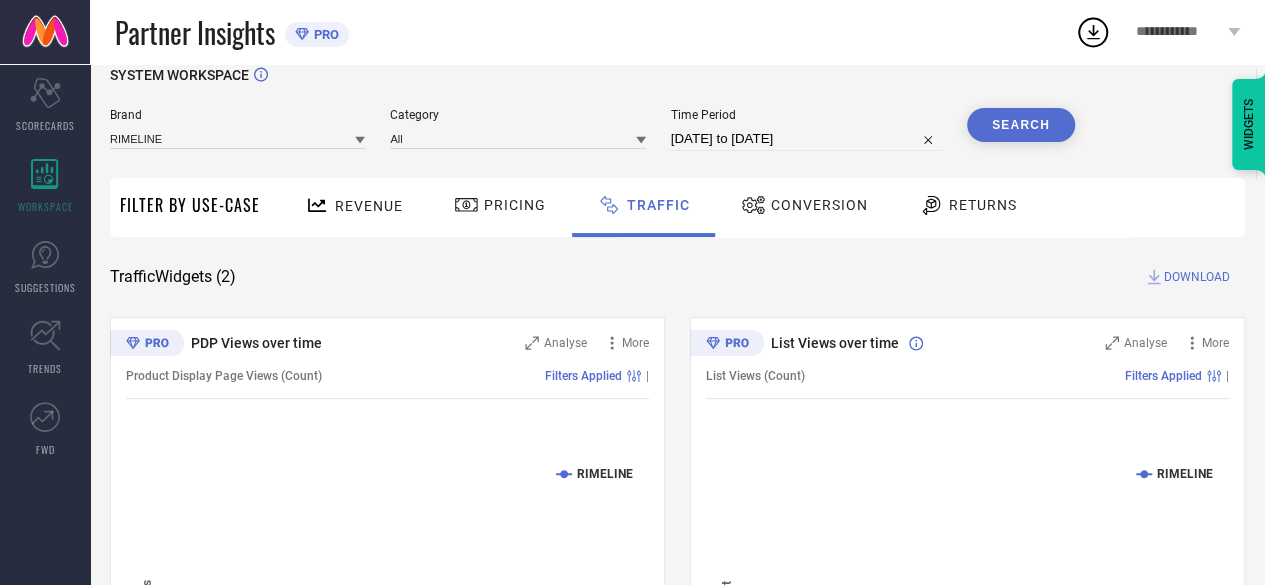 click on "Search" at bounding box center [1021, 125] 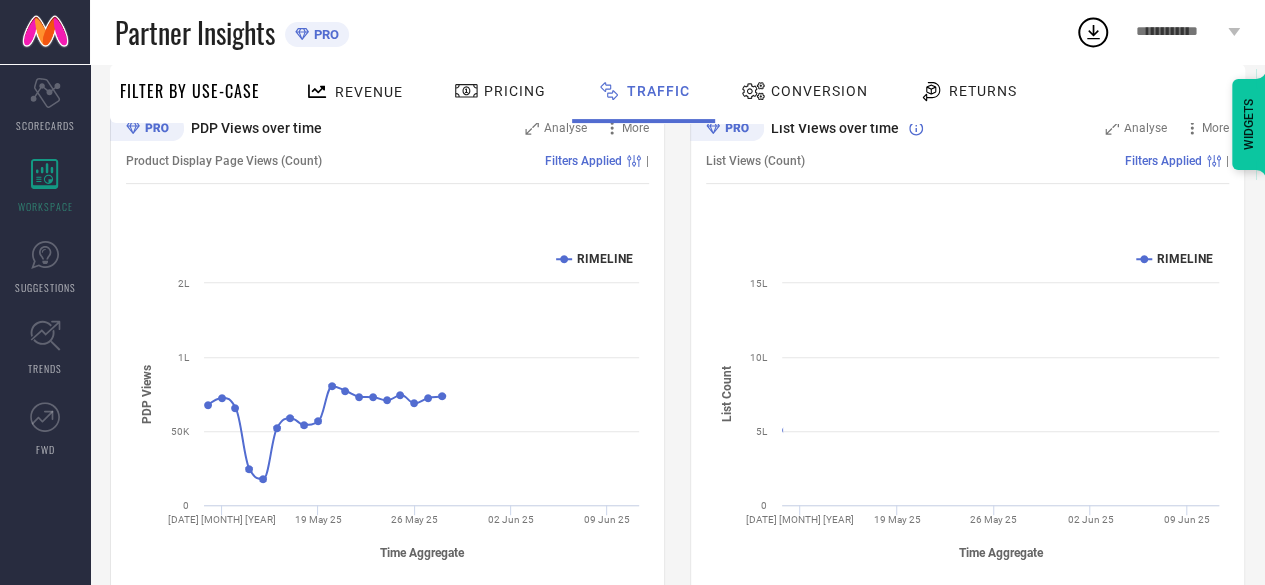 scroll, scrollTop: 289, scrollLeft: 0, axis: vertical 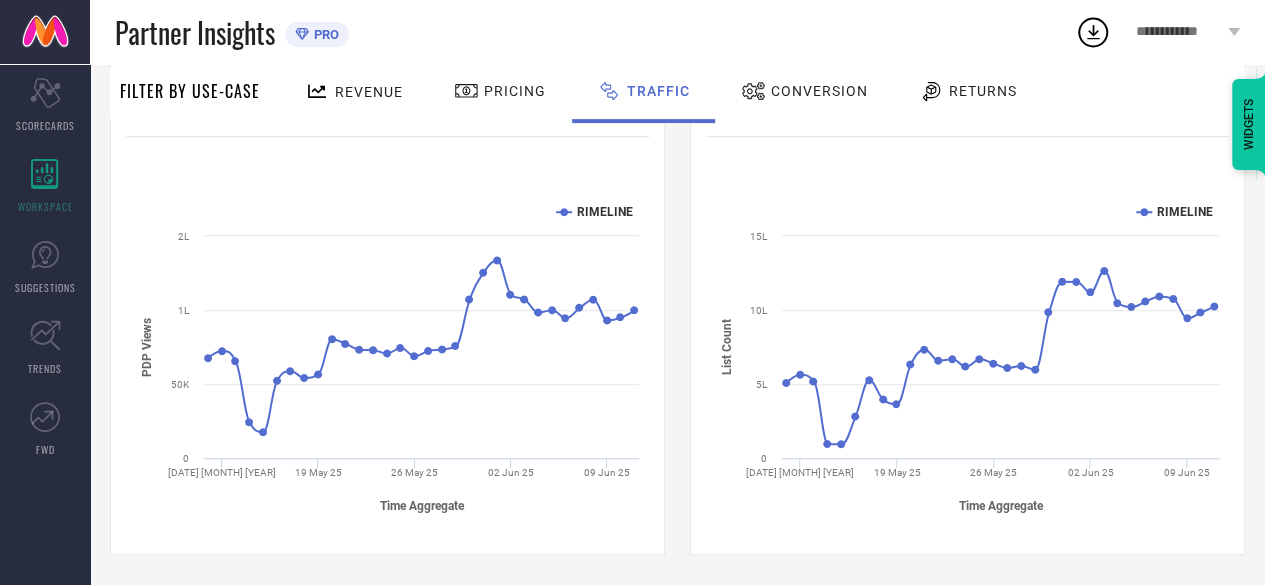 click on "Conversion" at bounding box center (819, 91) 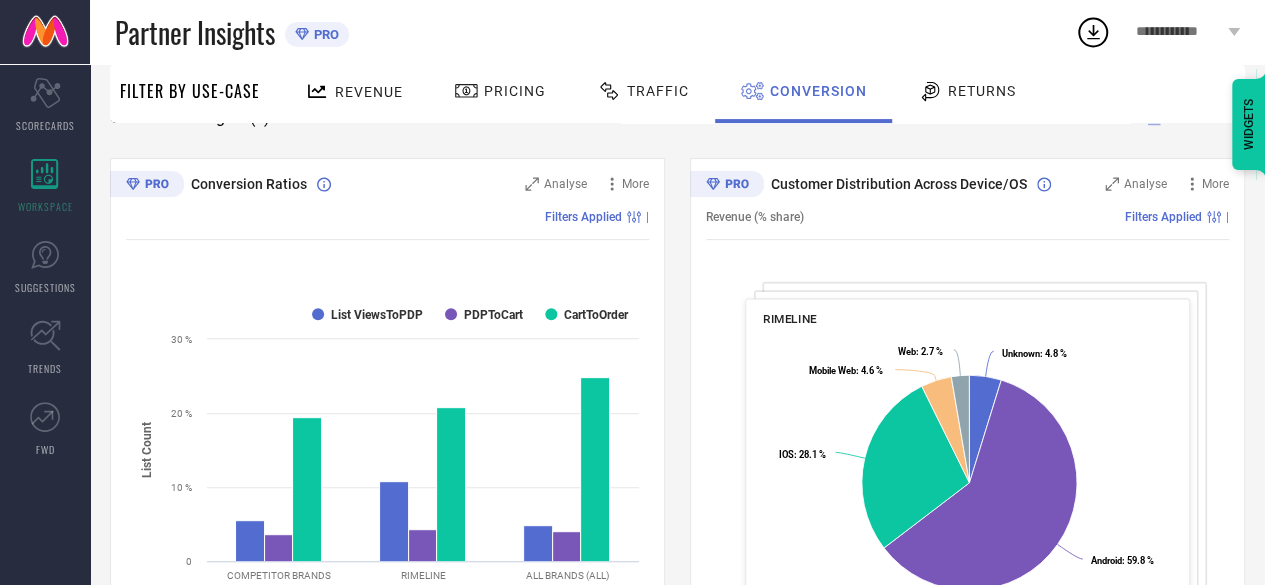 scroll, scrollTop: 0, scrollLeft: 0, axis: both 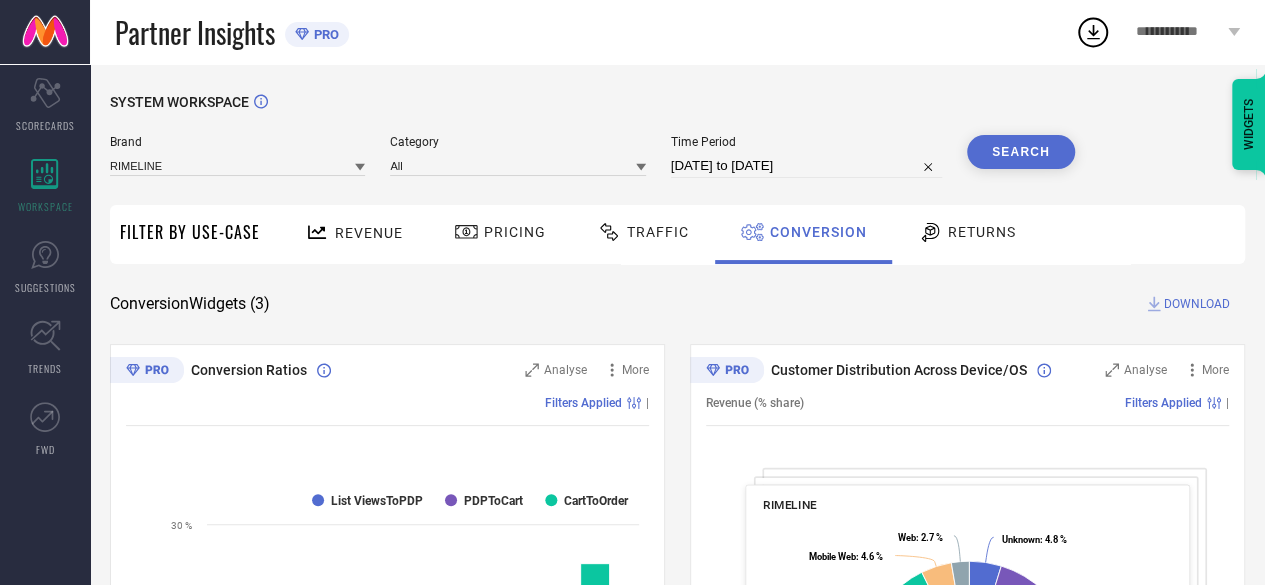 select on "4" 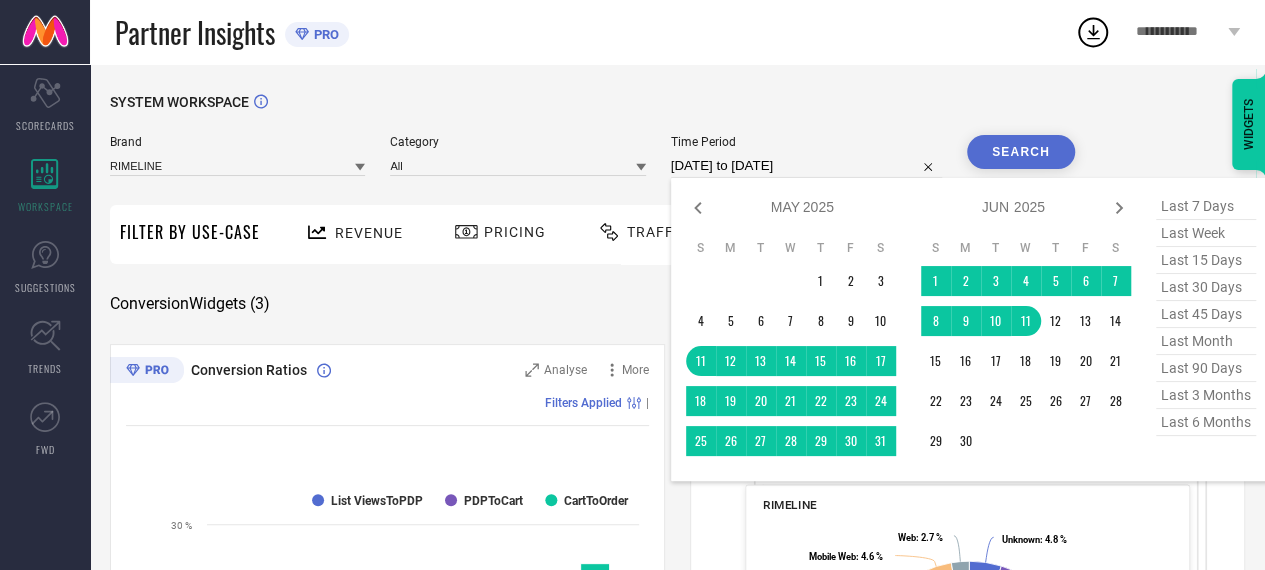 click on "11-05-2025 to 11-06-2025" at bounding box center (806, 166) 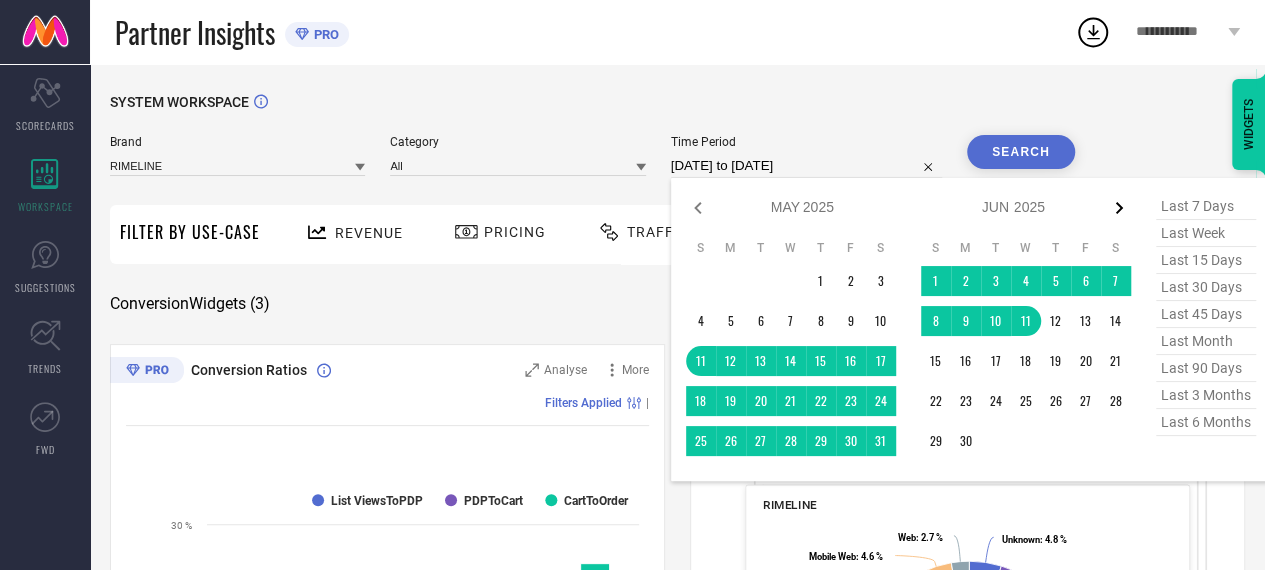 click 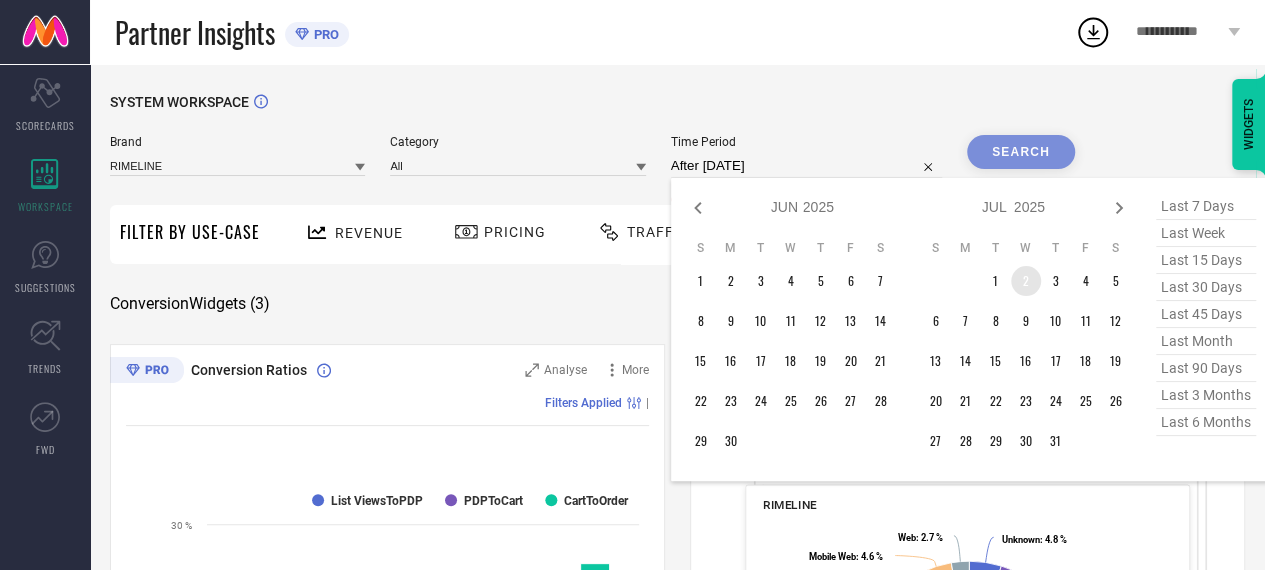click on "S M T W T F S 1 2 3 4 5 6 7 8 9 10 11 12 13 14 15 16 17 18 19 20 21 22 23 24 25 26 27 28 29 30 31" at bounding box center [1026, 348] 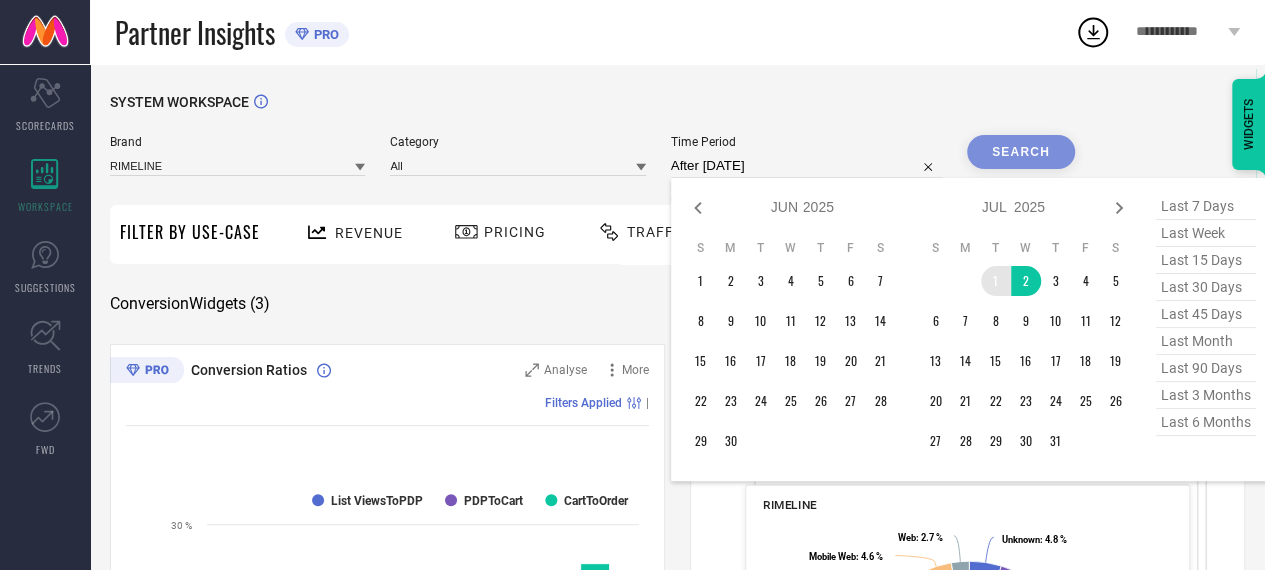 type on "01-07-2025 to 02-07-2025" 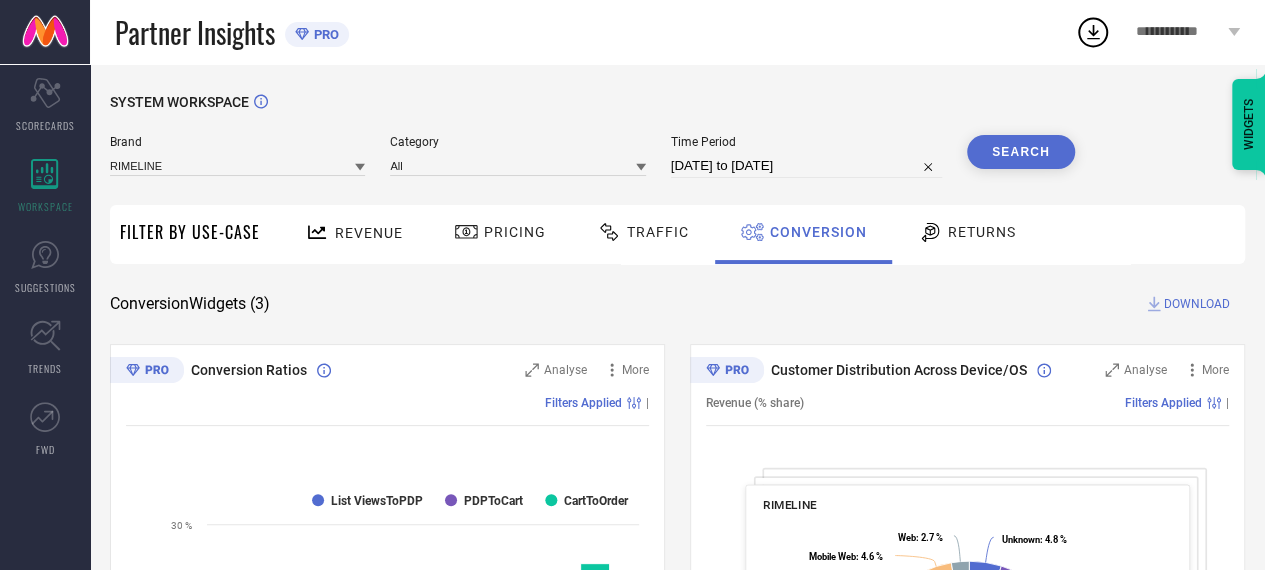 select on "6" 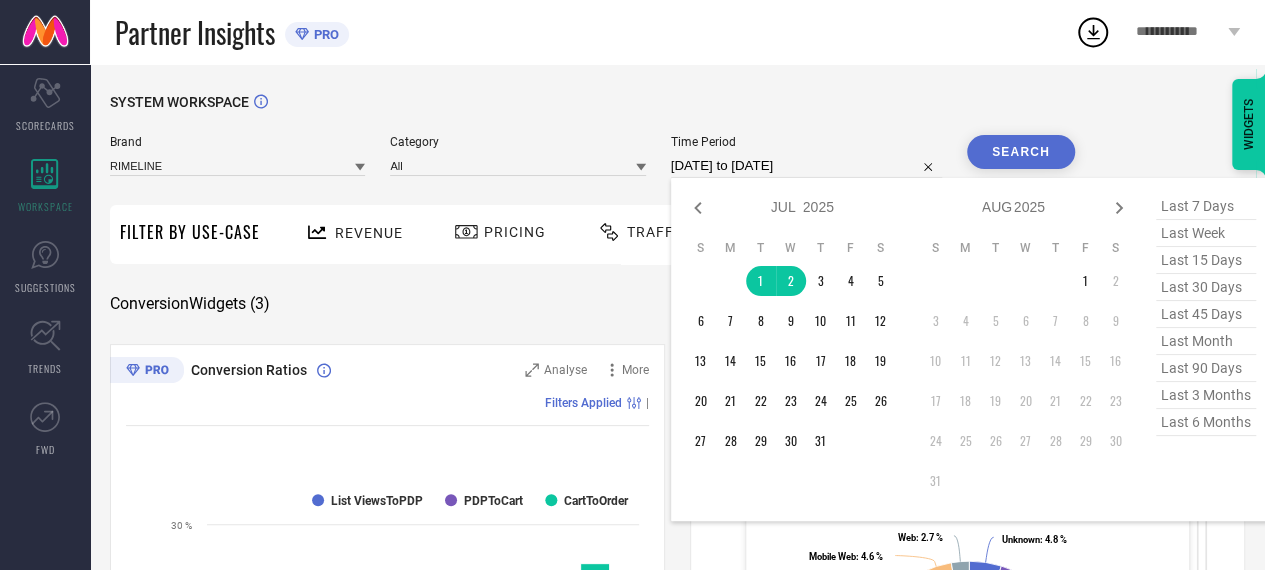 click on "01-07-2025 to 02-07-2025" at bounding box center [806, 166] 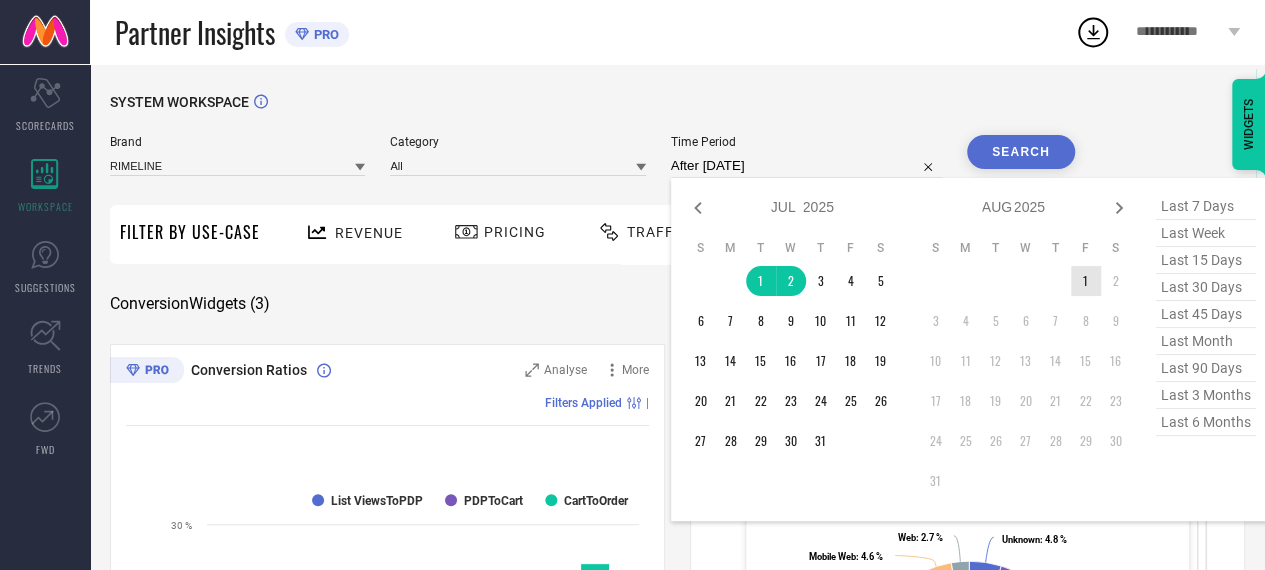 click on "1" at bounding box center [1086, 281] 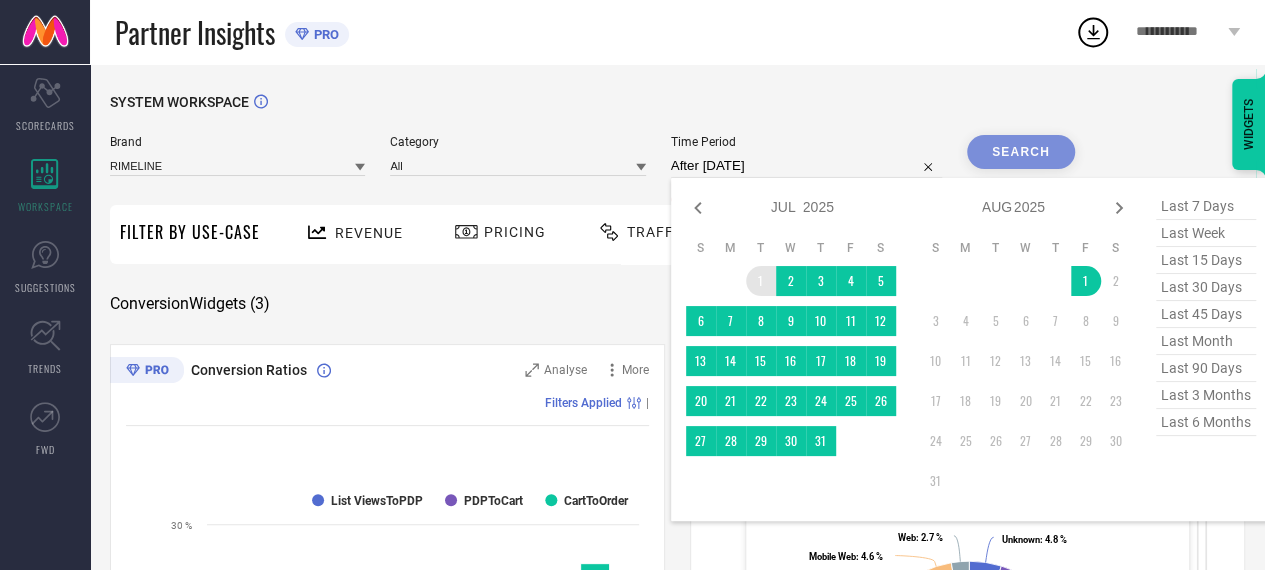 type on "01-07-2025 to 01-08-2025" 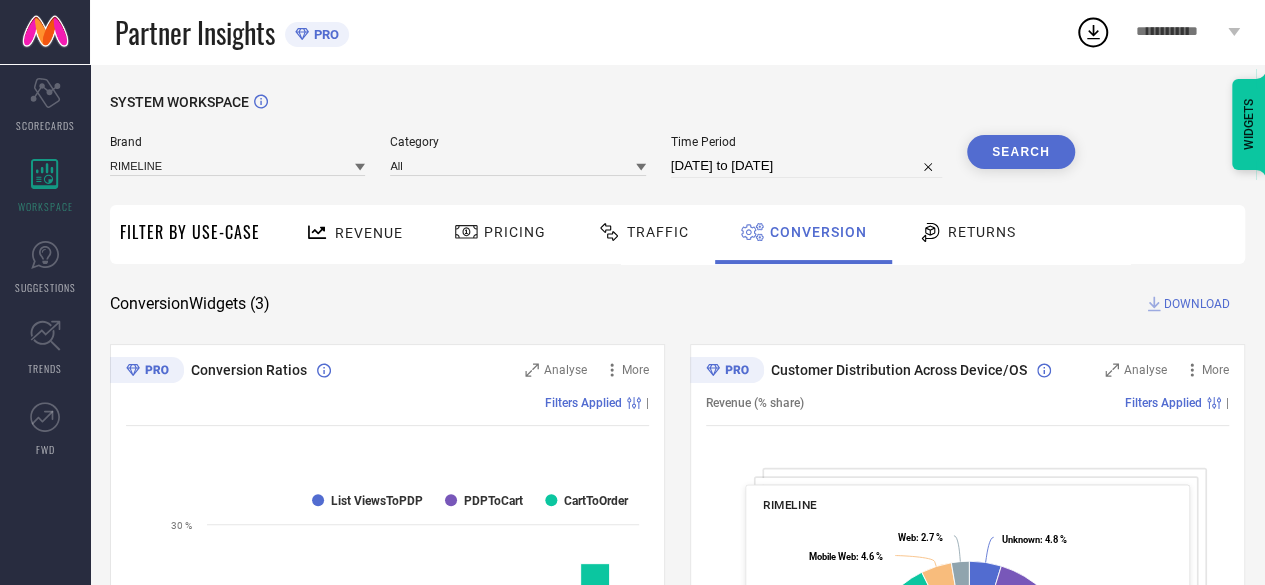 click on "SYSTEM WORKSPACE" at bounding box center [677, 114] 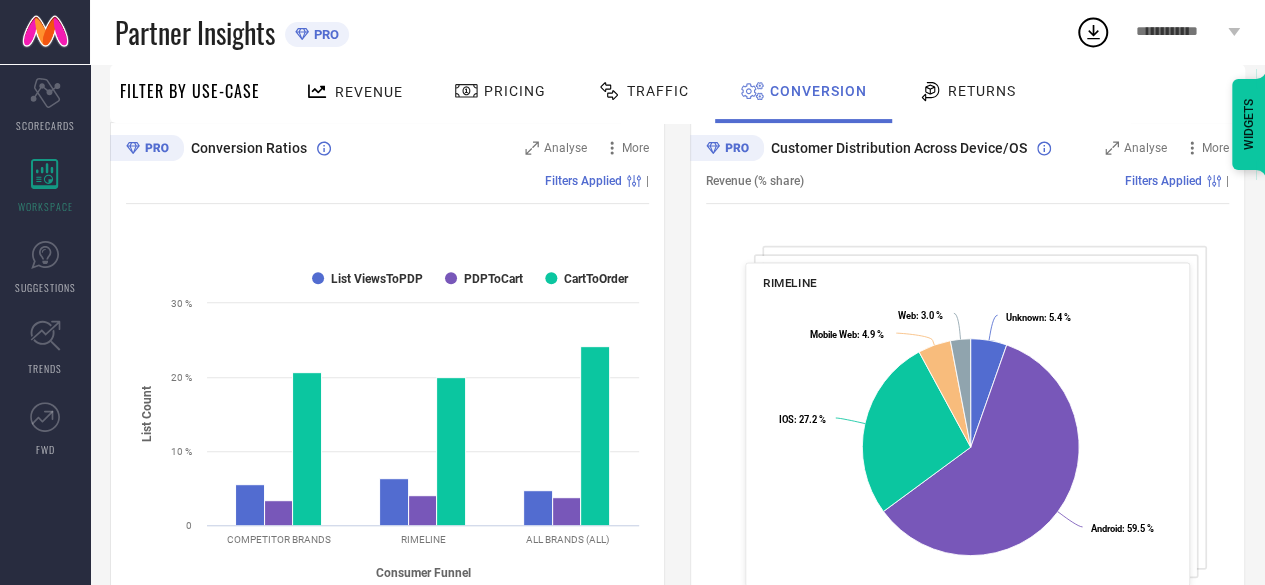 scroll, scrollTop: 156, scrollLeft: 0, axis: vertical 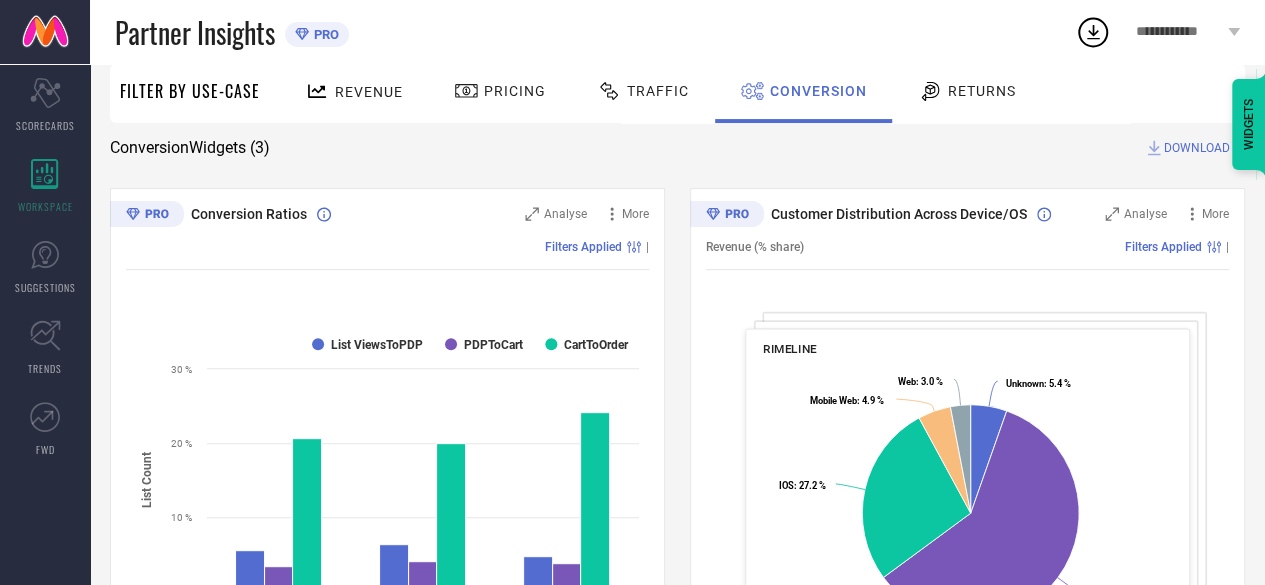 click on "Returns" at bounding box center (982, 91) 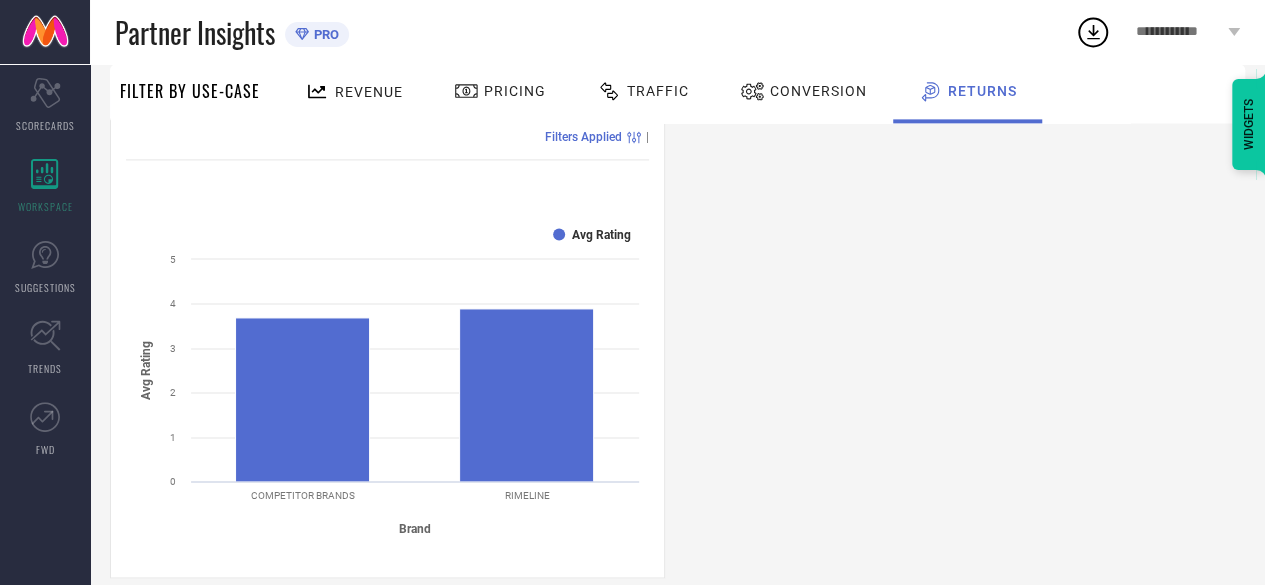 scroll, scrollTop: 1339, scrollLeft: 0, axis: vertical 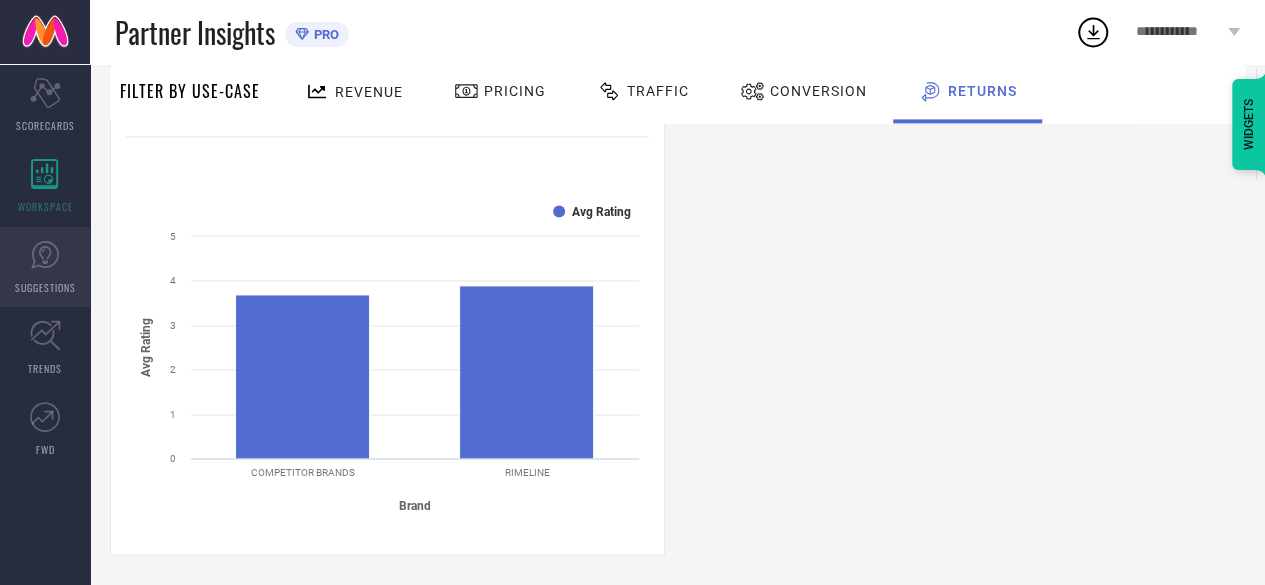click 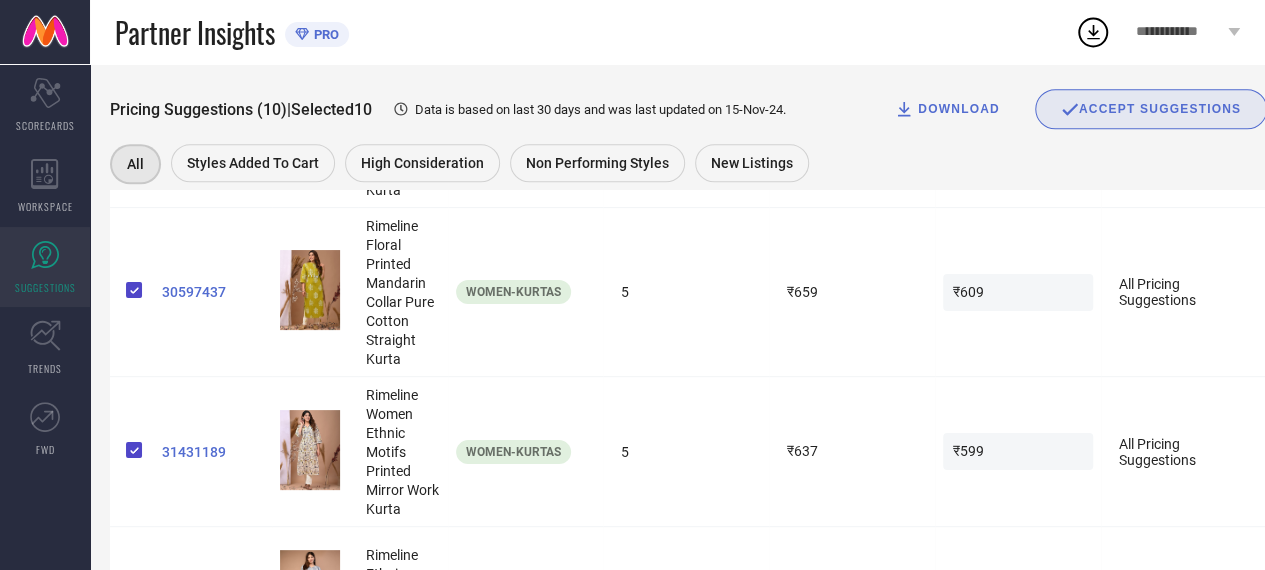 scroll, scrollTop: 843, scrollLeft: 0, axis: vertical 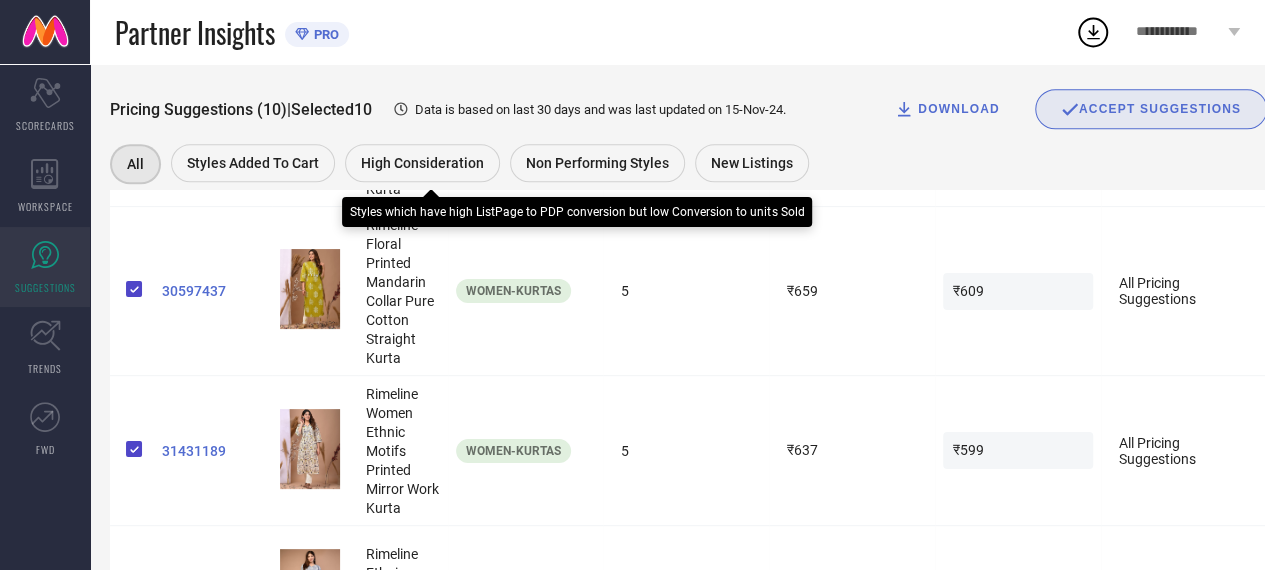 click on "High Consideration" at bounding box center (422, 163) 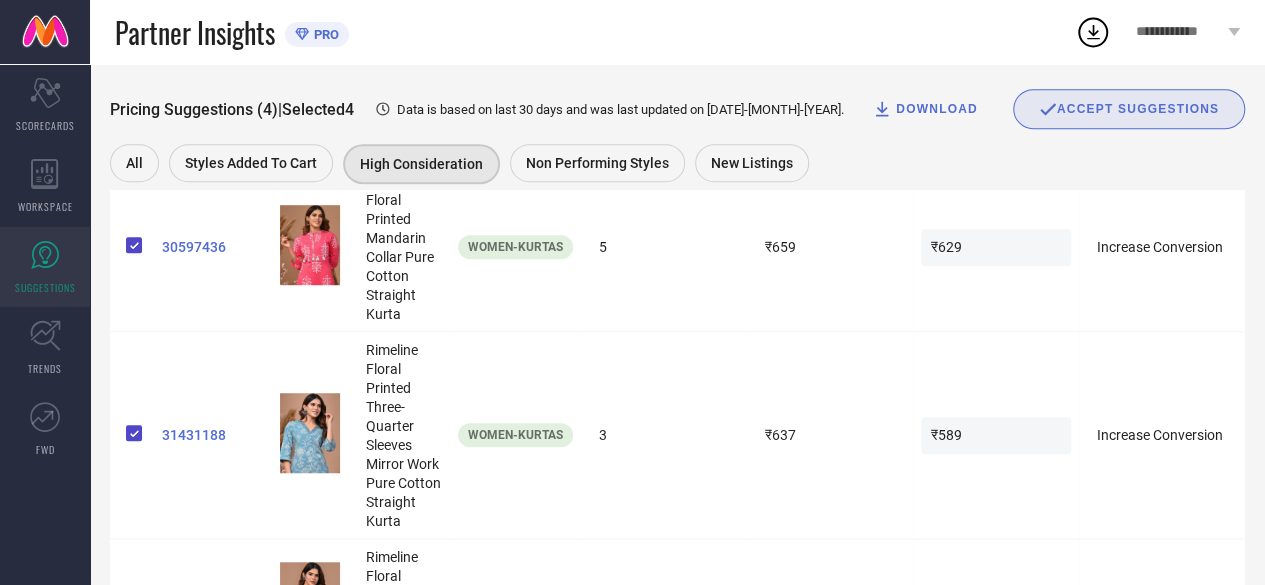 scroll, scrollTop: 503, scrollLeft: 0, axis: vertical 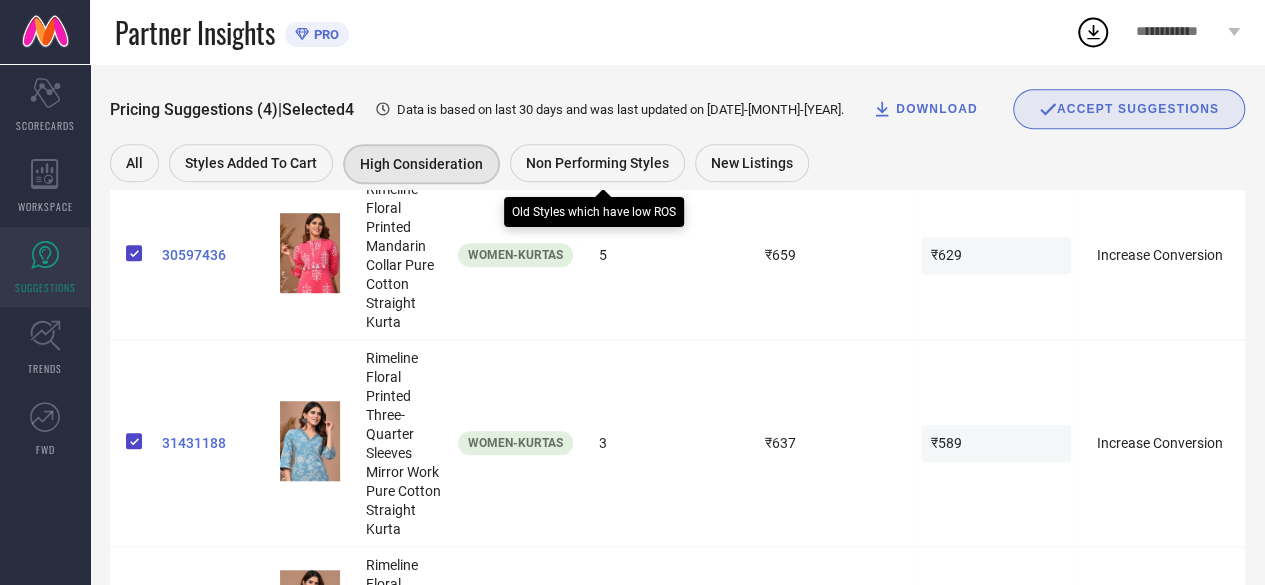click on "Non Performing Styles" at bounding box center [597, 163] 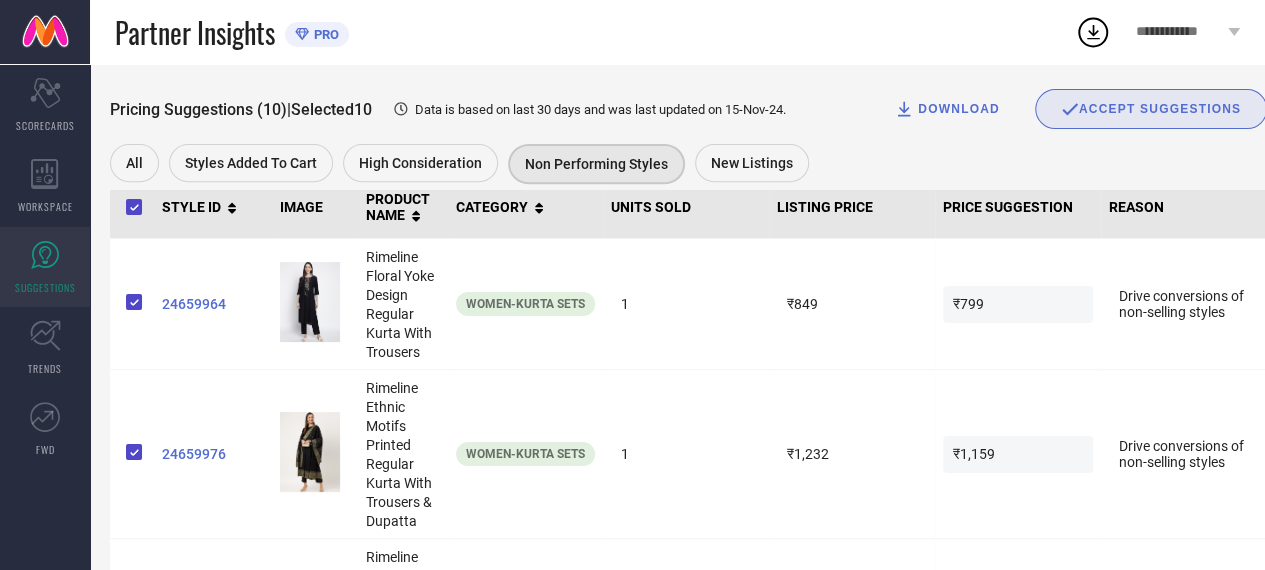scroll, scrollTop: 306, scrollLeft: 0, axis: vertical 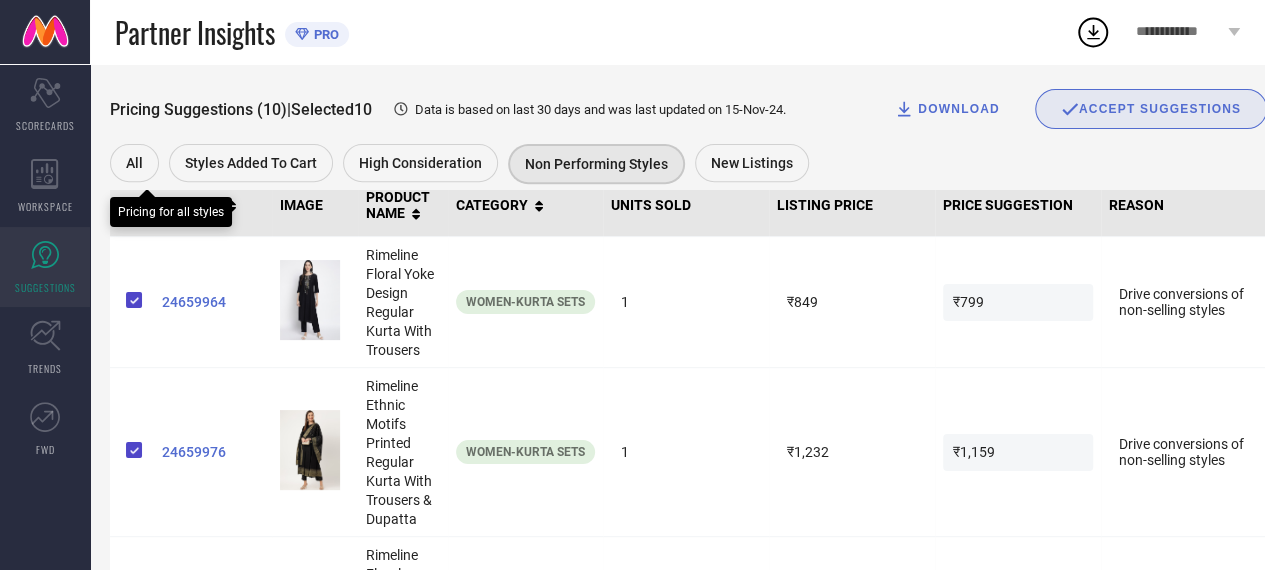click on "All" at bounding box center [134, 163] 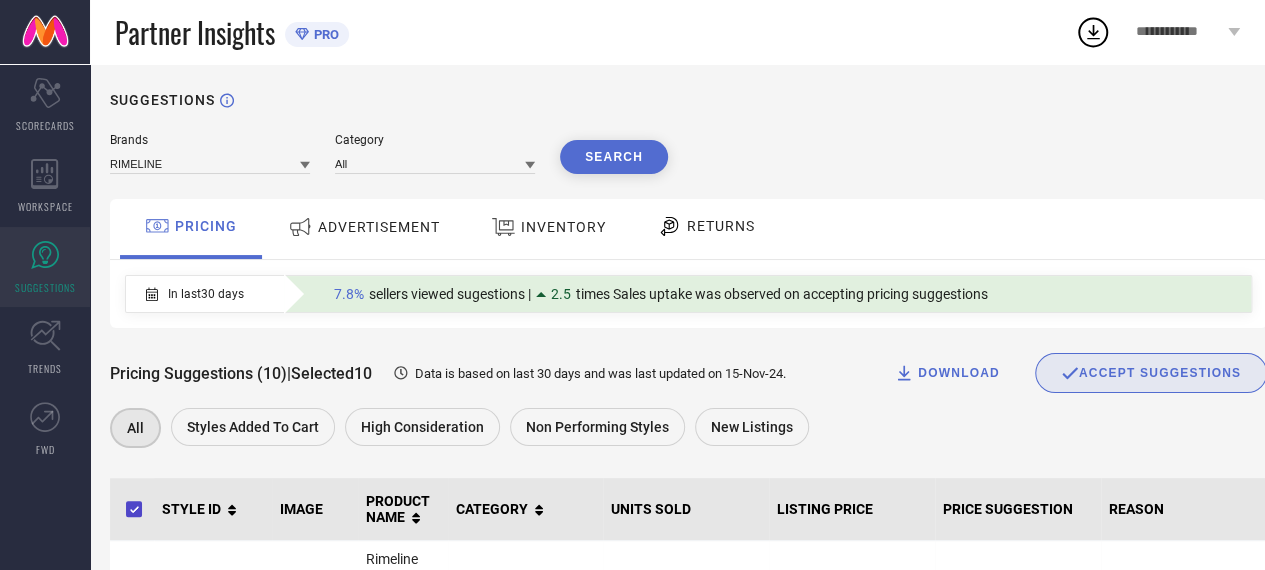 scroll, scrollTop: 0, scrollLeft: 0, axis: both 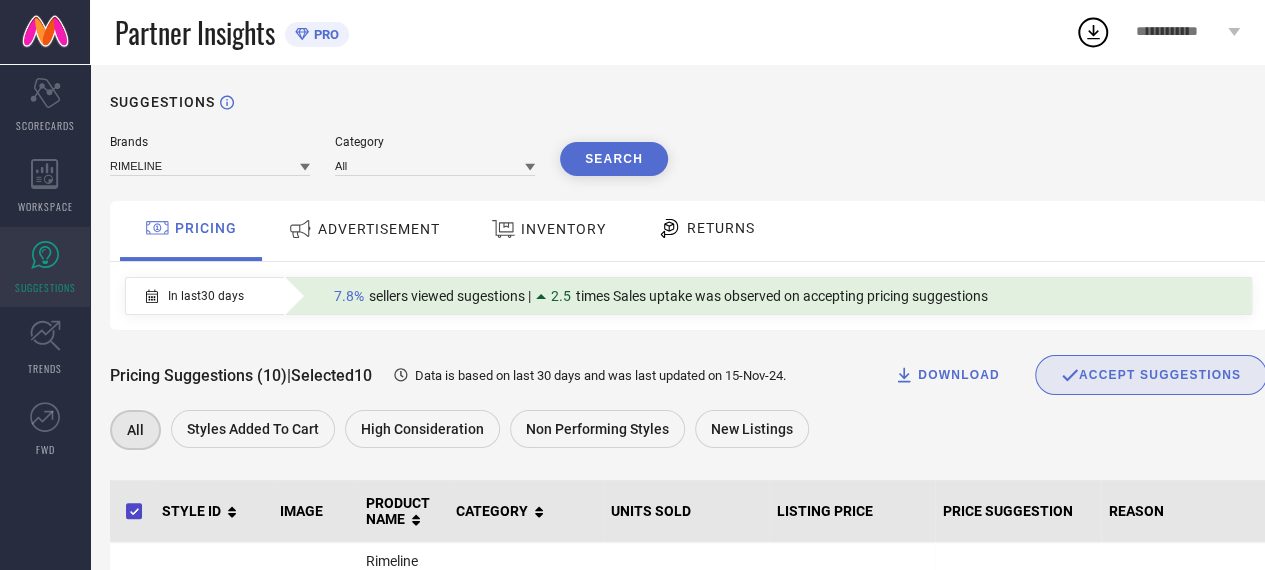 click on "ADVERTISEMENT" at bounding box center [379, 229] 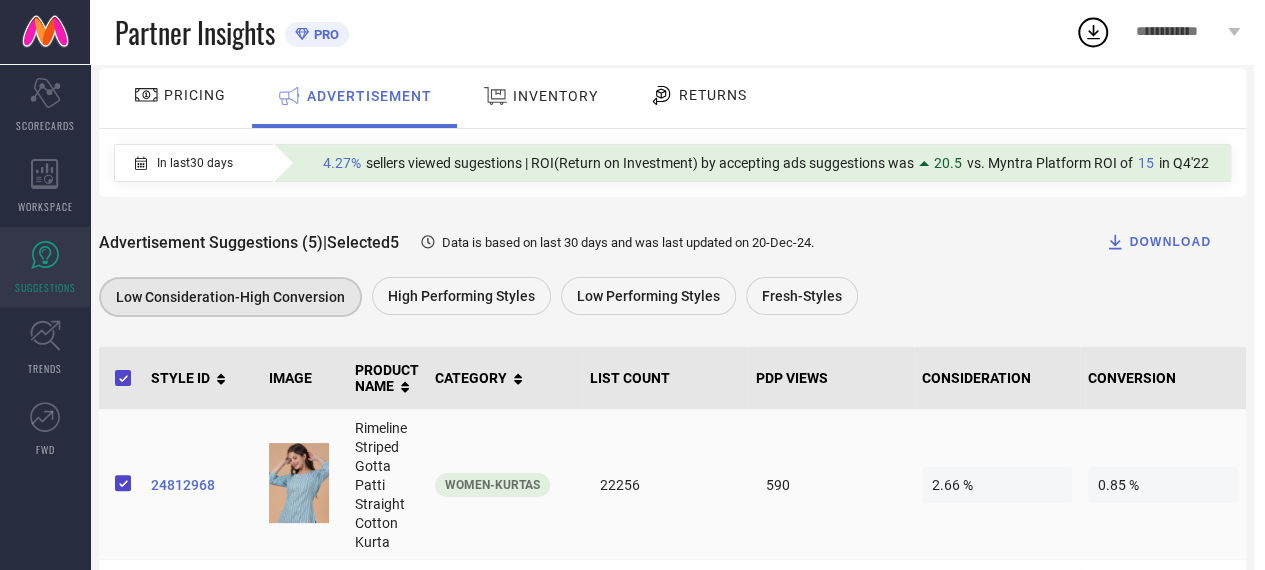 scroll, scrollTop: 0, scrollLeft: 11, axis: horizontal 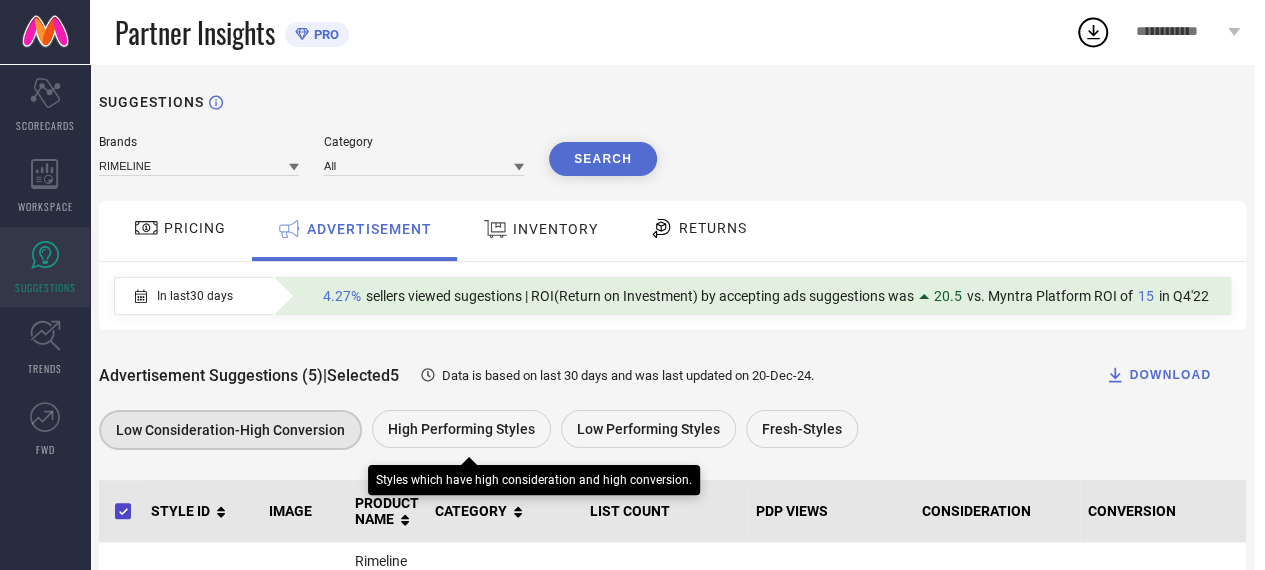 click on "High Performing Styles" at bounding box center [461, 429] 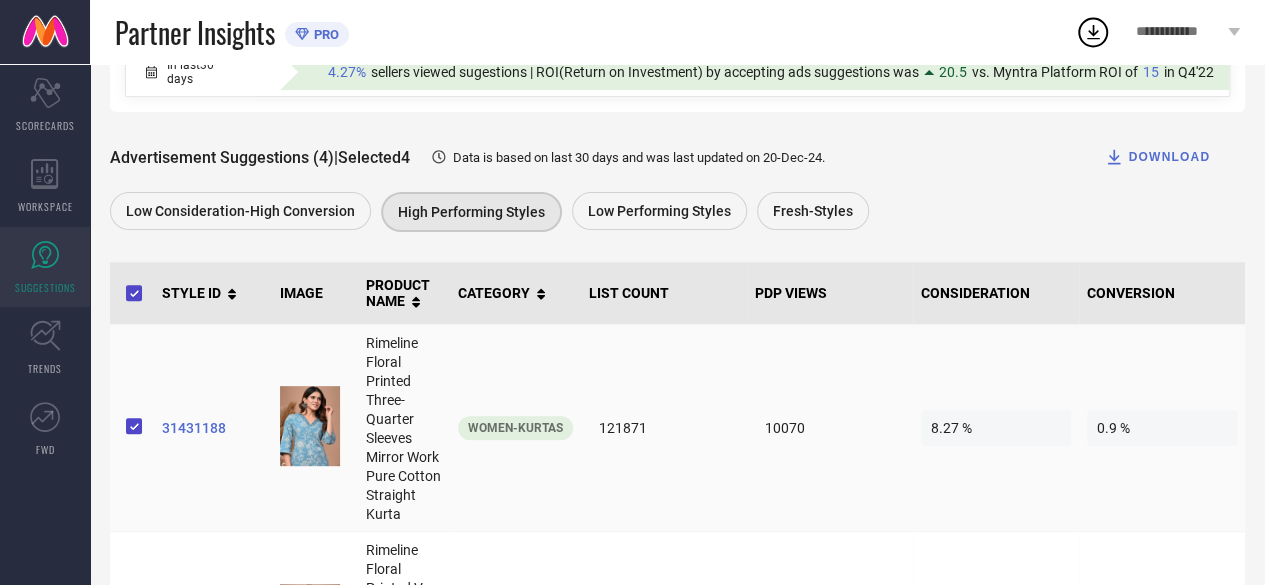 scroll, scrollTop: 0, scrollLeft: 0, axis: both 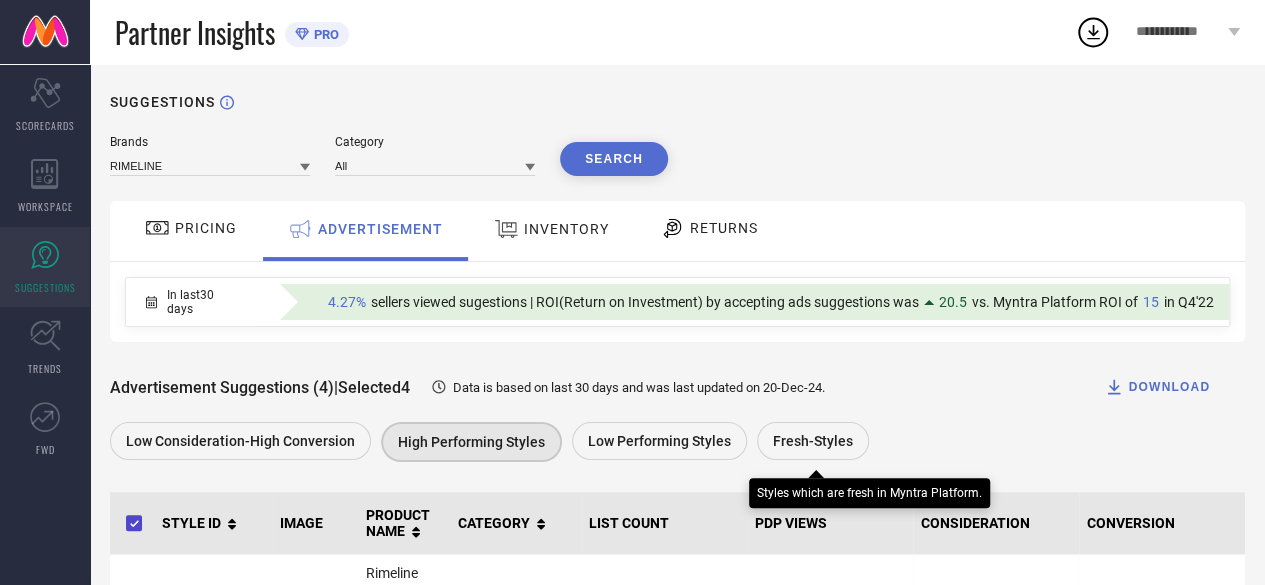 click on "Fresh-Styles" at bounding box center [813, 441] 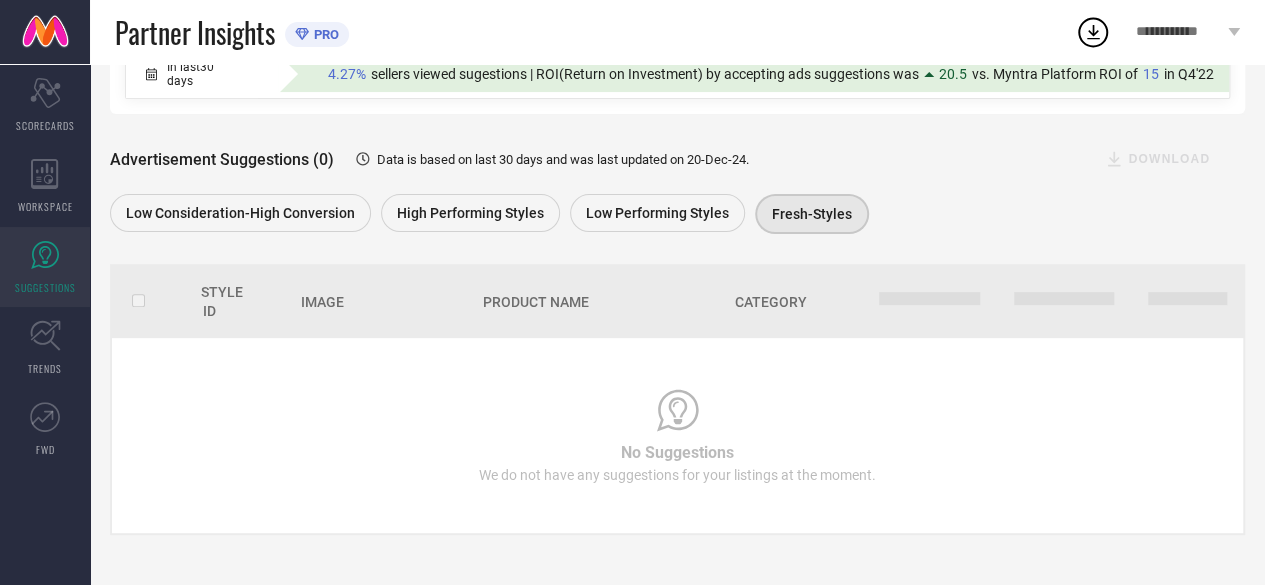 scroll, scrollTop: 0, scrollLeft: 0, axis: both 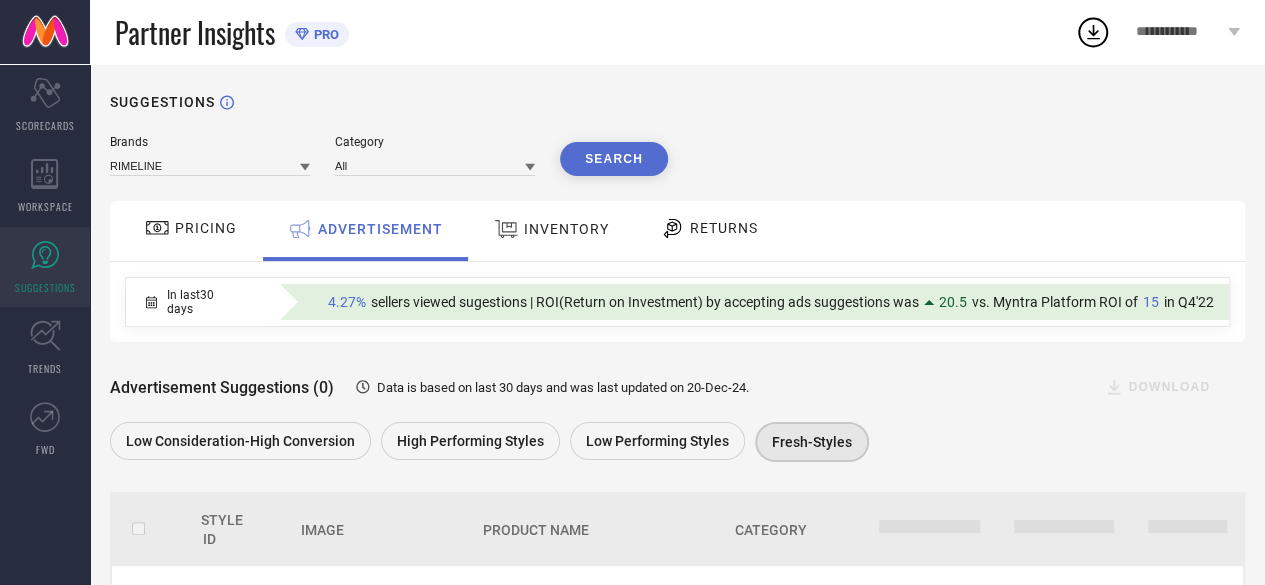 click on "INVENTORY" at bounding box center (566, 229) 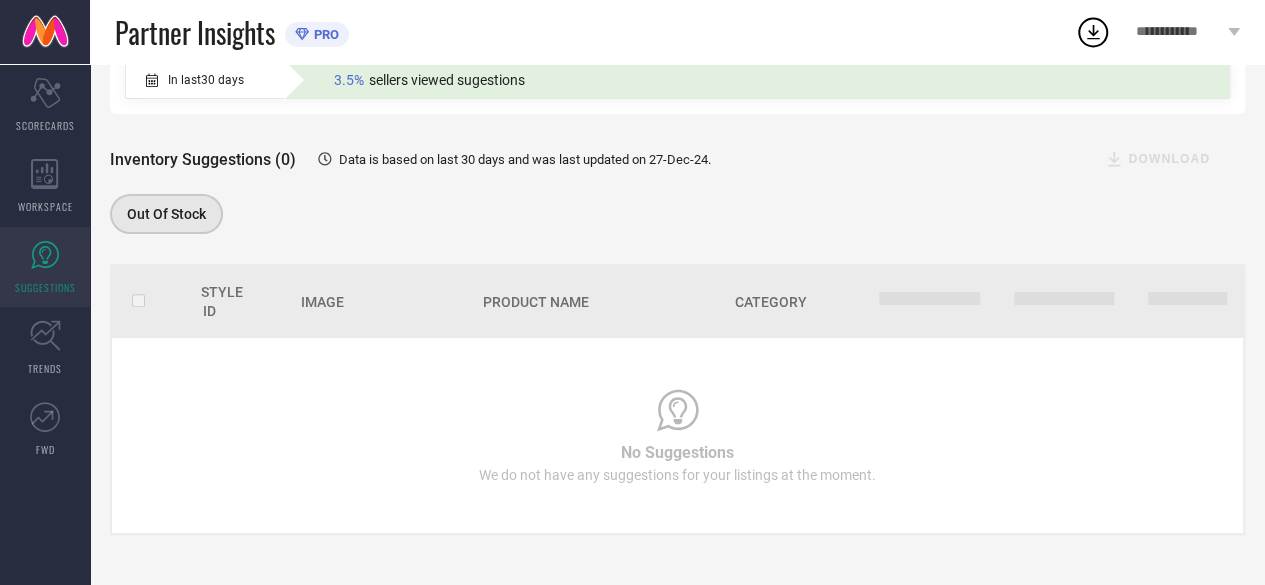 scroll, scrollTop: 0, scrollLeft: 0, axis: both 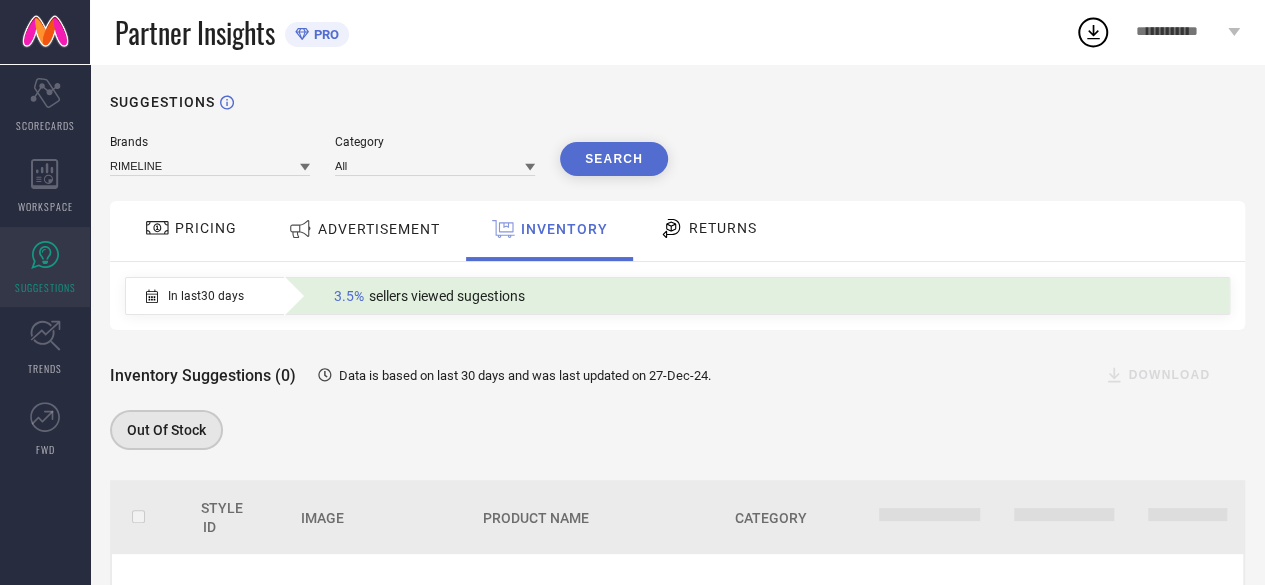 click on "RETURNS" at bounding box center [708, 228] 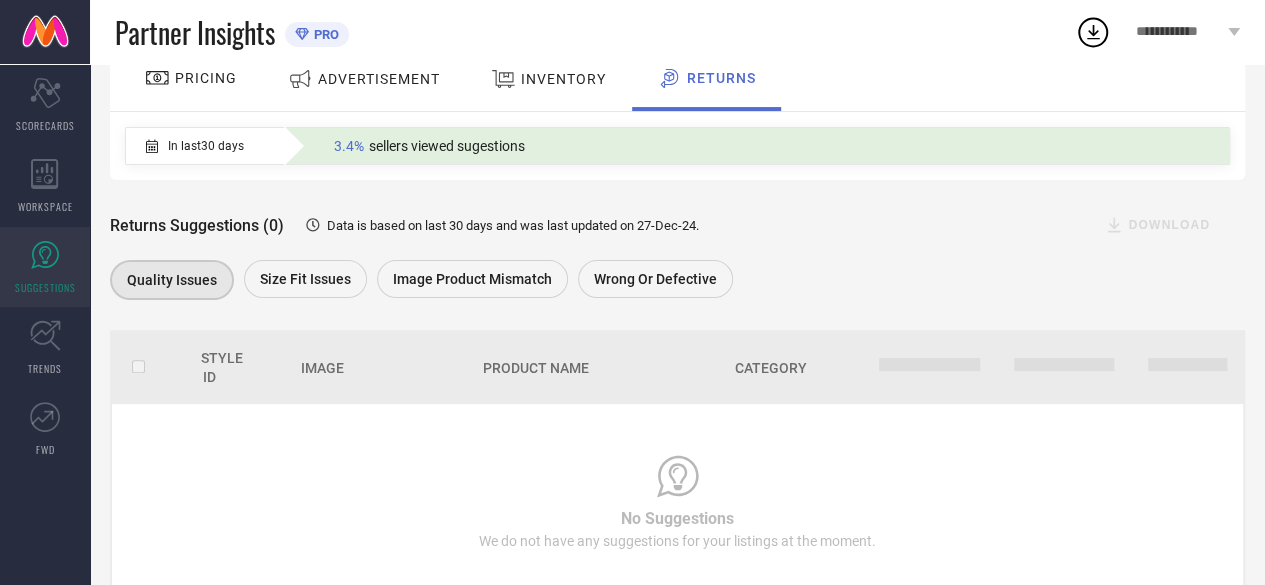 scroll, scrollTop: 220, scrollLeft: 0, axis: vertical 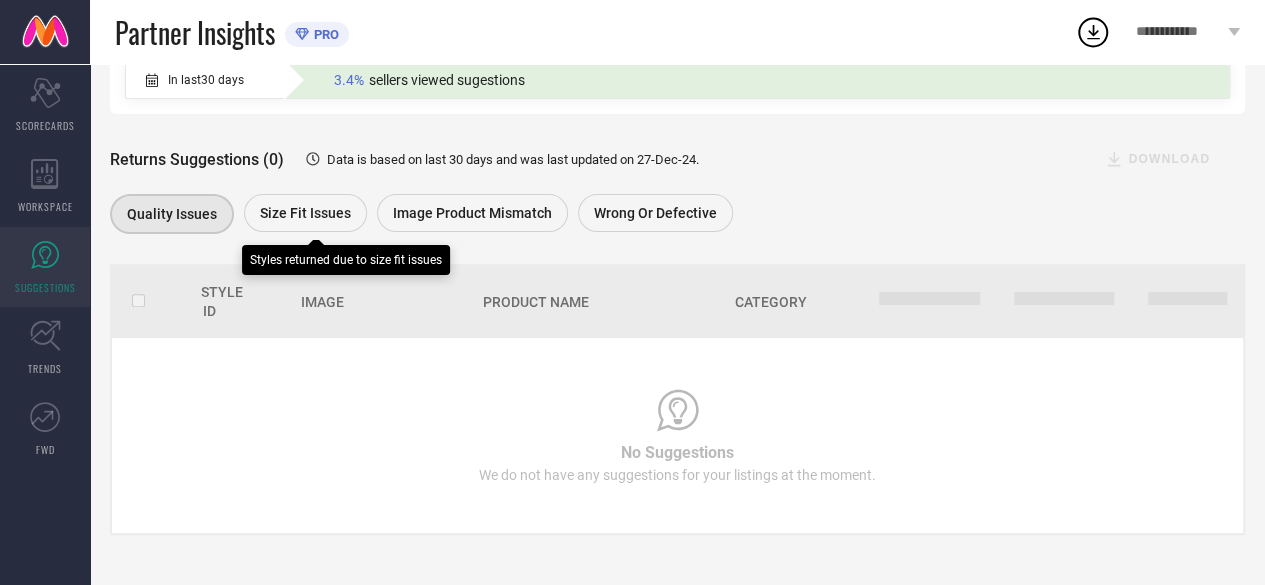 click on "Size fit issues" at bounding box center (305, 213) 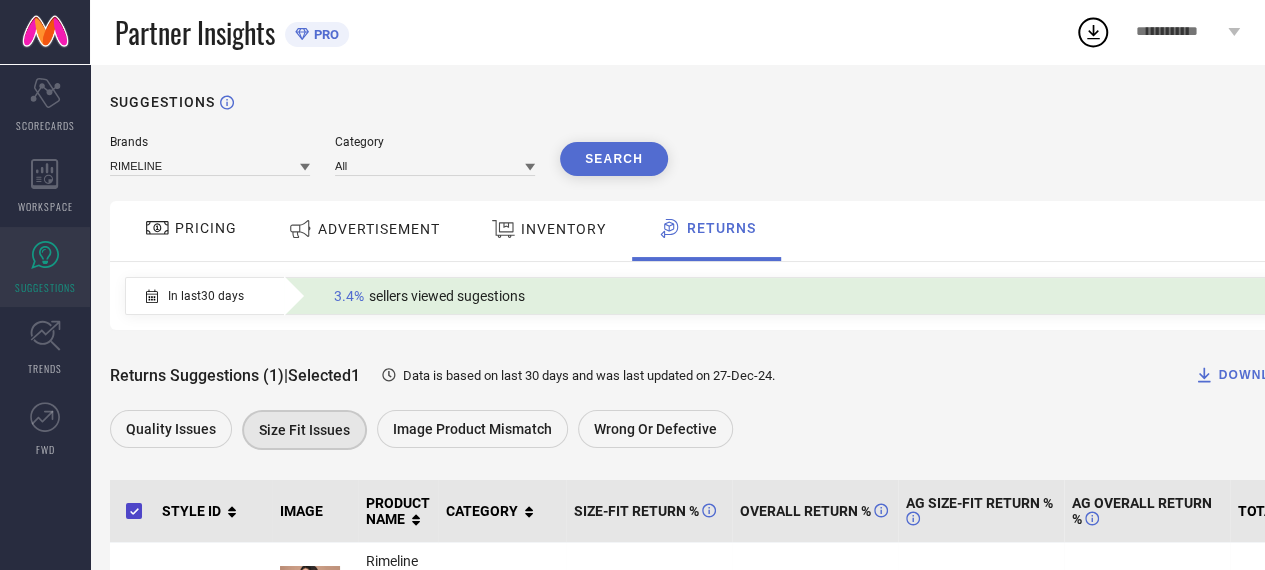 scroll, scrollTop: 154, scrollLeft: 0, axis: vertical 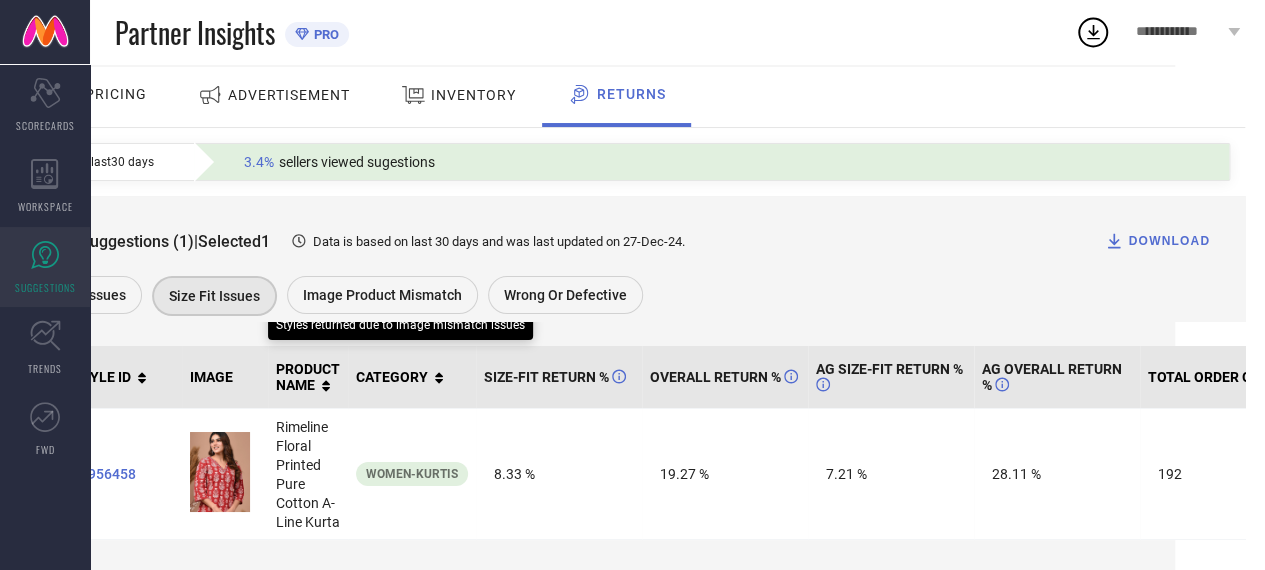 click on "Image product mismatch" at bounding box center (382, 295) 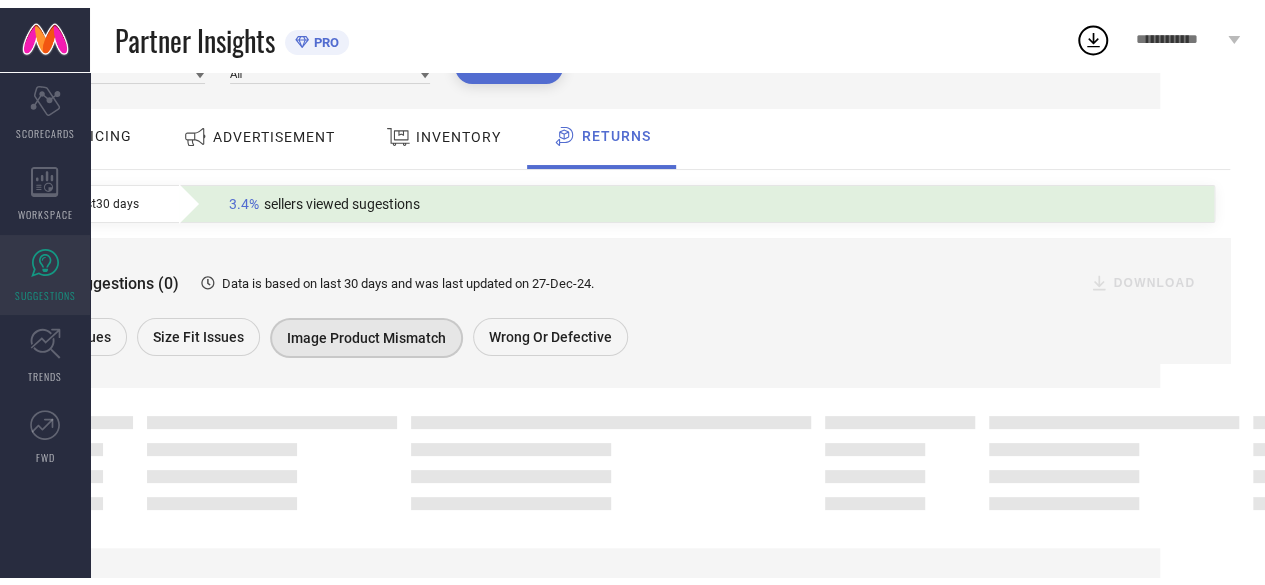 scroll, scrollTop: 154, scrollLeft: 0, axis: vertical 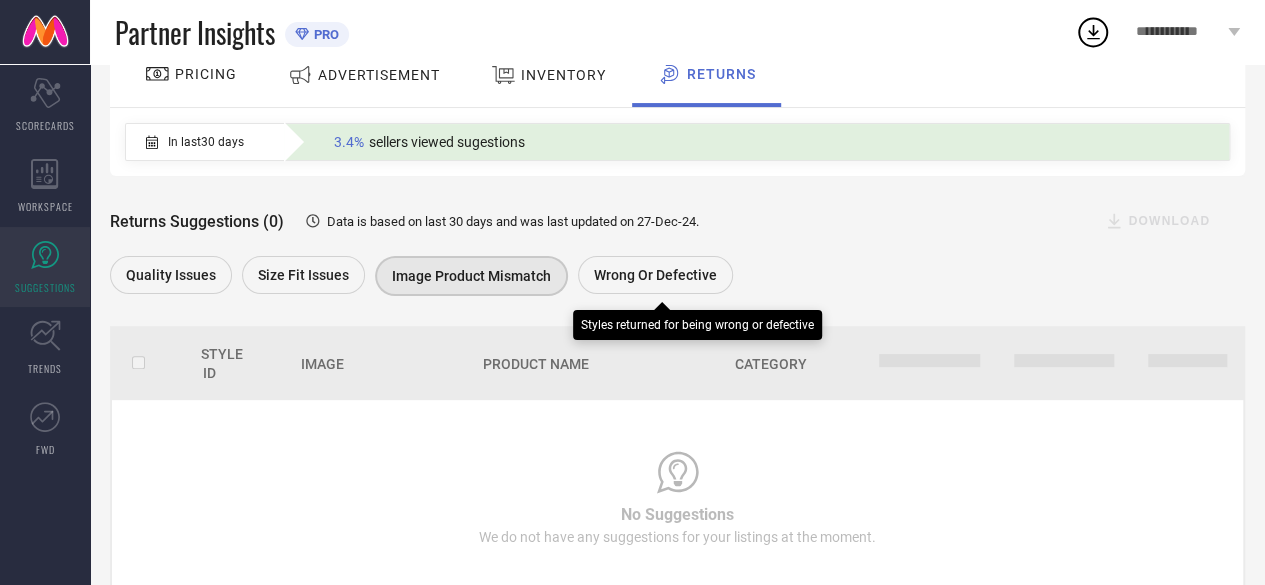 click on "Wrong or Defective" at bounding box center [655, 275] 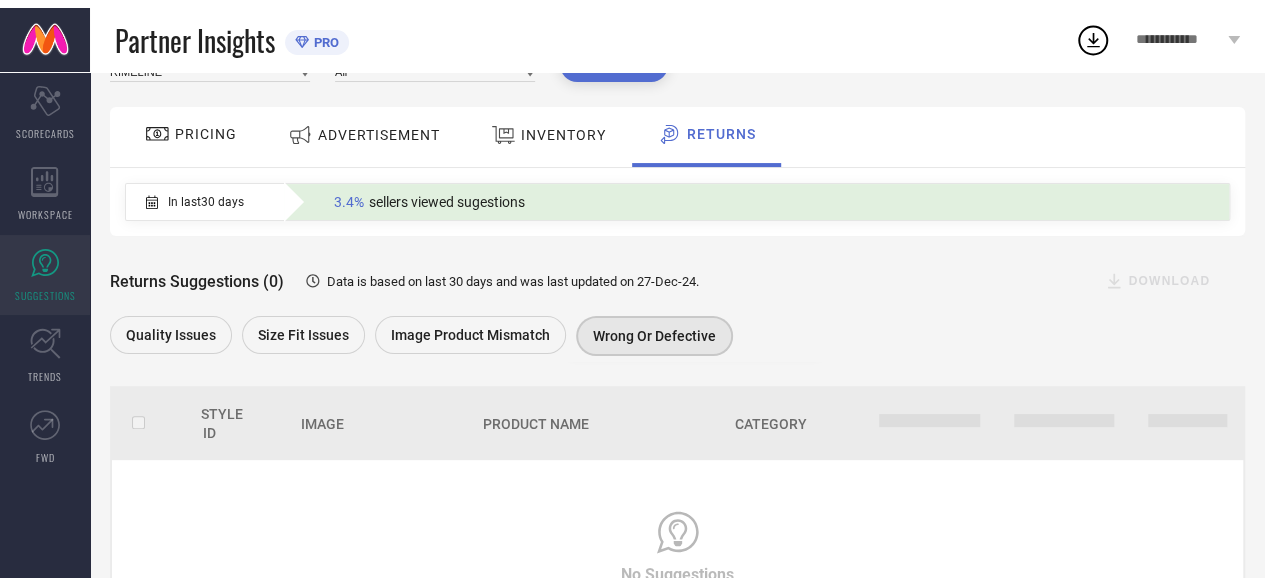 scroll, scrollTop: 154, scrollLeft: 0, axis: vertical 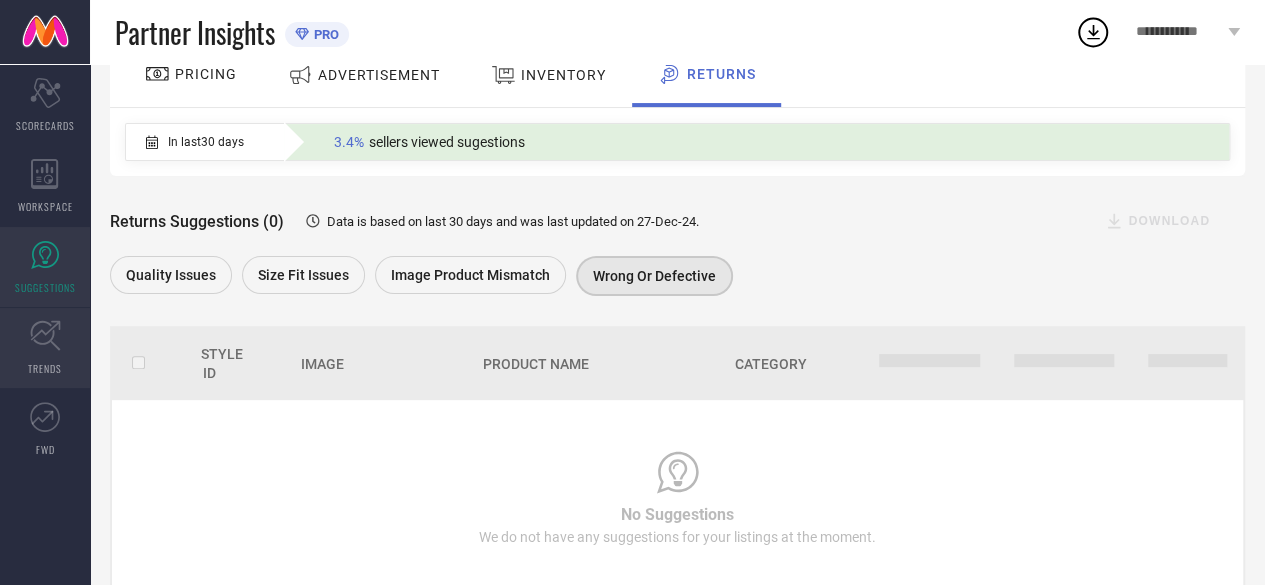 click 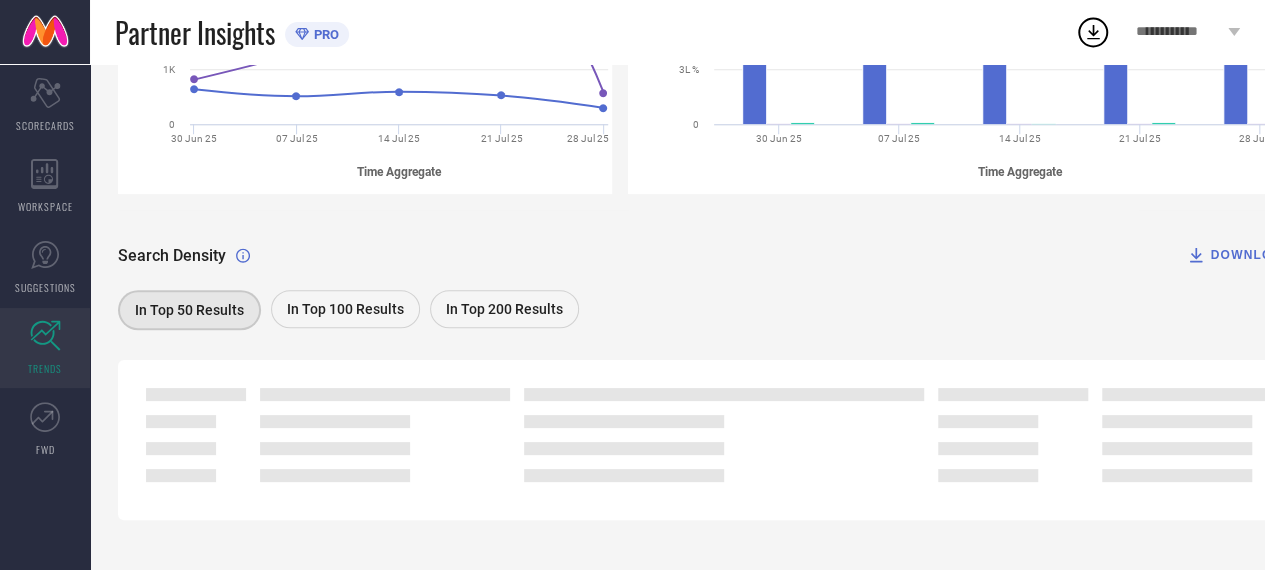 scroll, scrollTop: 501, scrollLeft: 0, axis: vertical 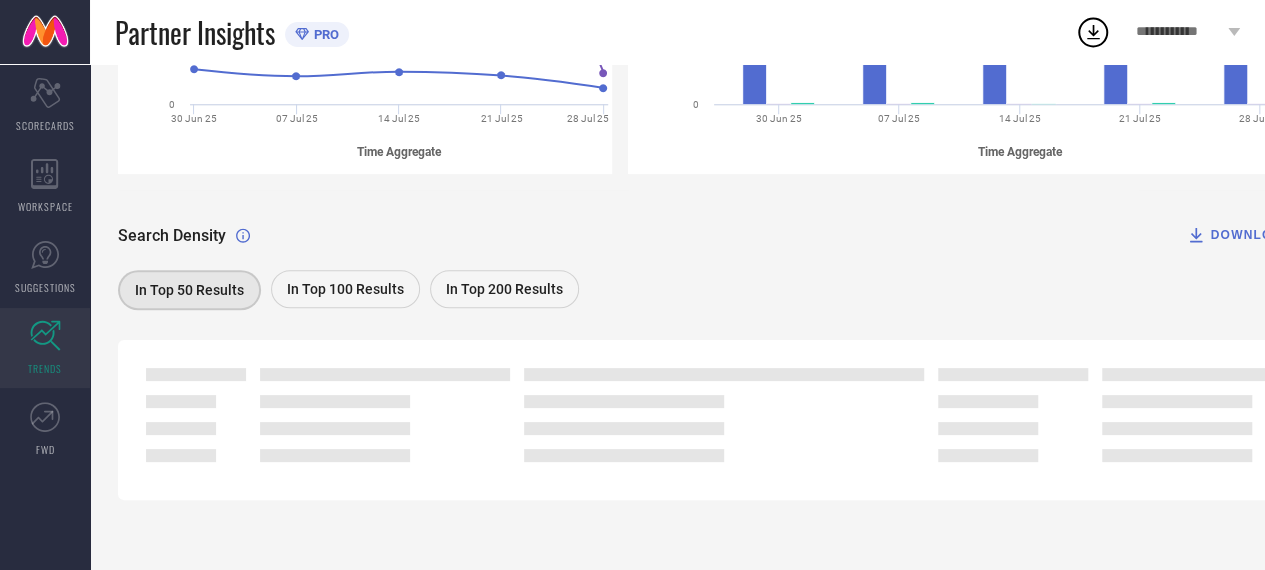 click on "In Top 50 Results" at bounding box center (189, 290) 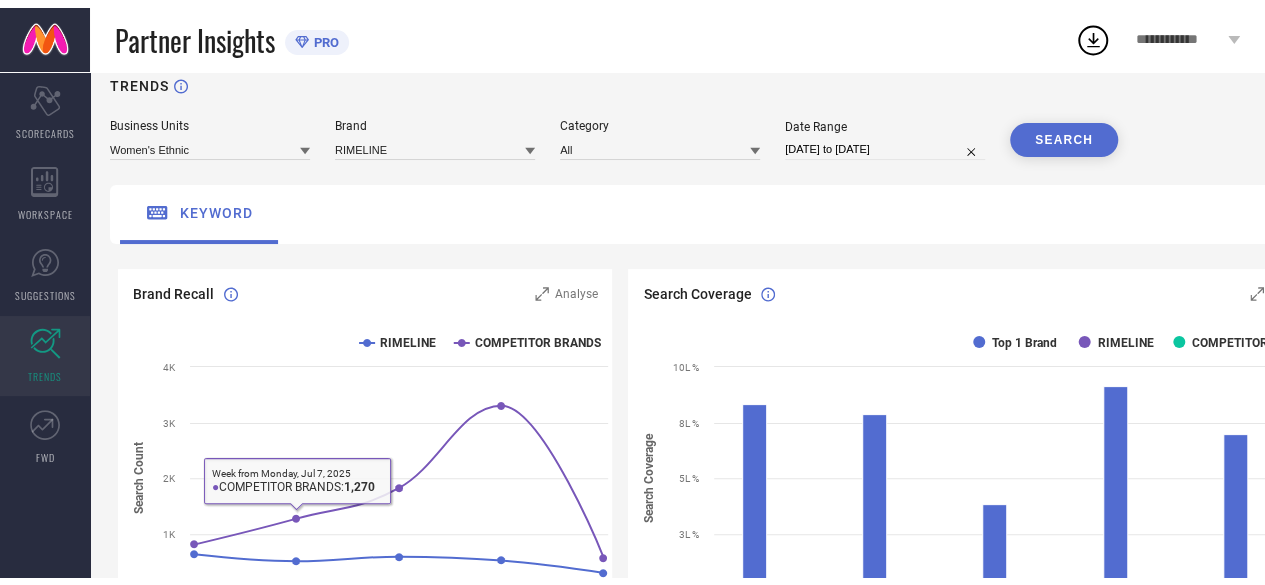 scroll, scrollTop: 0, scrollLeft: 0, axis: both 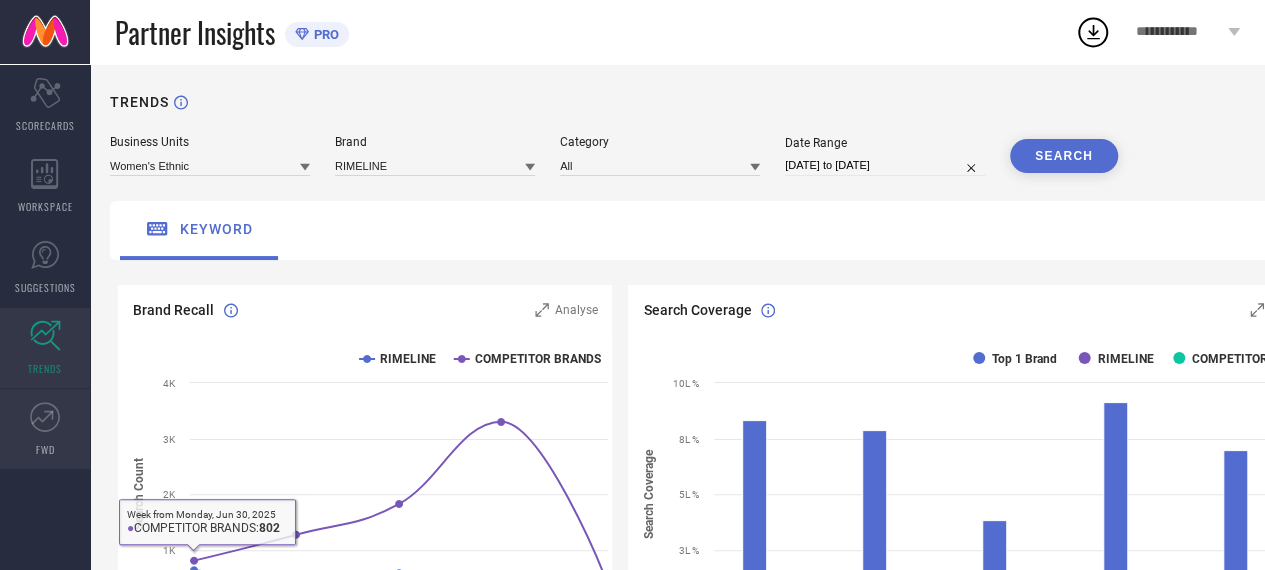 click on "FWD" at bounding box center (45, 429) 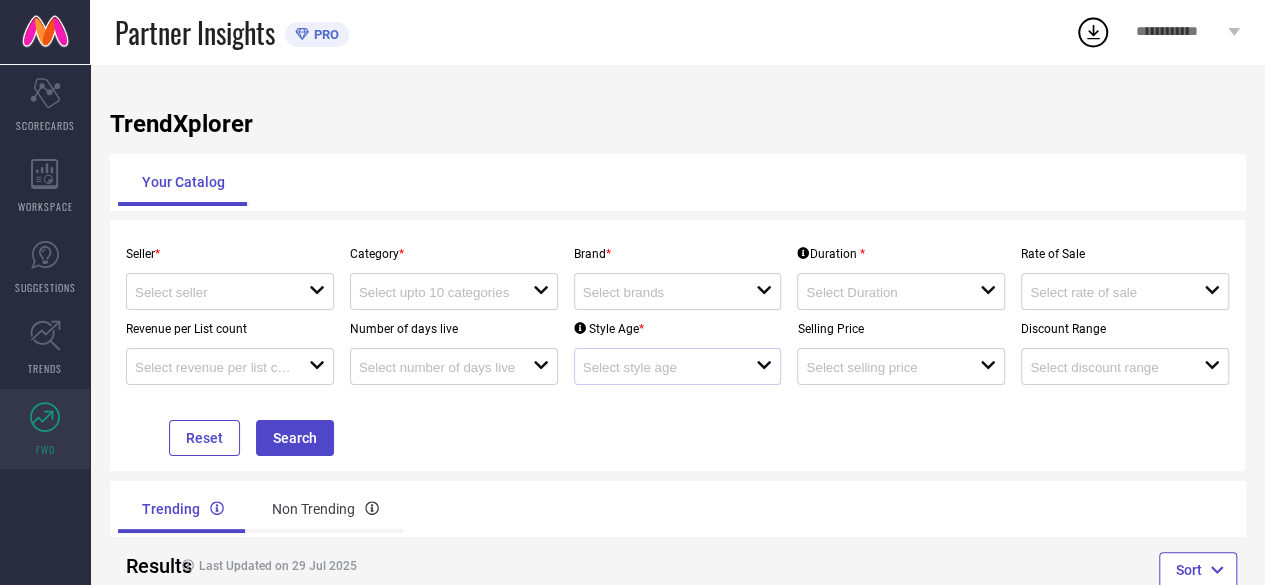 scroll, scrollTop: 56, scrollLeft: 0, axis: vertical 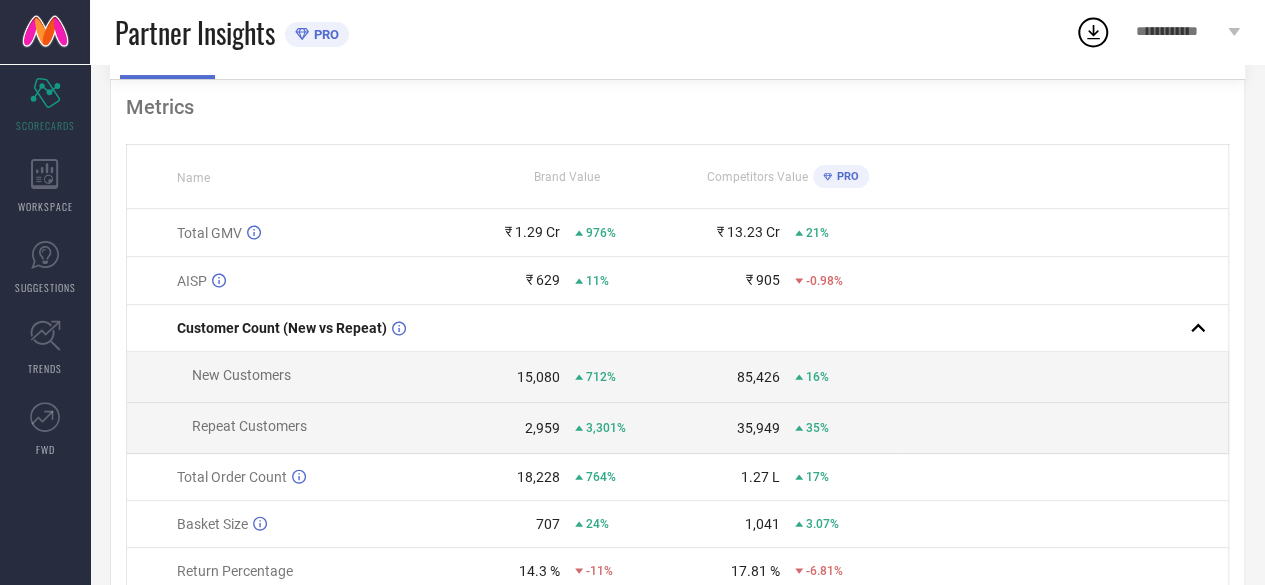 click on "₹ 905   -0.98%" at bounding box center [787, 281] 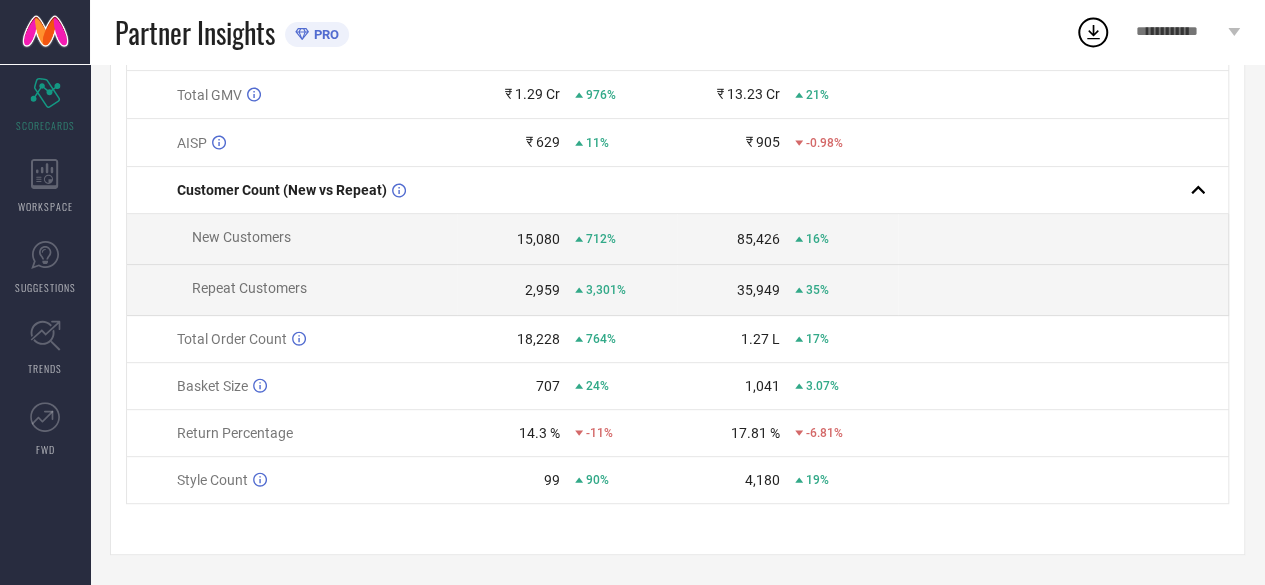 scroll, scrollTop: 0, scrollLeft: 0, axis: both 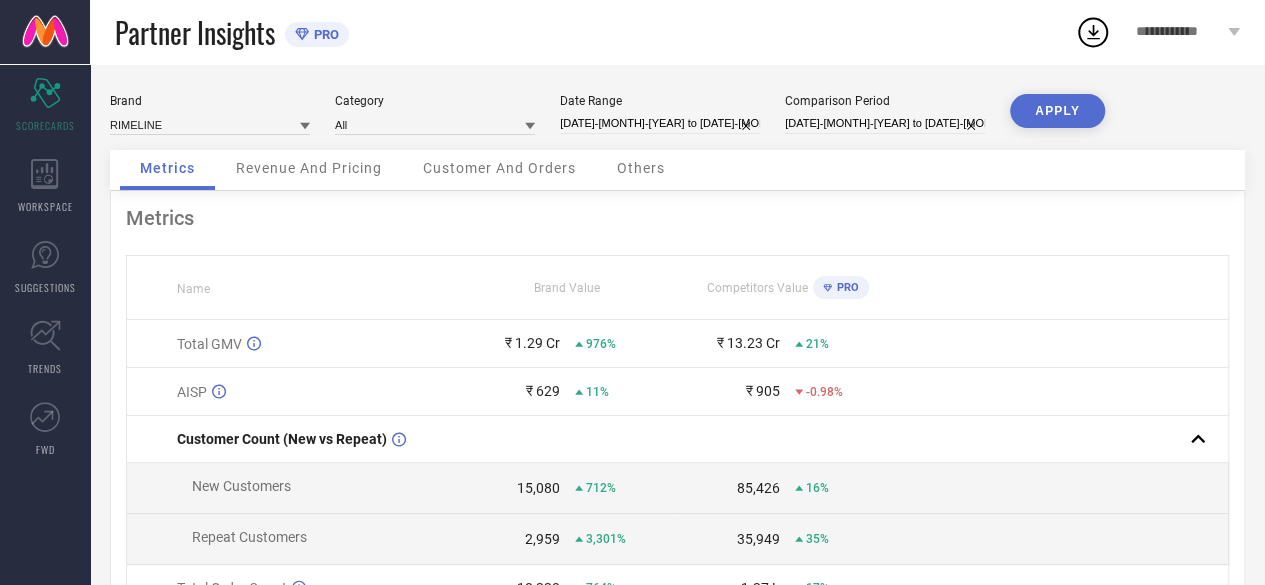 click on "Revenue And Pricing" at bounding box center (309, 168) 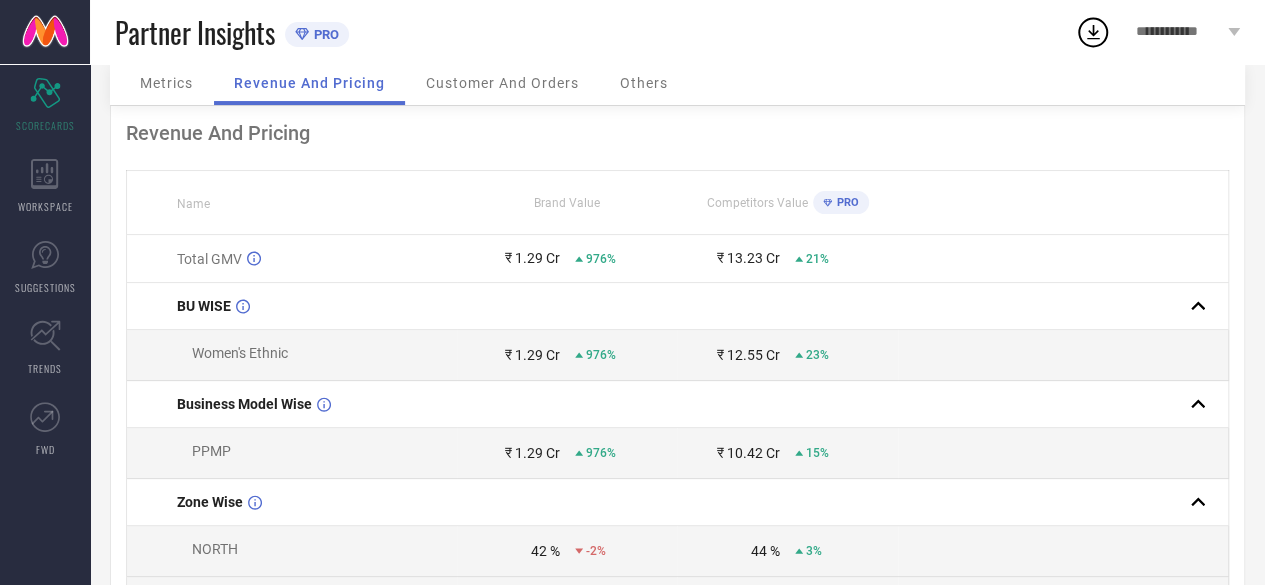 scroll, scrollTop: 0, scrollLeft: 0, axis: both 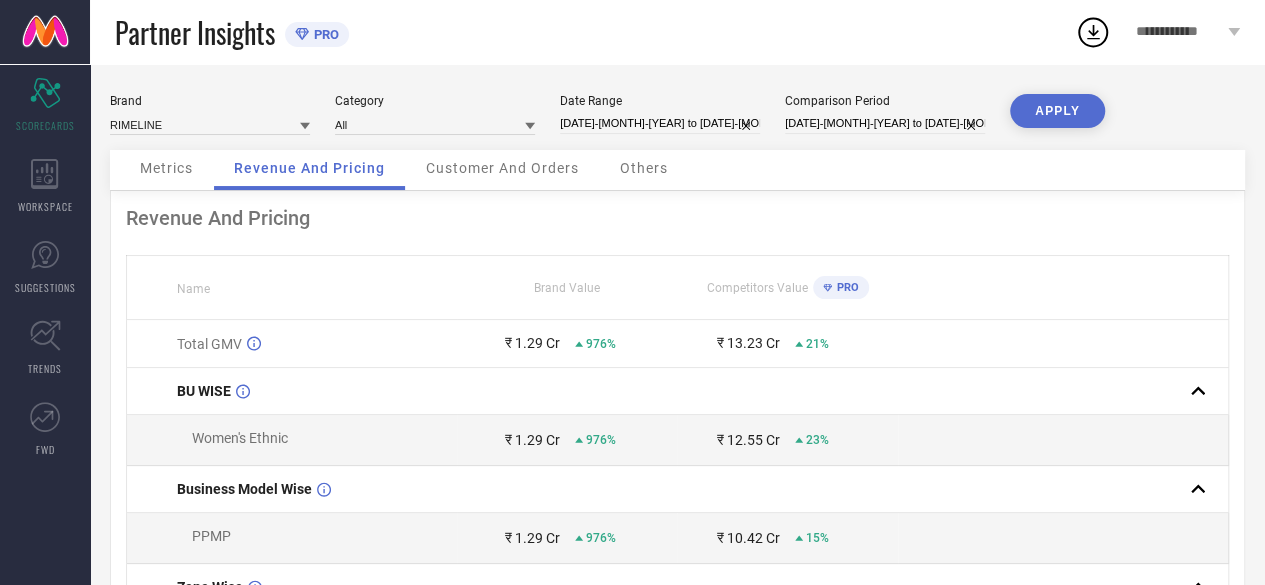 click on "Customer And Orders" at bounding box center [502, 168] 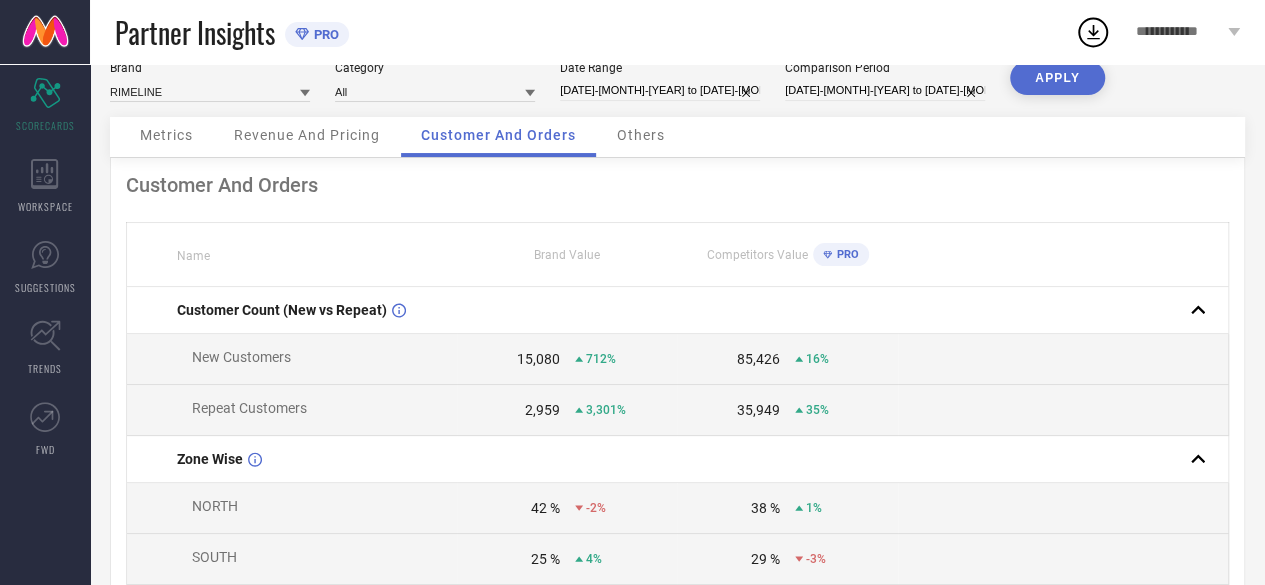 scroll, scrollTop: 31, scrollLeft: 0, axis: vertical 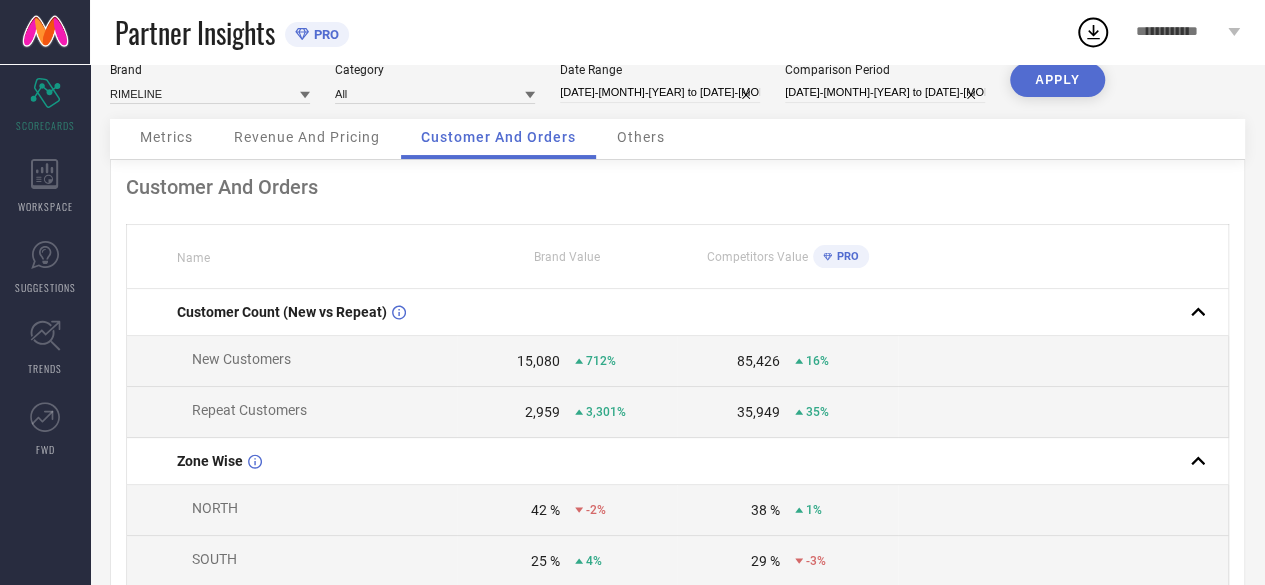 click on "Others" at bounding box center (641, 139) 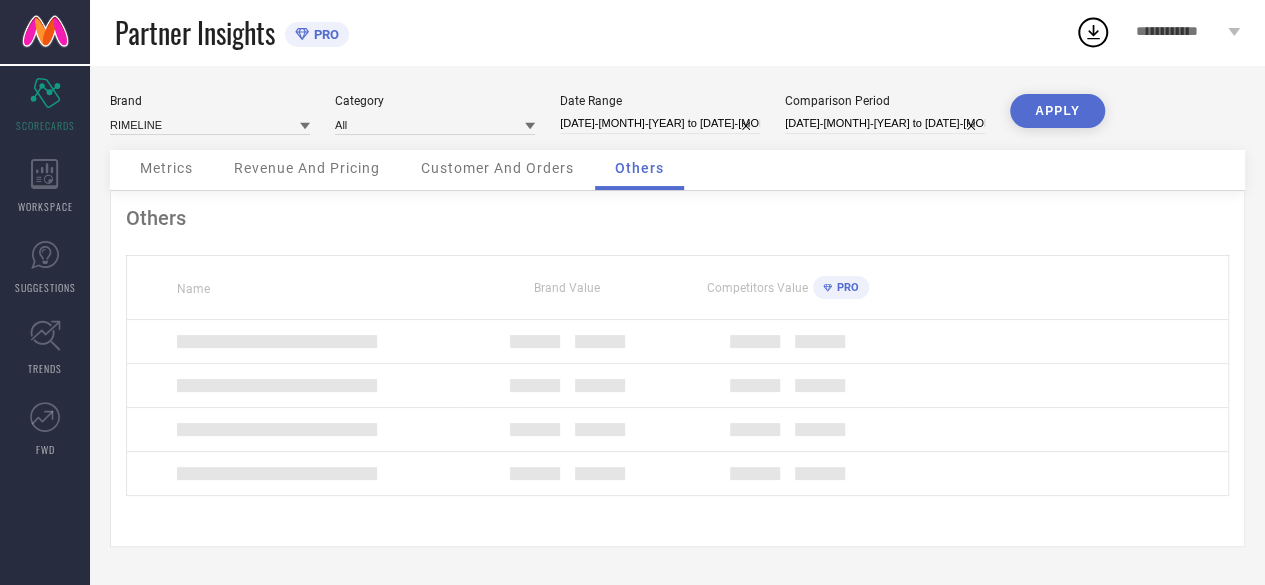 scroll, scrollTop: 0, scrollLeft: 0, axis: both 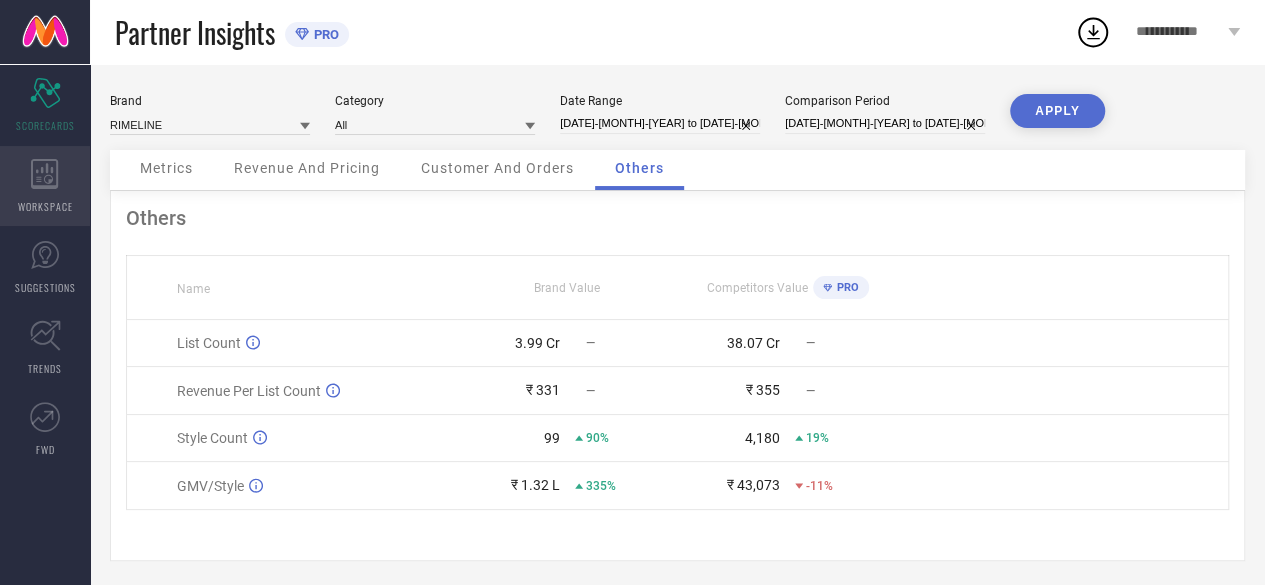 click 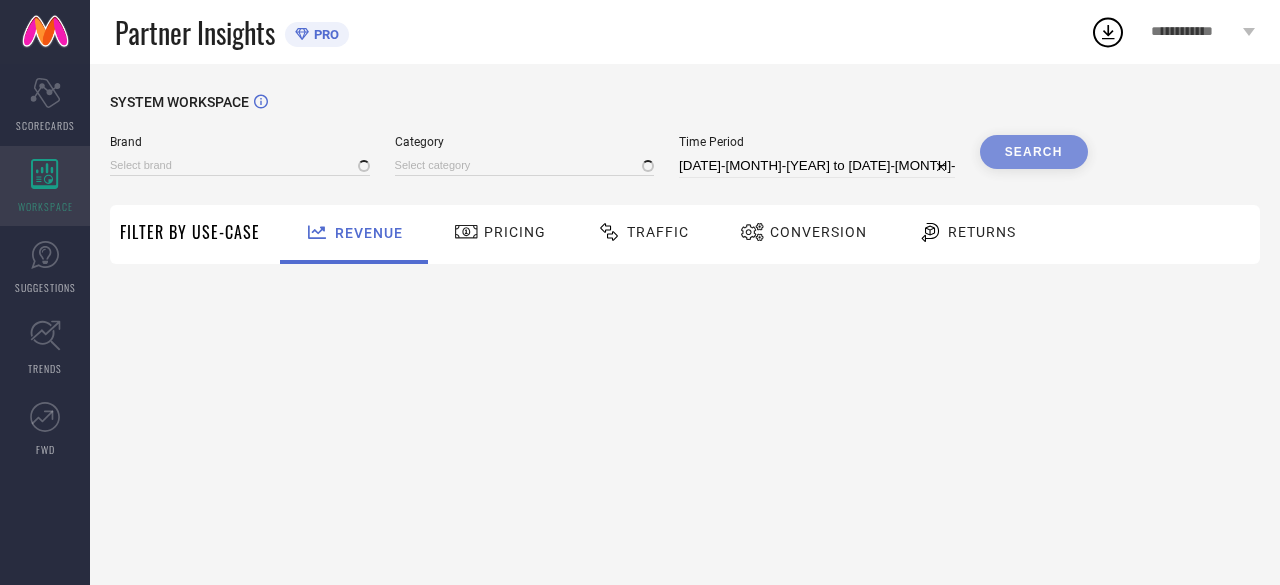 type on "RIMELINE" 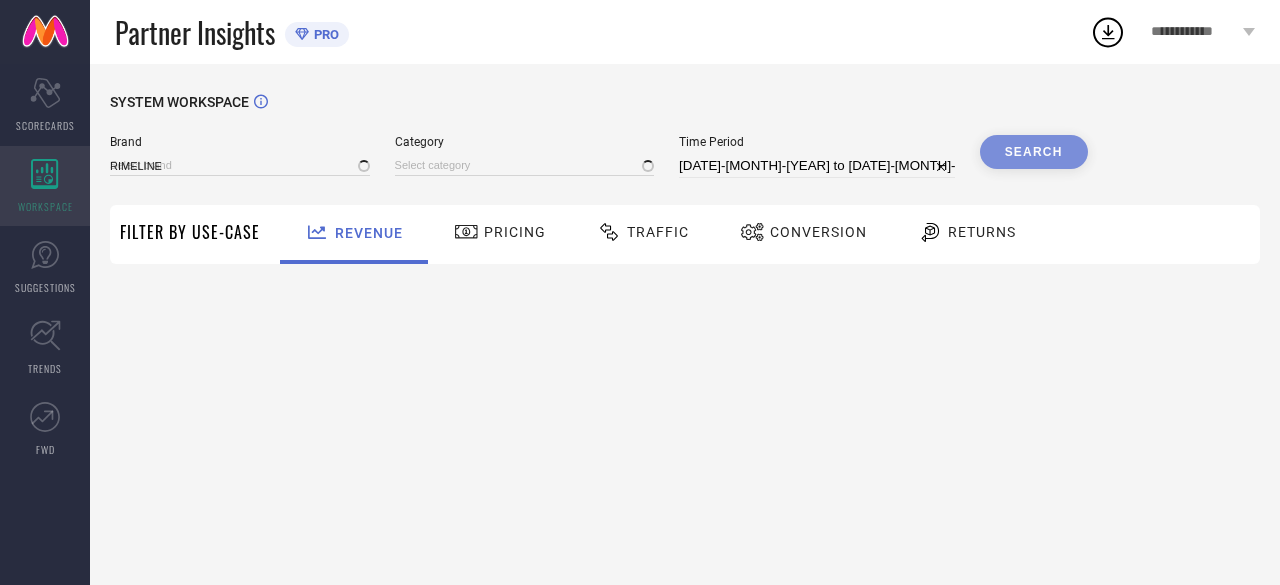 type on "All" 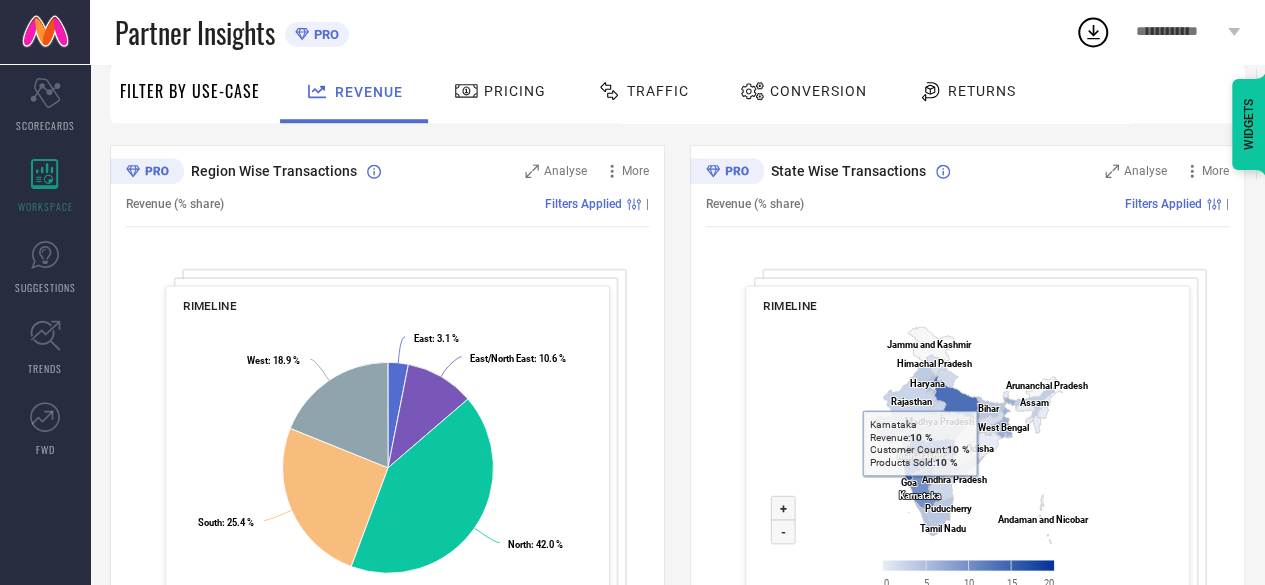 scroll, scrollTop: 814, scrollLeft: 0, axis: vertical 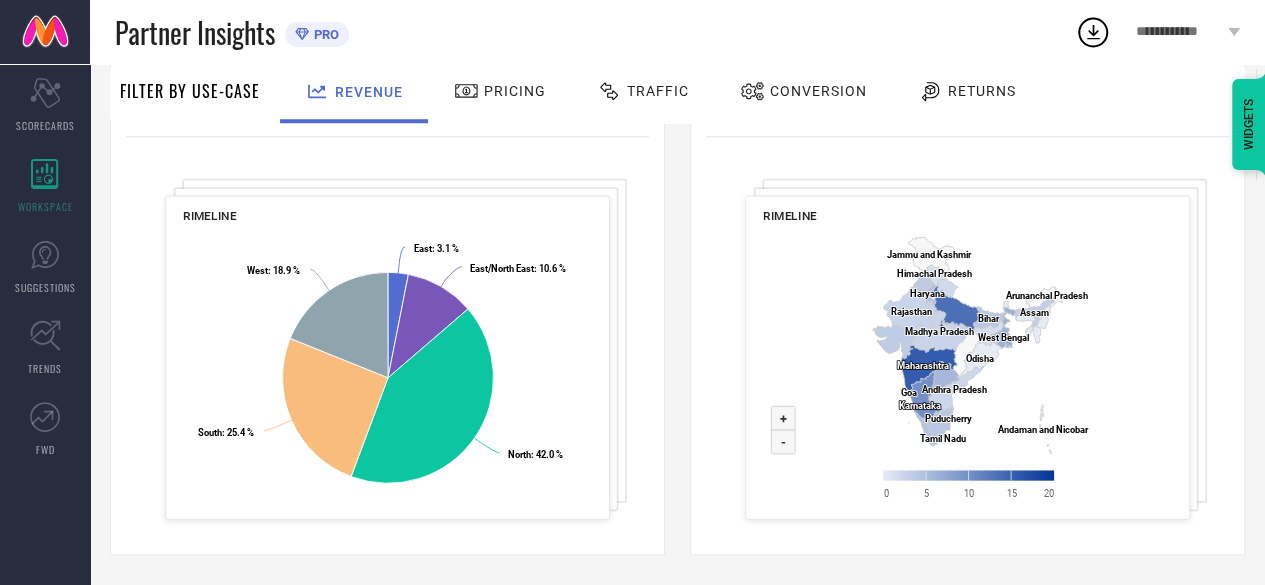 click on "Pricing" at bounding box center [500, 91] 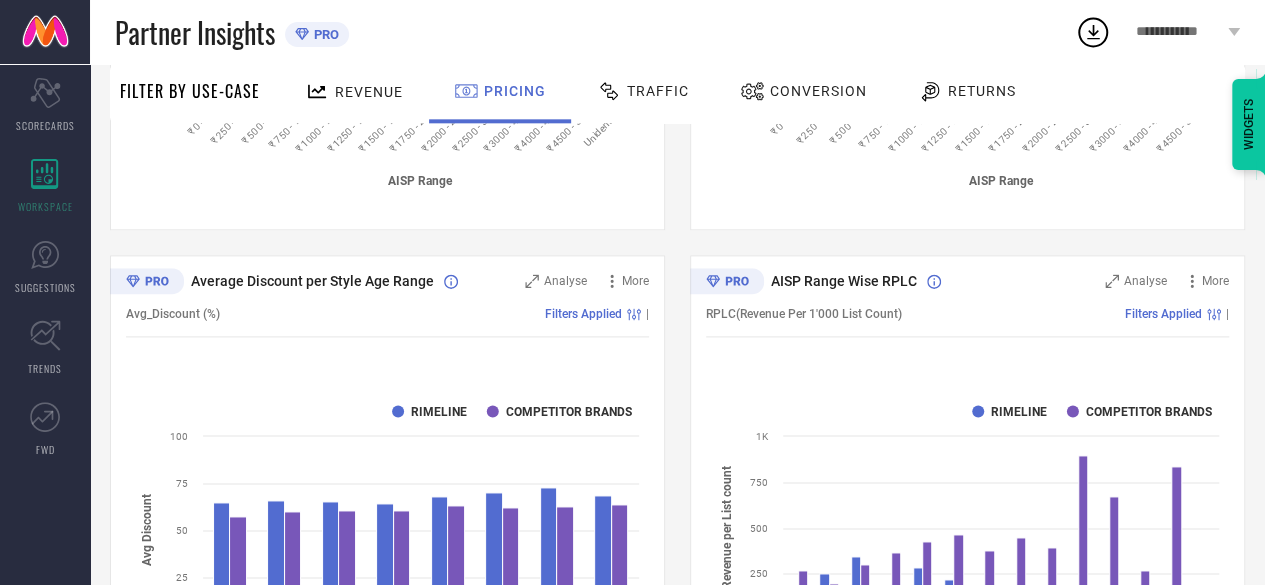 scroll, scrollTop: 1249, scrollLeft: 0, axis: vertical 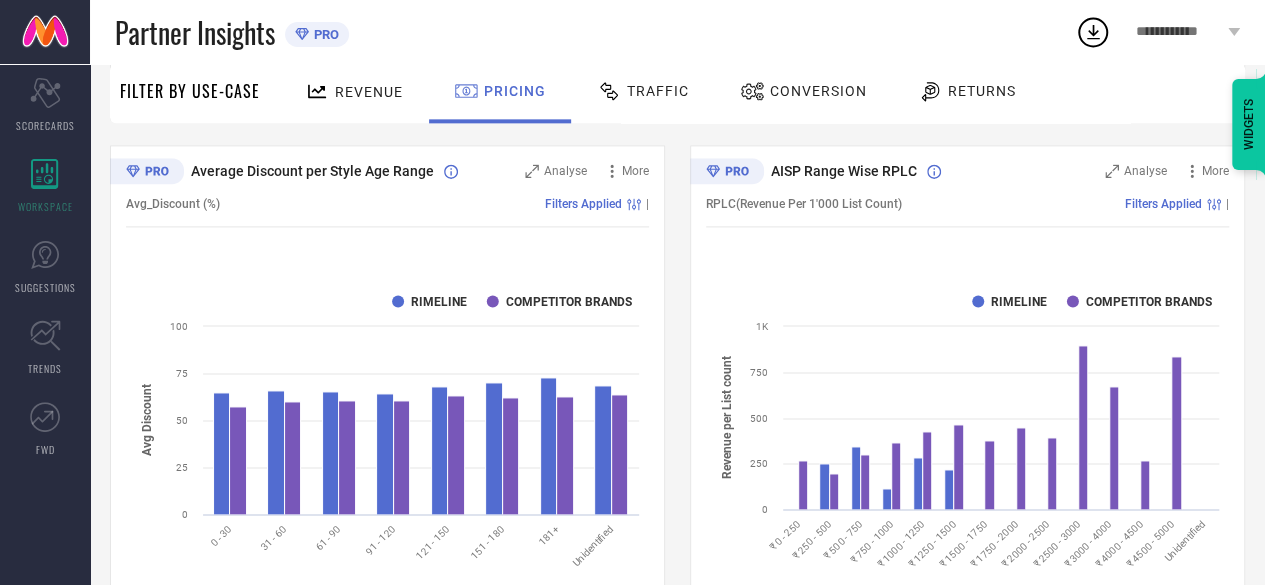 click 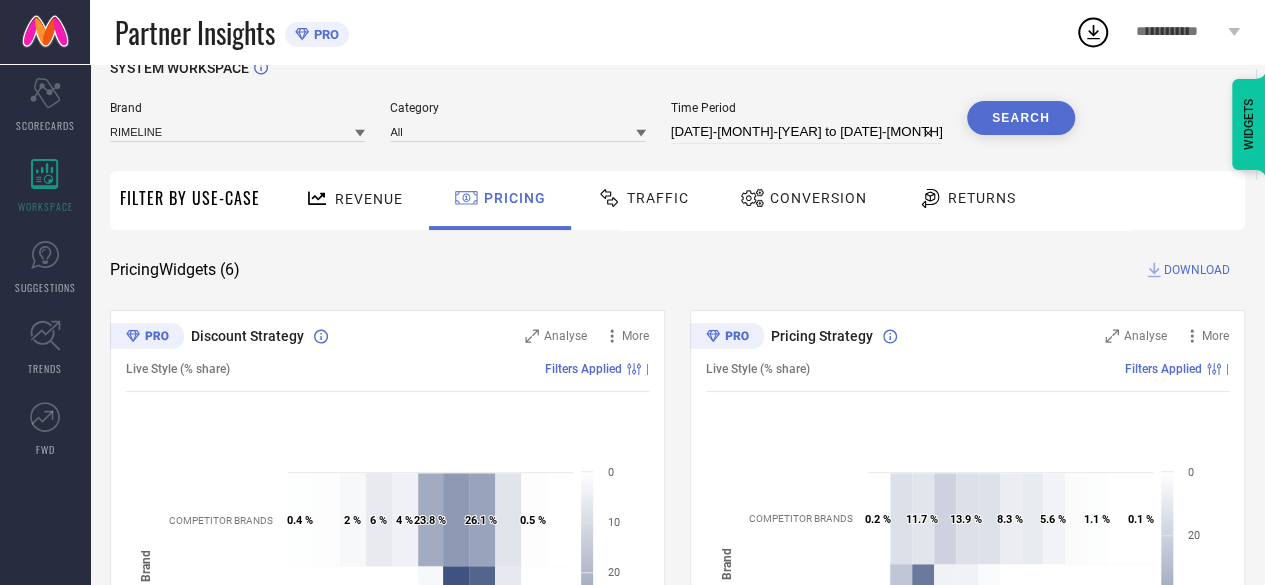scroll, scrollTop: 0, scrollLeft: 0, axis: both 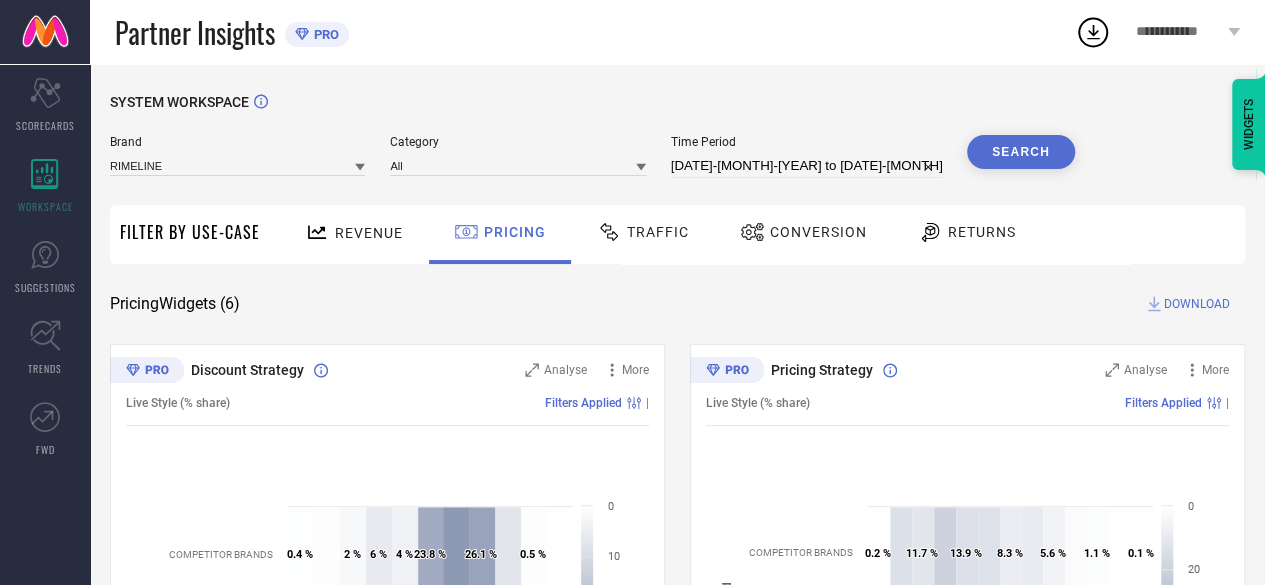 click on "Traffic" at bounding box center (658, 232) 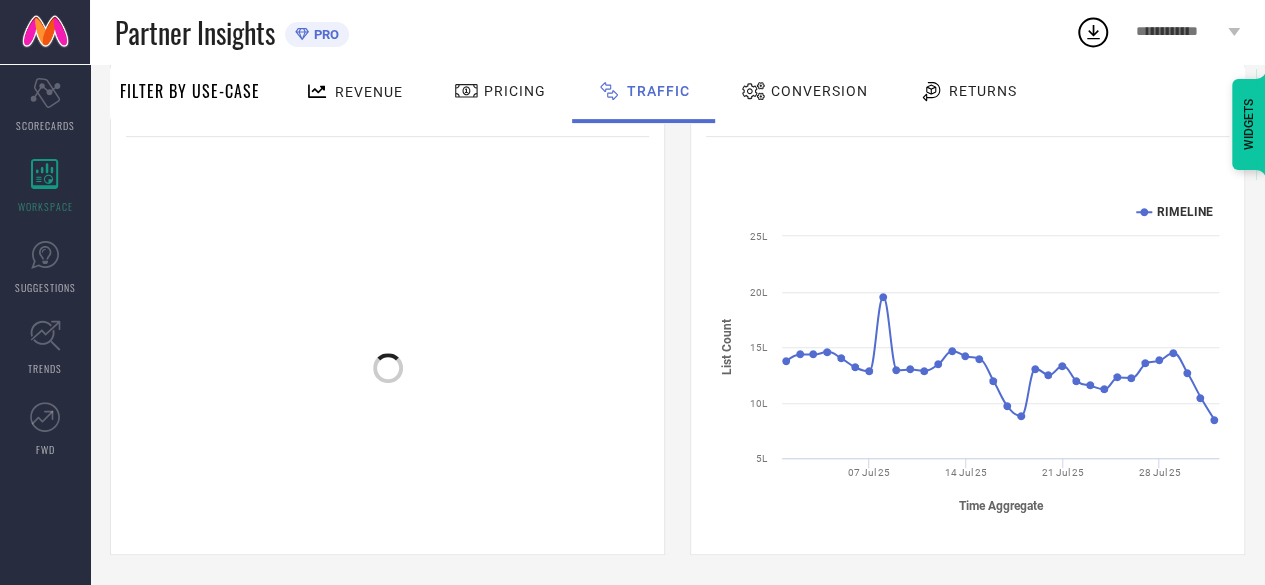 scroll, scrollTop: 288, scrollLeft: 0, axis: vertical 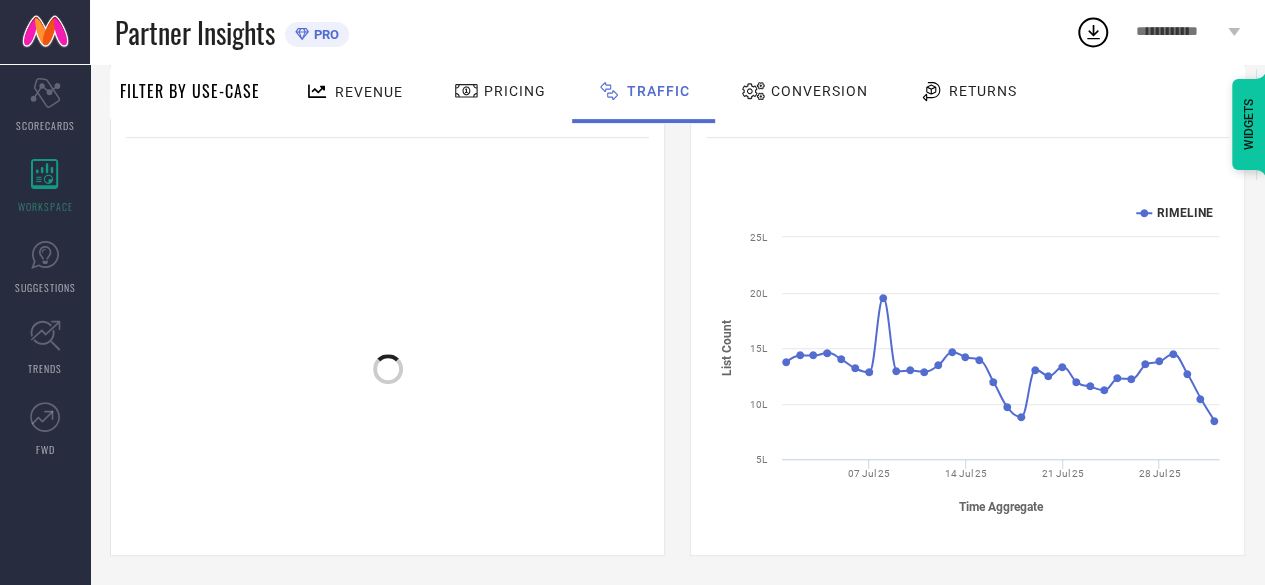 click on "Conversion" at bounding box center (819, 91) 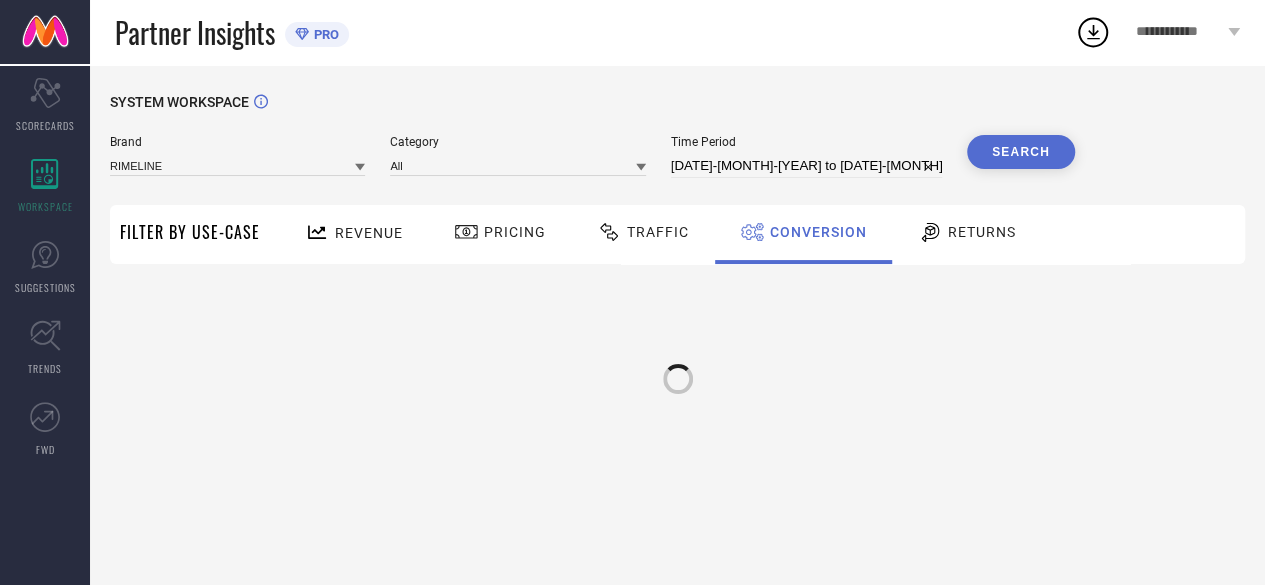 scroll, scrollTop: 0, scrollLeft: 0, axis: both 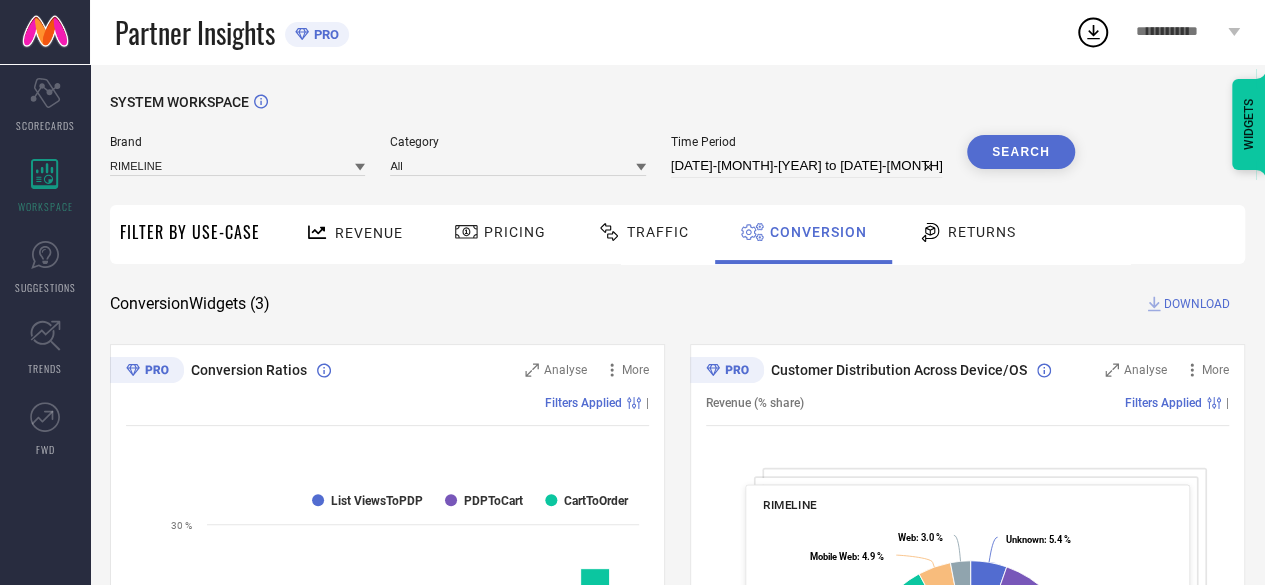 click on "Traffic" at bounding box center [658, 232] 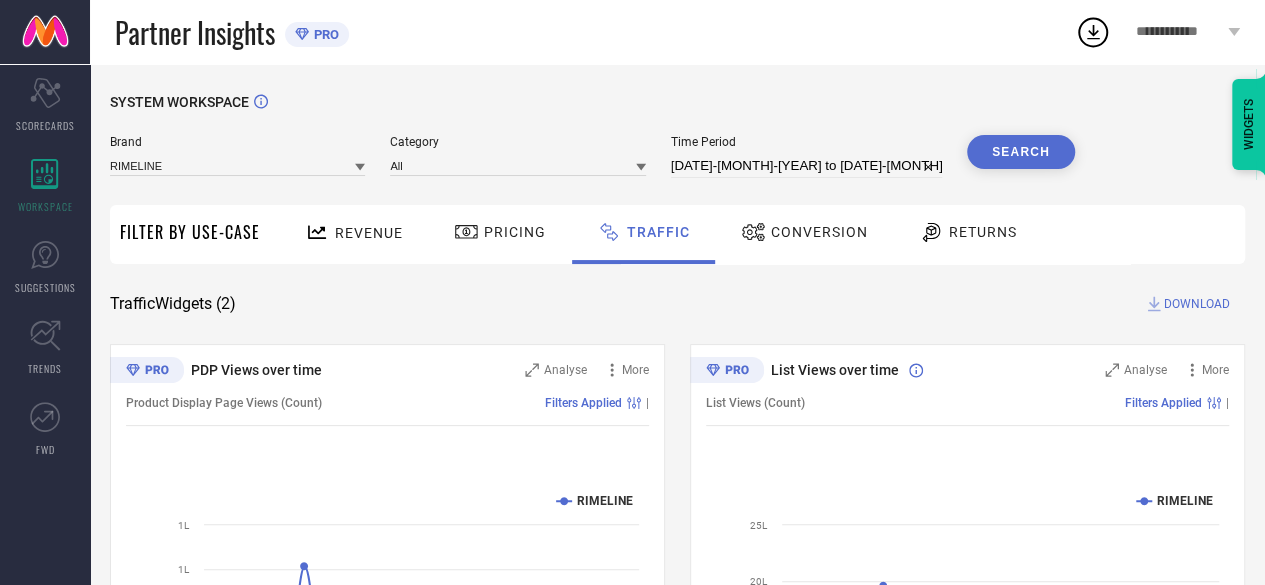 scroll, scrollTop: 40, scrollLeft: 0, axis: vertical 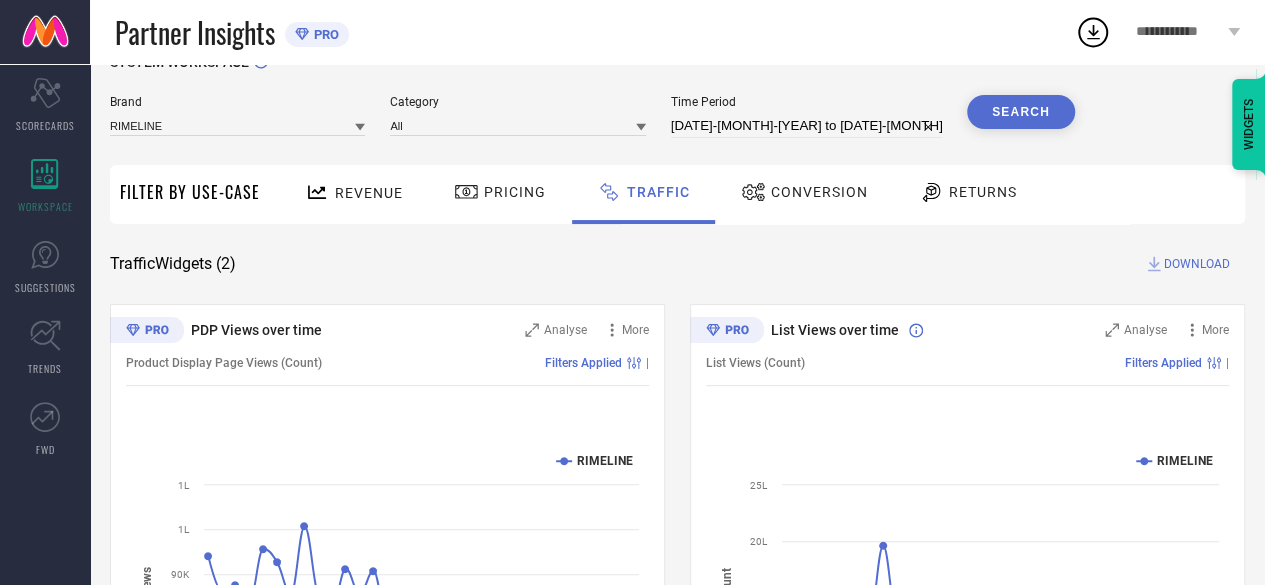 click on "Conversion" at bounding box center [819, 192] 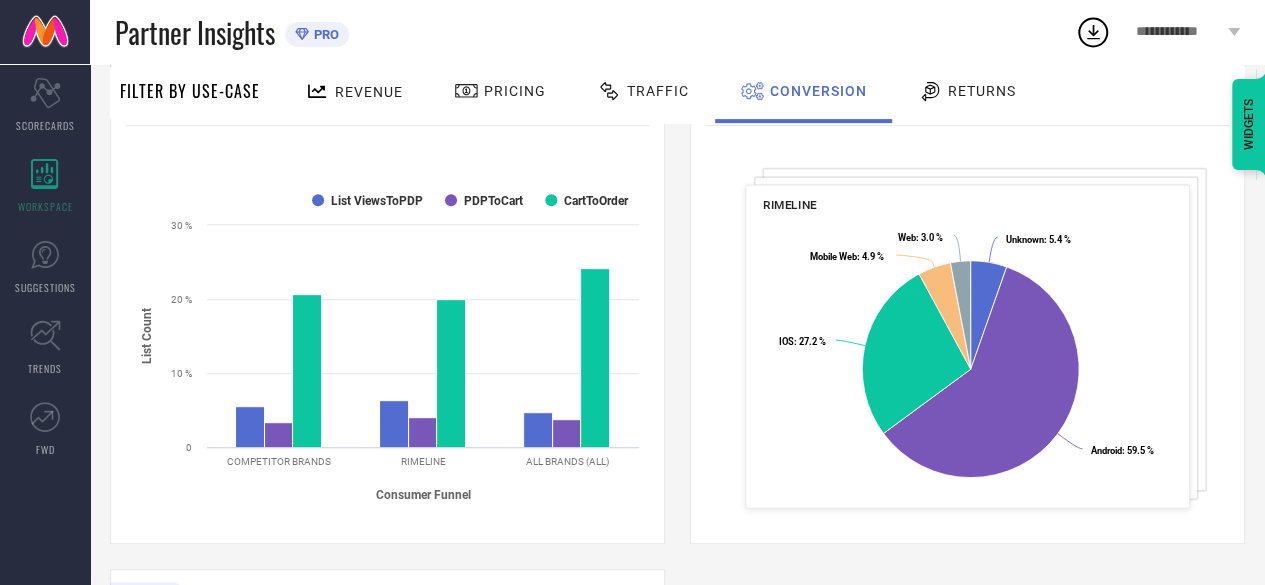scroll, scrollTop: 118, scrollLeft: 0, axis: vertical 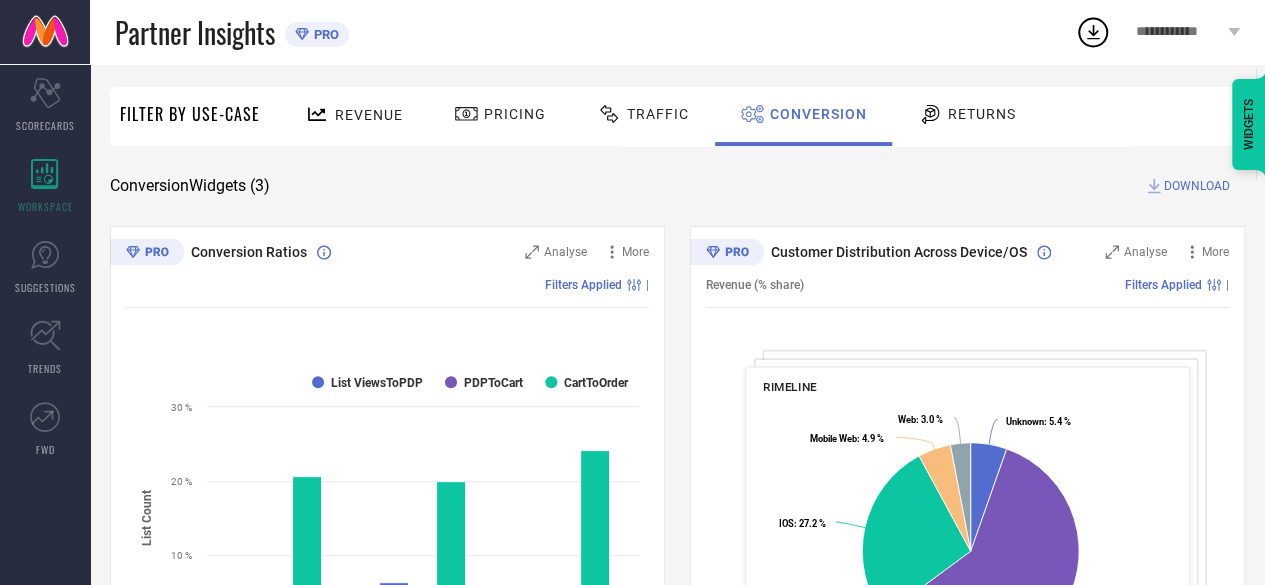 click on "Returns" at bounding box center (982, 114) 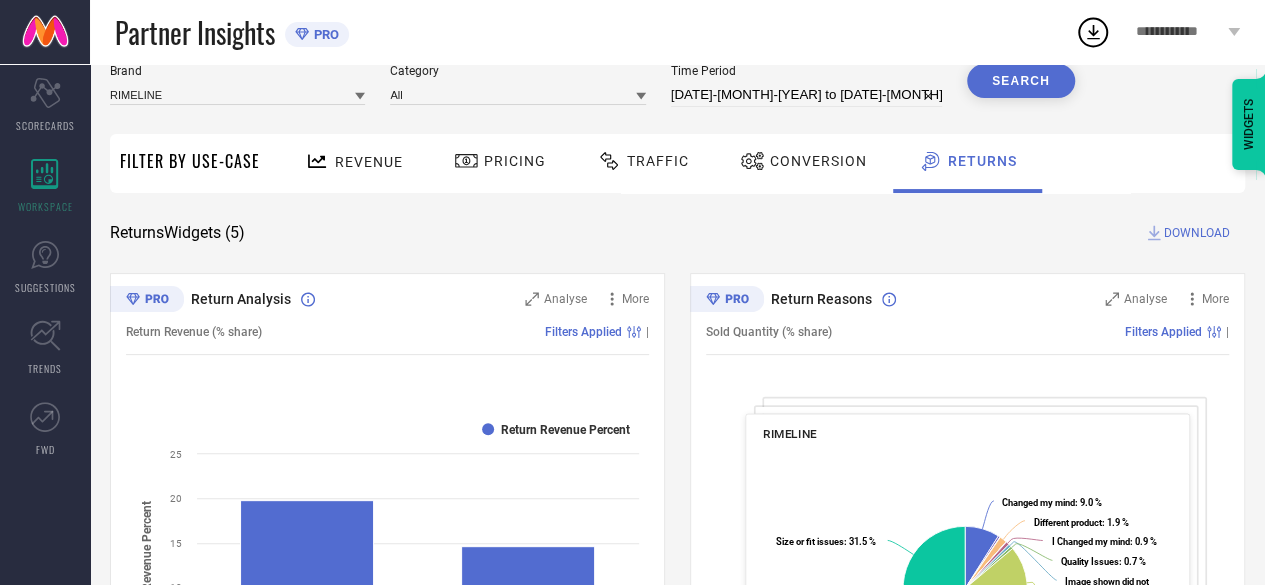 scroll, scrollTop: 69, scrollLeft: 0, axis: vertical 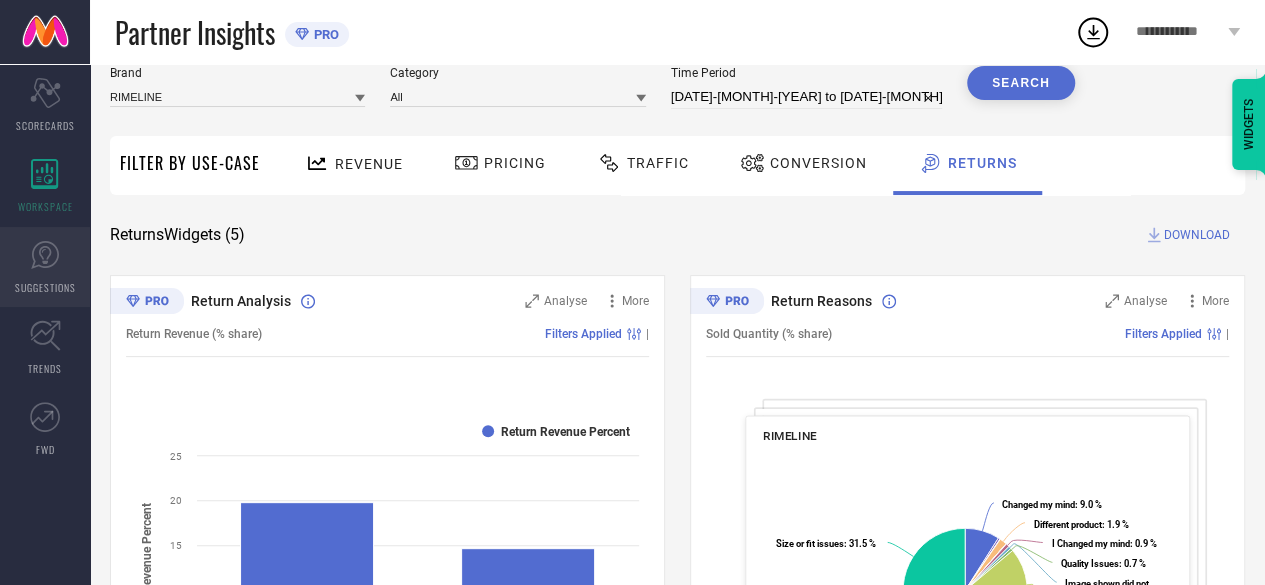 click 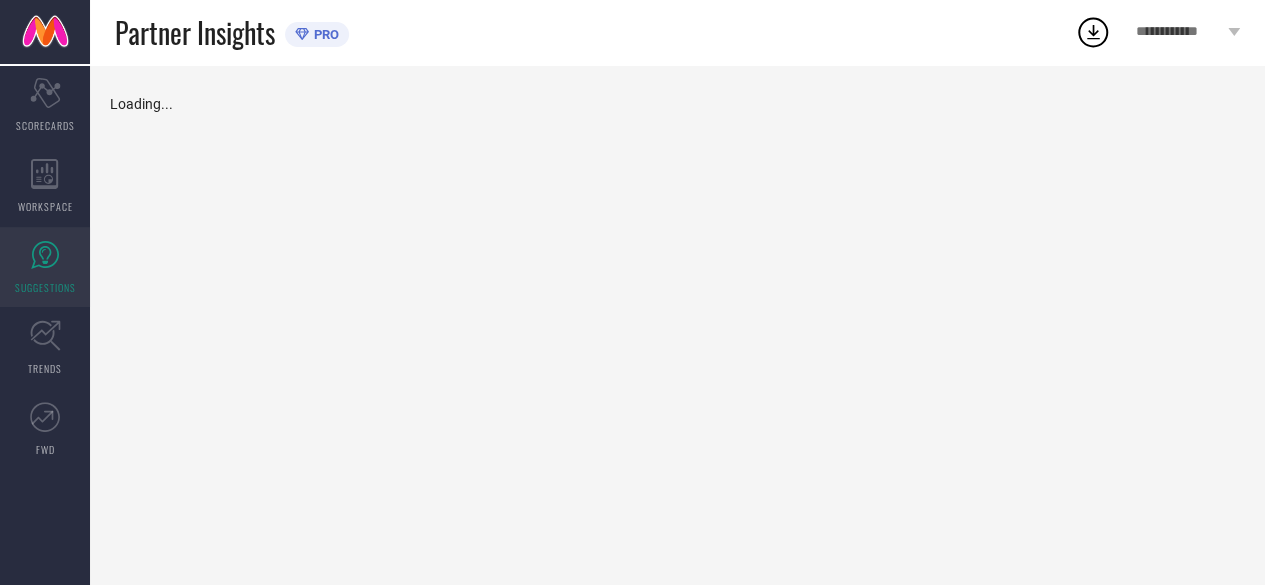 click 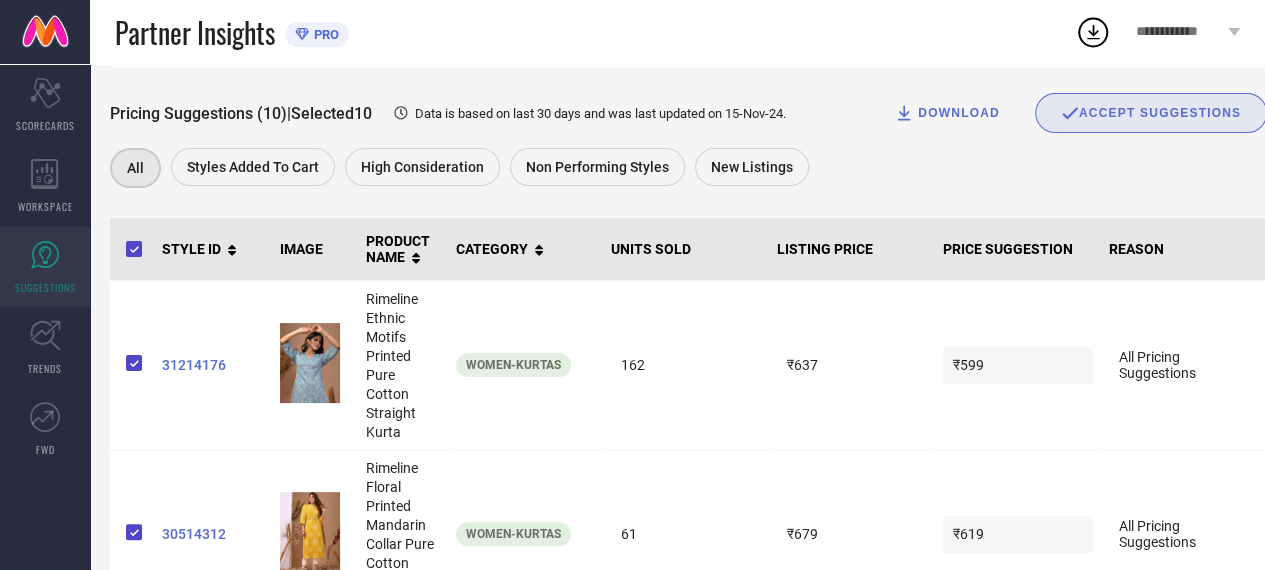 scroll, scrollTop: 0, scrollLeft: 0, axis: both 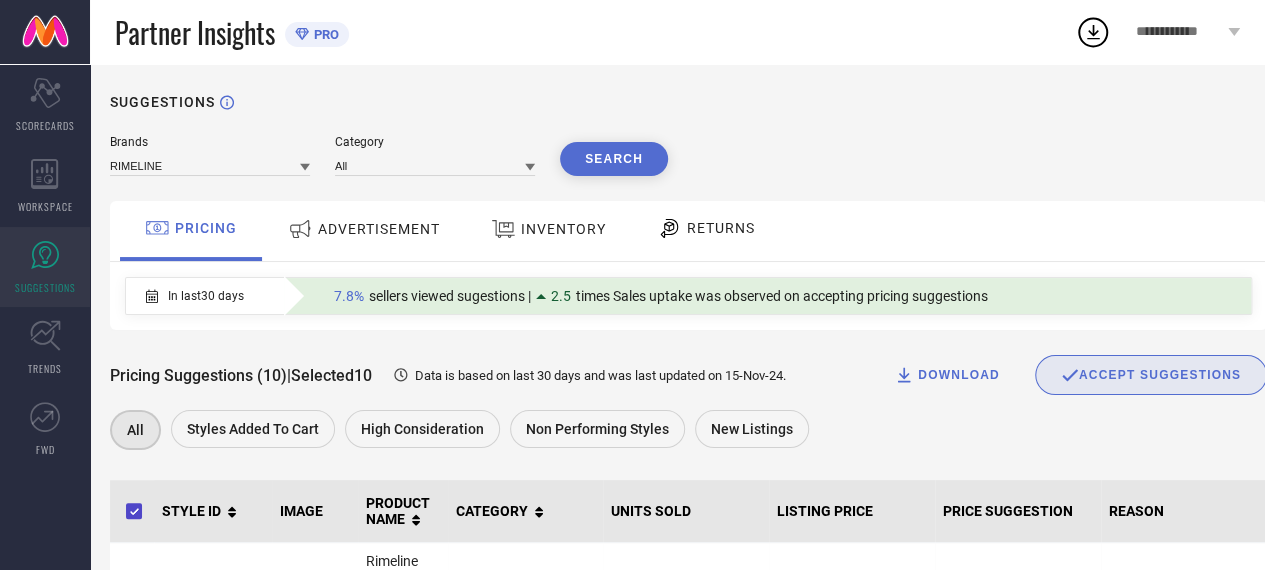 click on "ADVERTISEMENT" at bounding box center [364, 231] 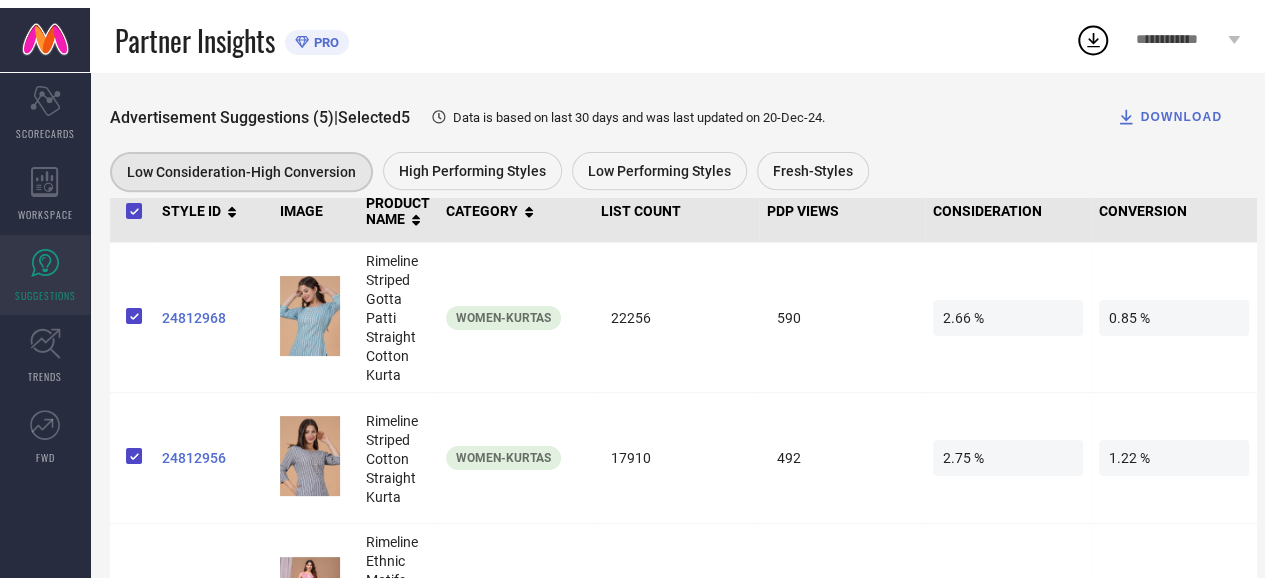 scroll, scrollTop: 0, scrollLeft: 0, axis: both 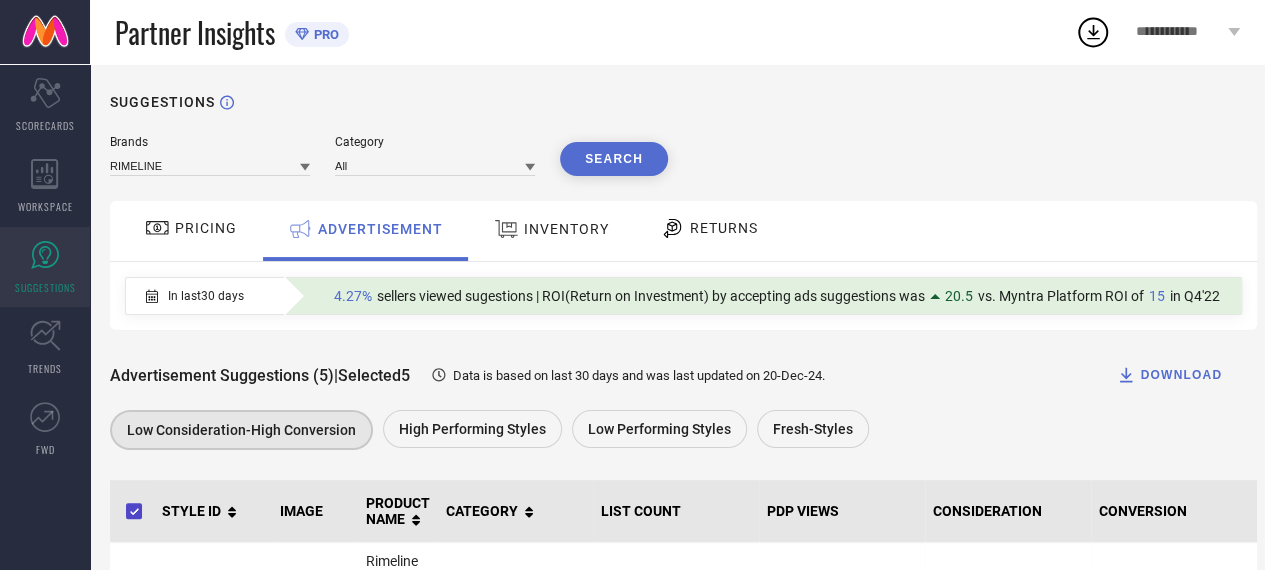 click on "INVENTORY" at bounding box center (566, 229) 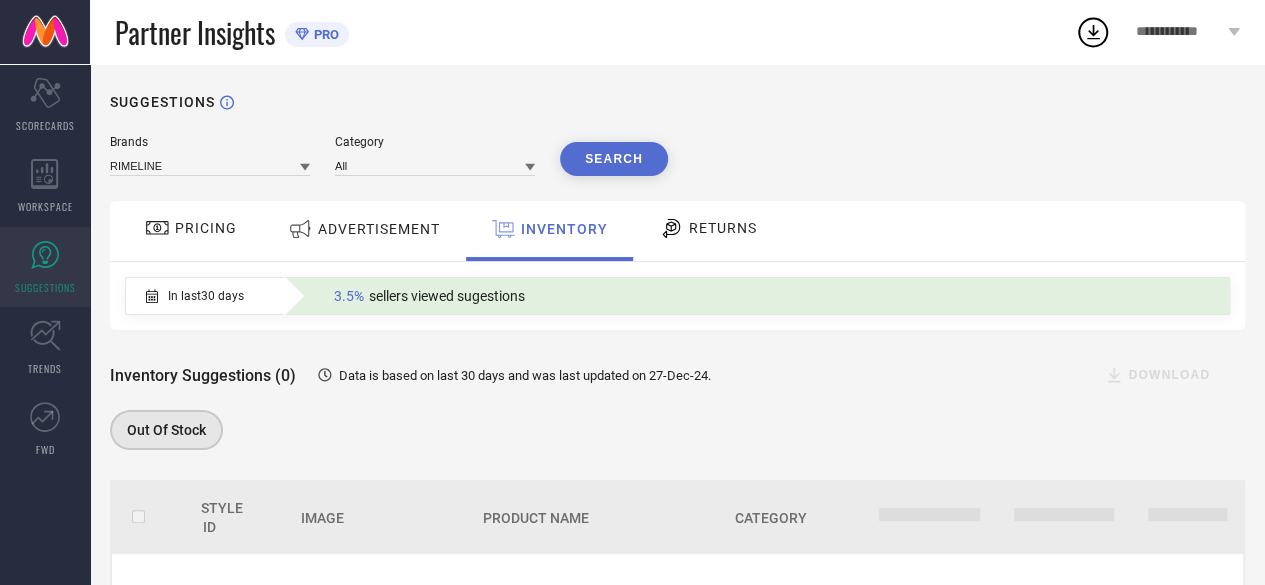 click on "RETURNS" at bounding box center [708, 231] 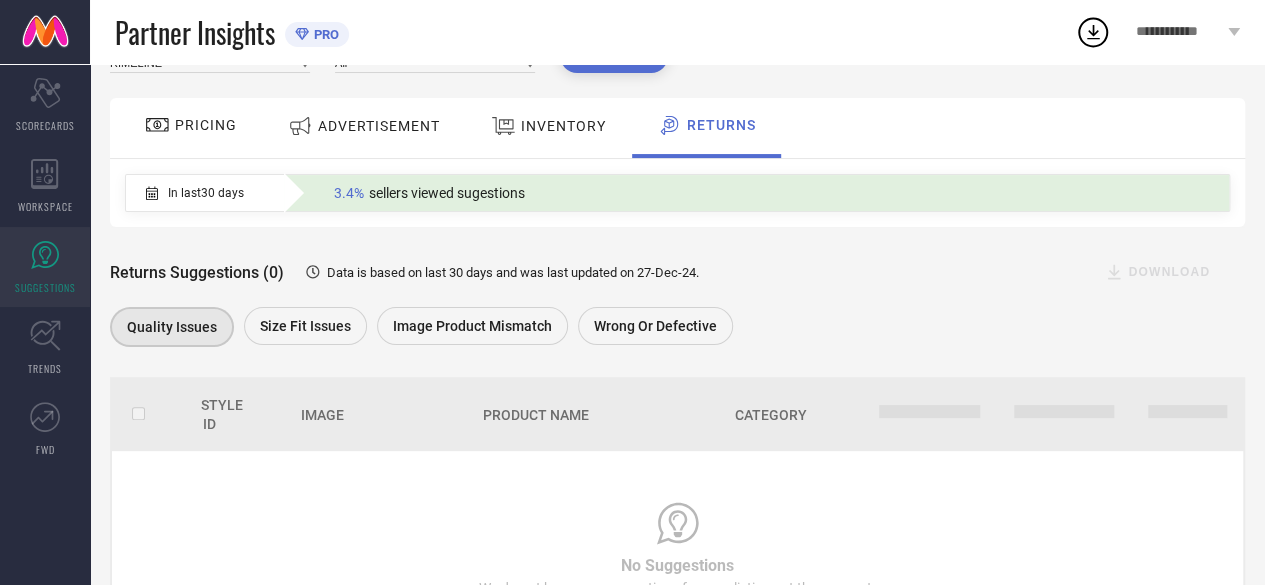 scroll, scrollTop: 104, scrollLeft: 0, axis: vertical 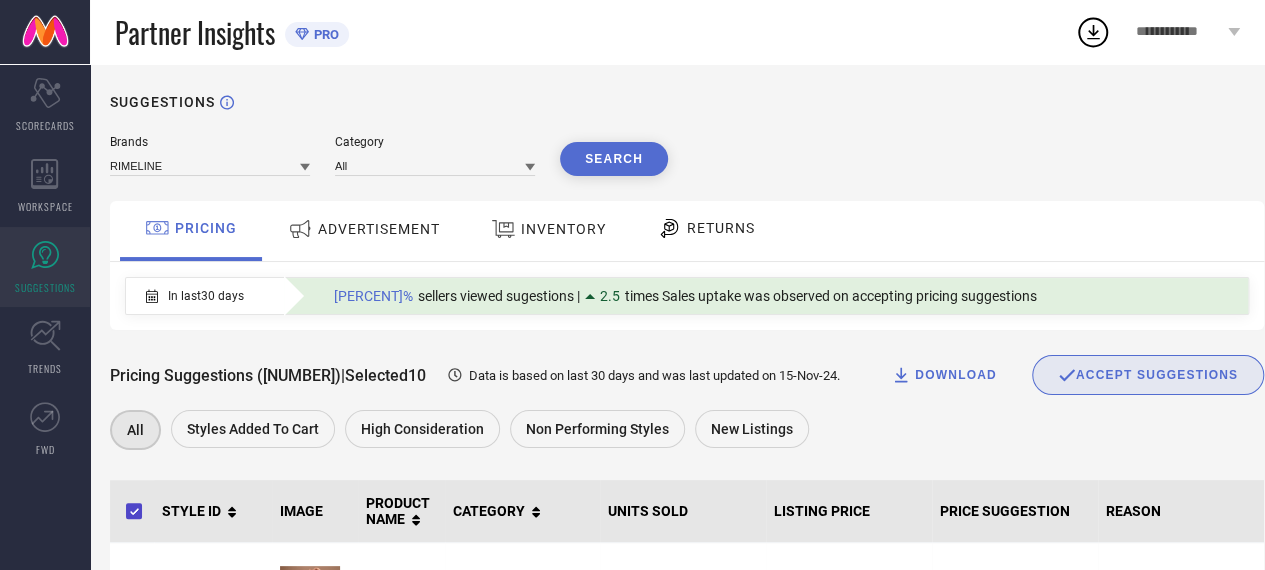 click on "RETURNS" at bounding box center [706, 231] 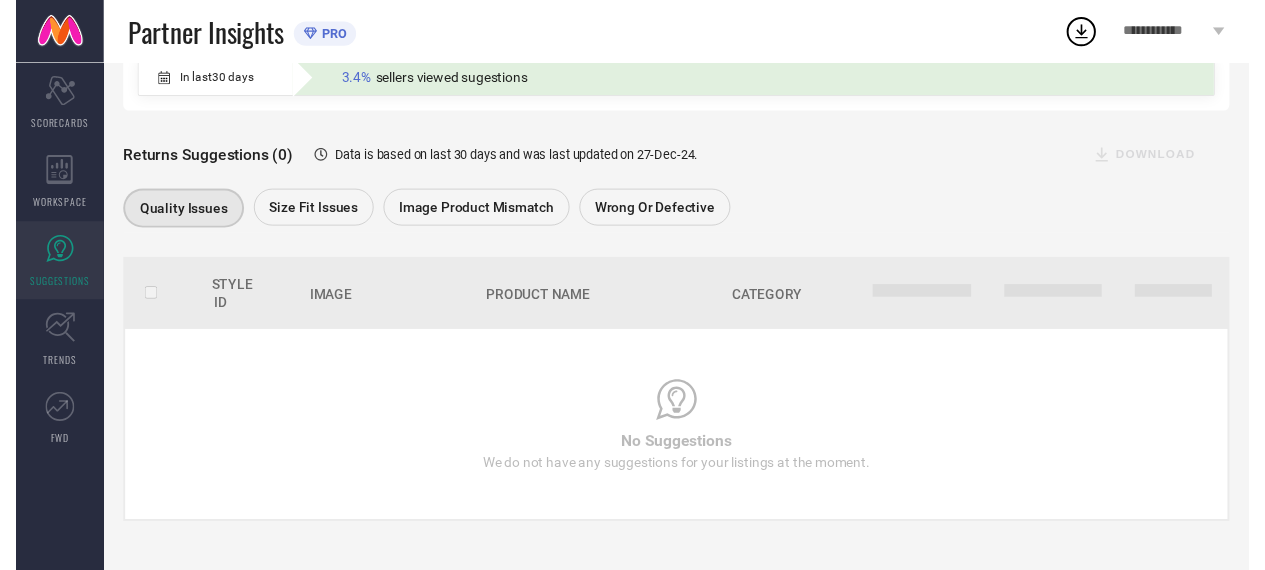 scroll, scrollTop: 0, scrollLeft: 0, axis: both 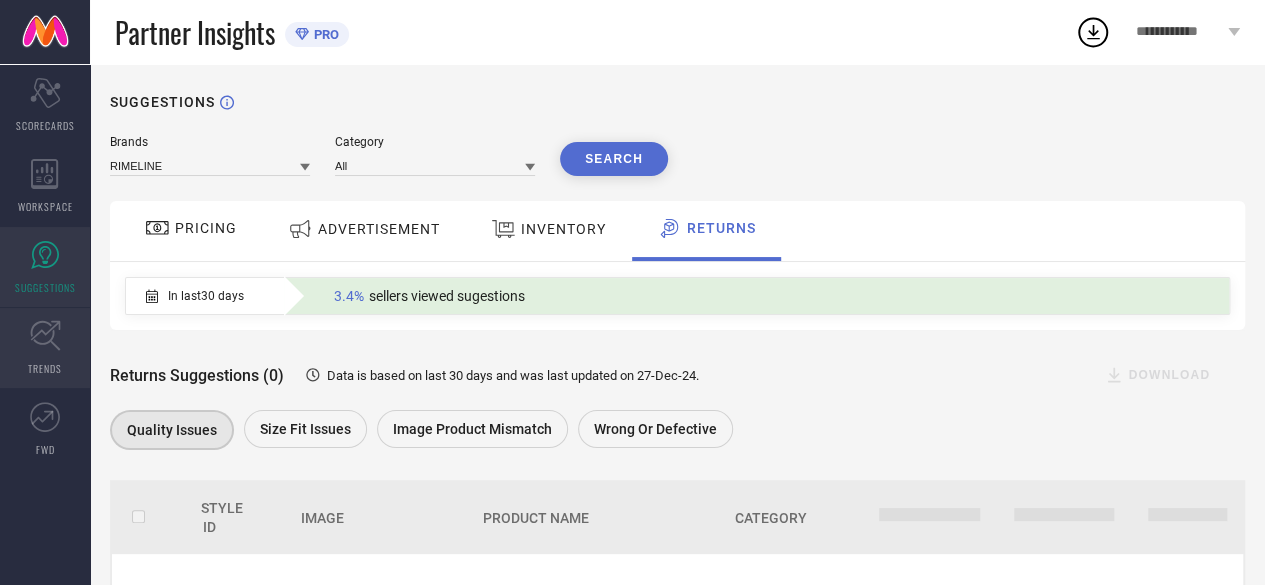 click on "TRENDS" at bounding box center [45, 368] 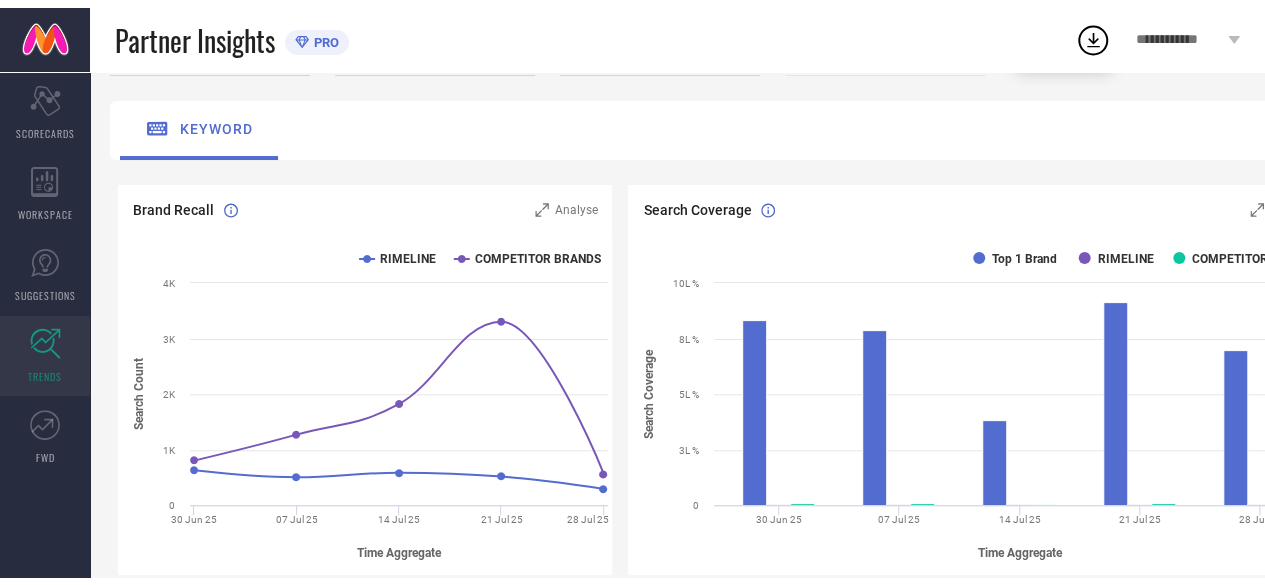 scroll, scrollTop: 0, scrollLeft: 0, axis: both 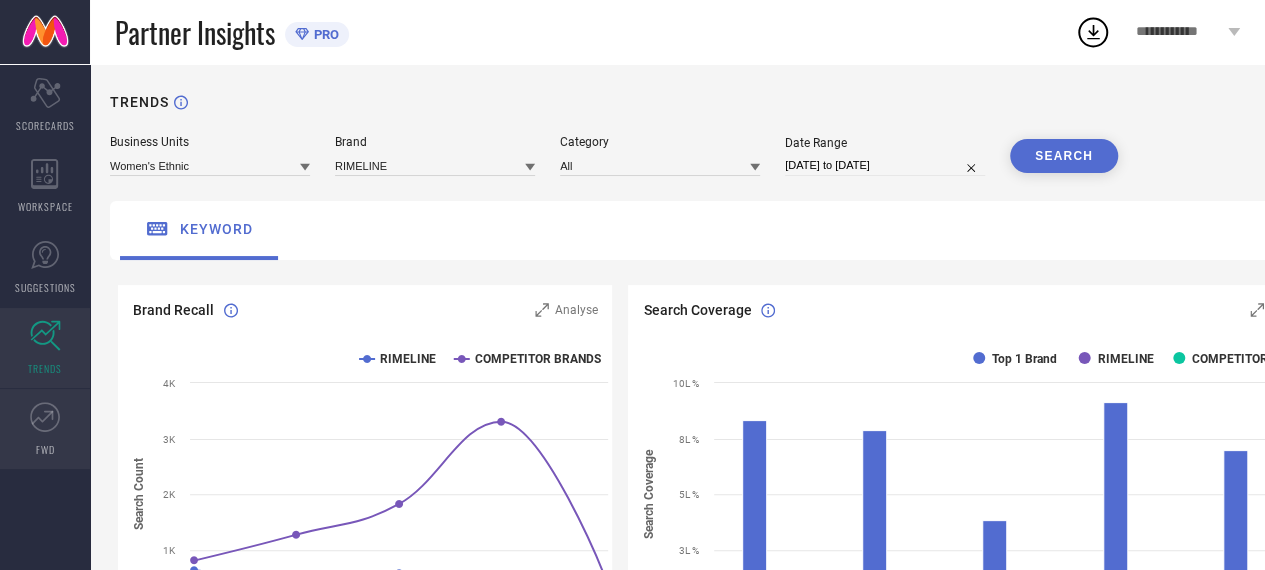 click 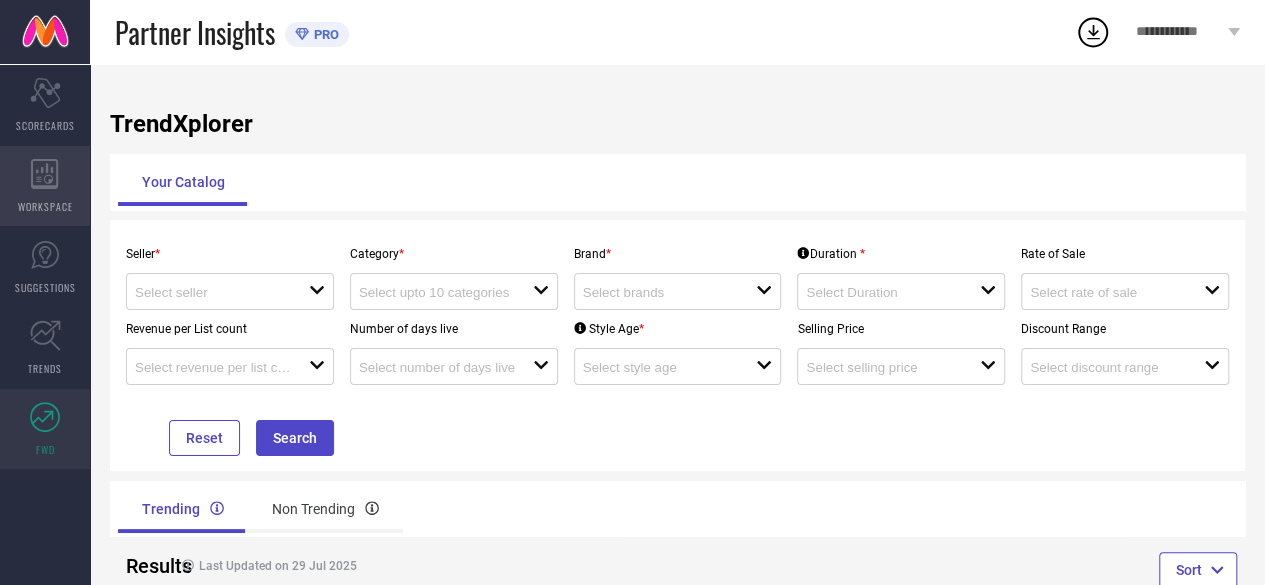 click 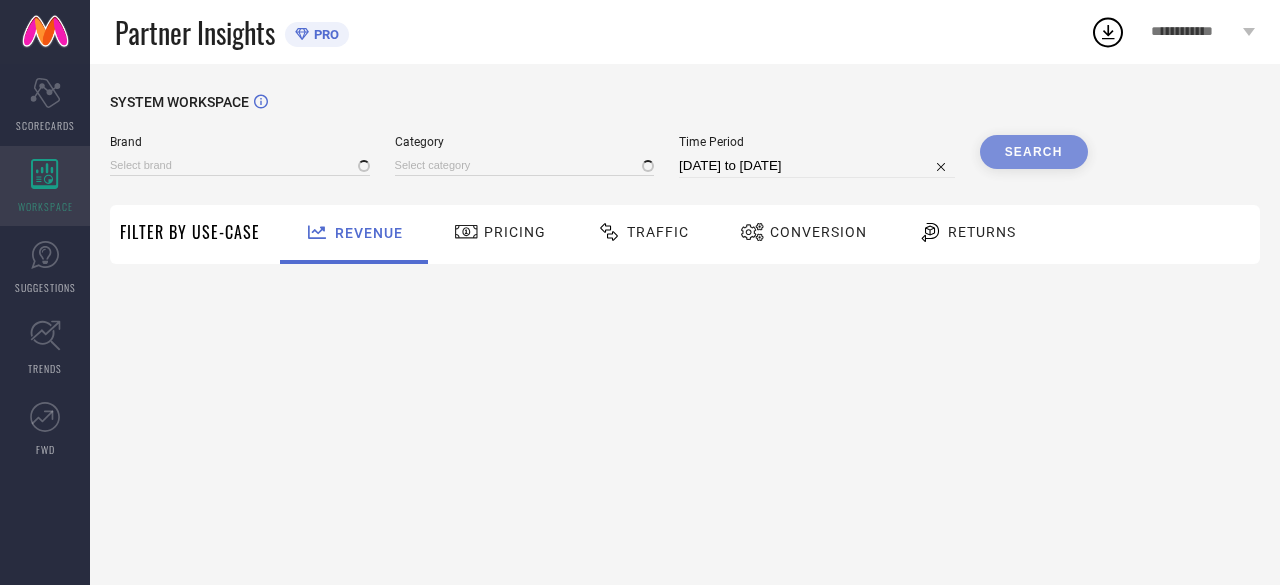 type on "RIMELINE" 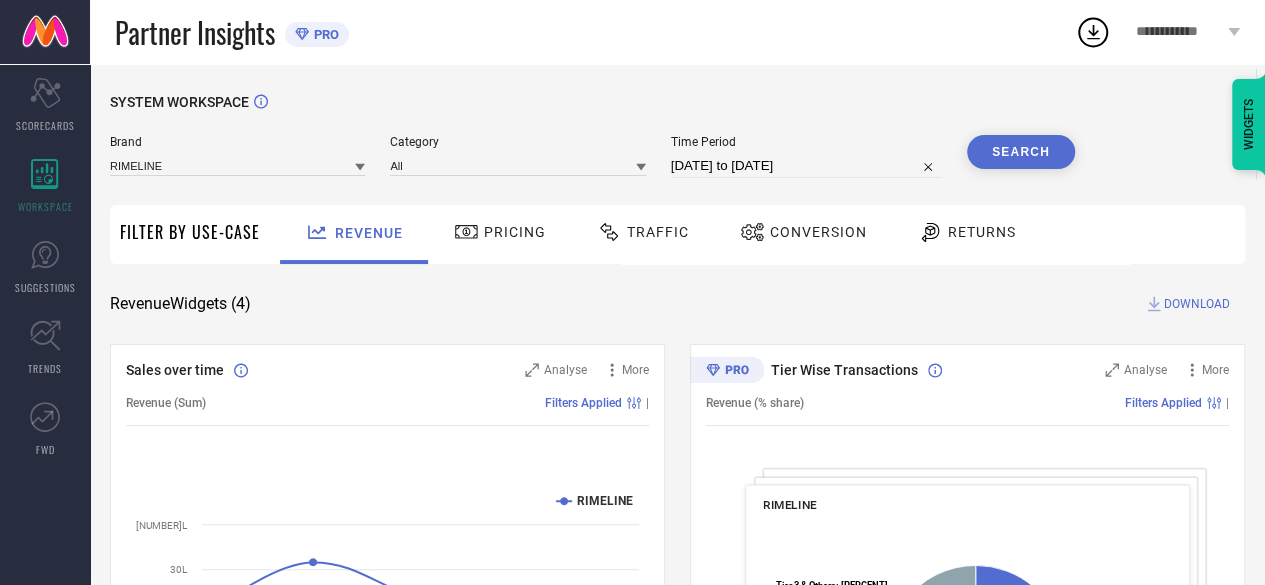 click on "Traffic" at bounding box center (658, 232) 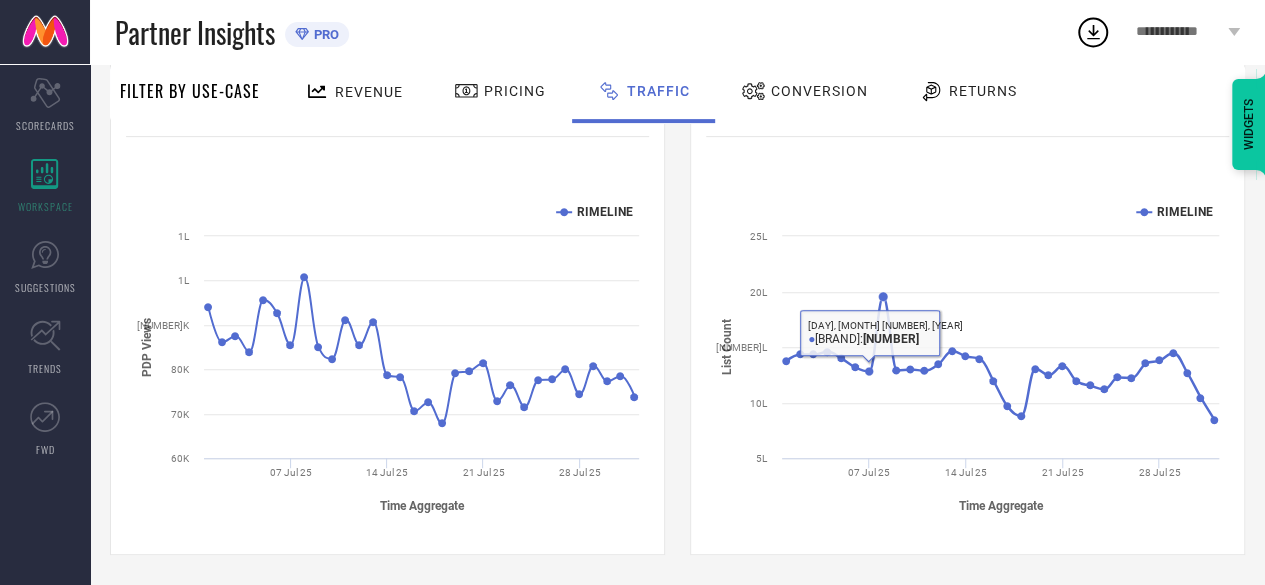 scroll, scrollTop: 0, scrollLeft: 0, axis: both 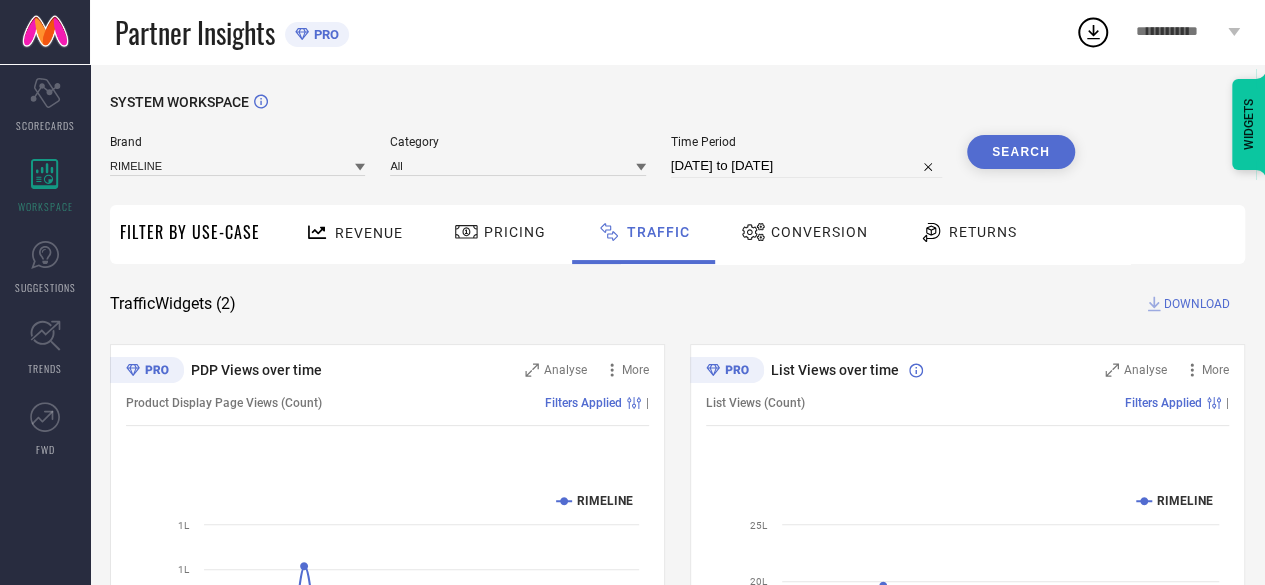 click on "Time Period" at bounding box center (806, 142) 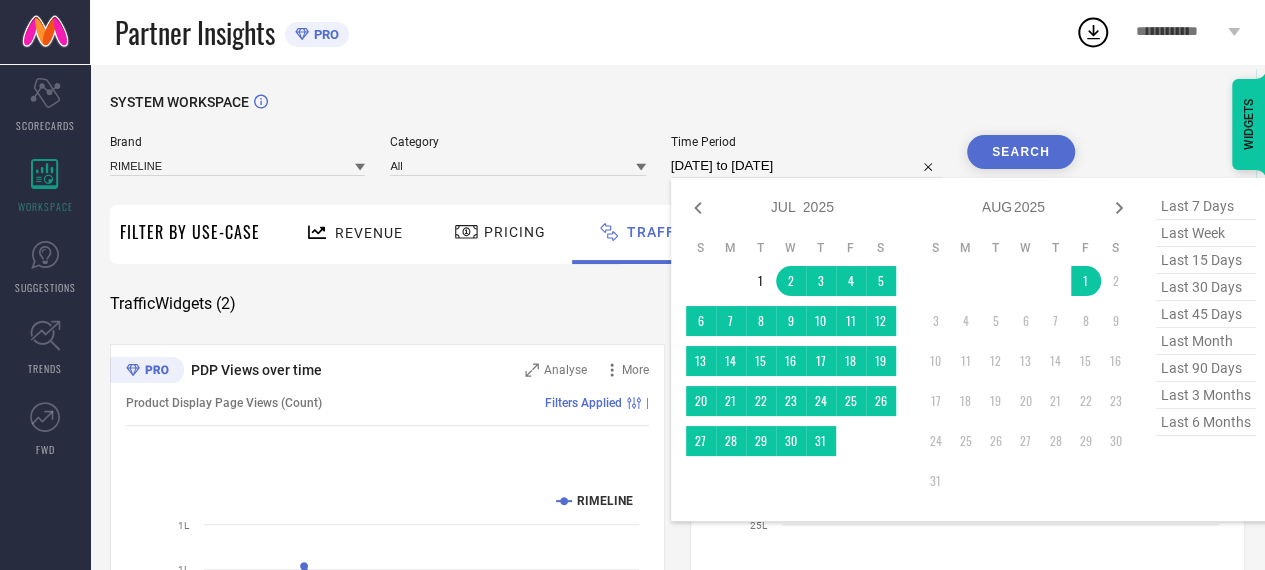 click on "[DATE] to [DATE]" at bounding box center [806, 166] 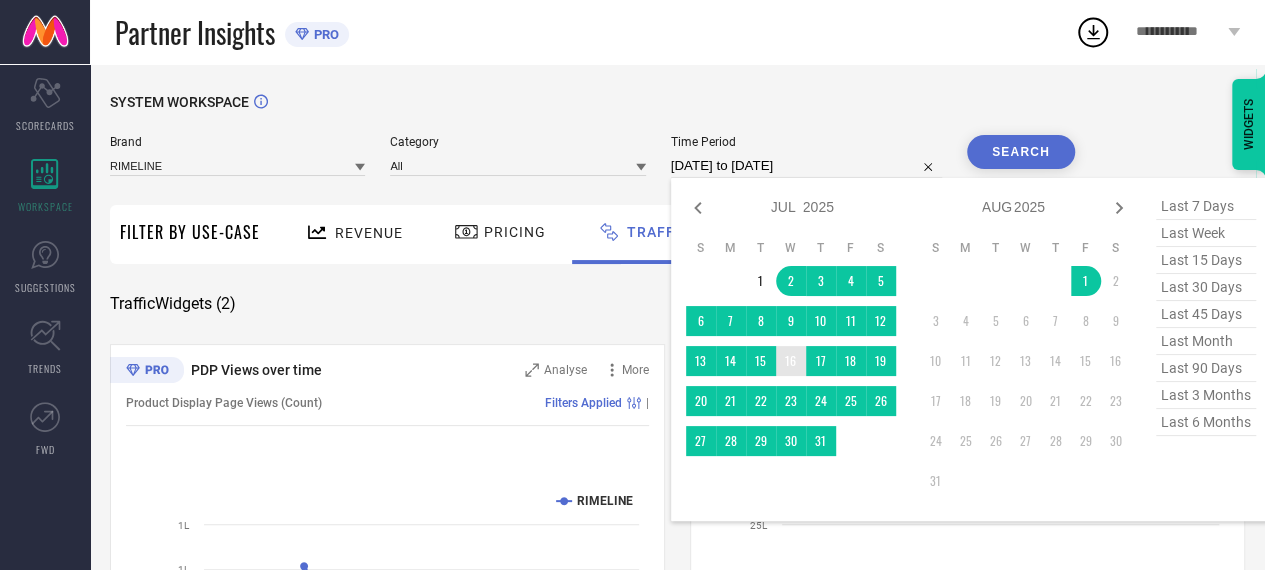 type on "After [DATE]" 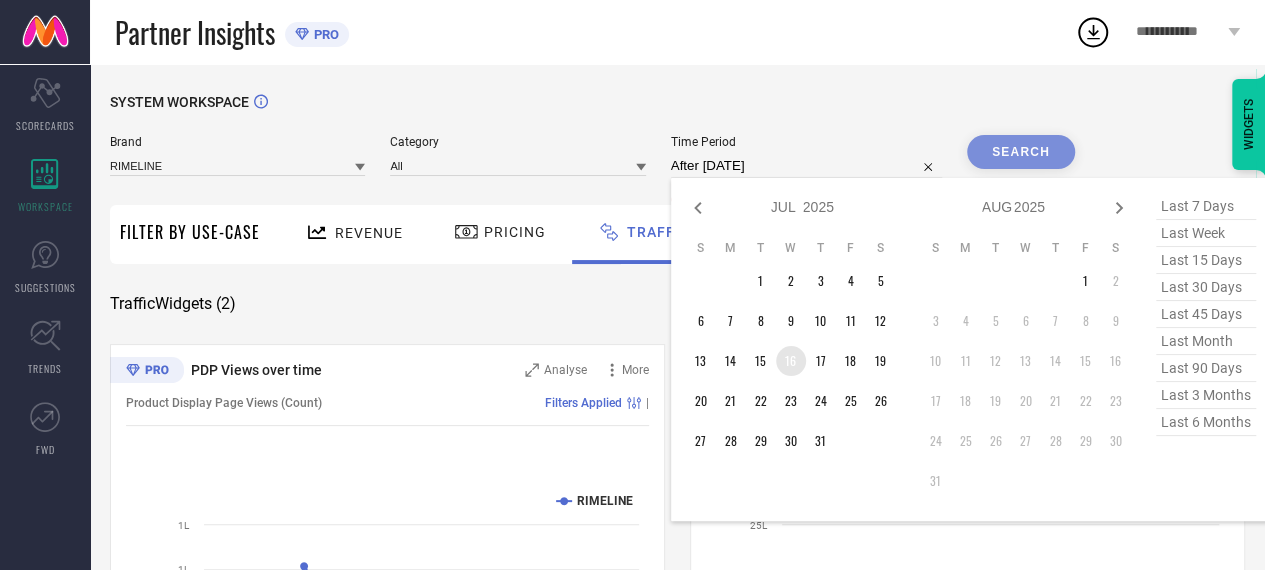 click on "16" at bounding box center [791, 361] 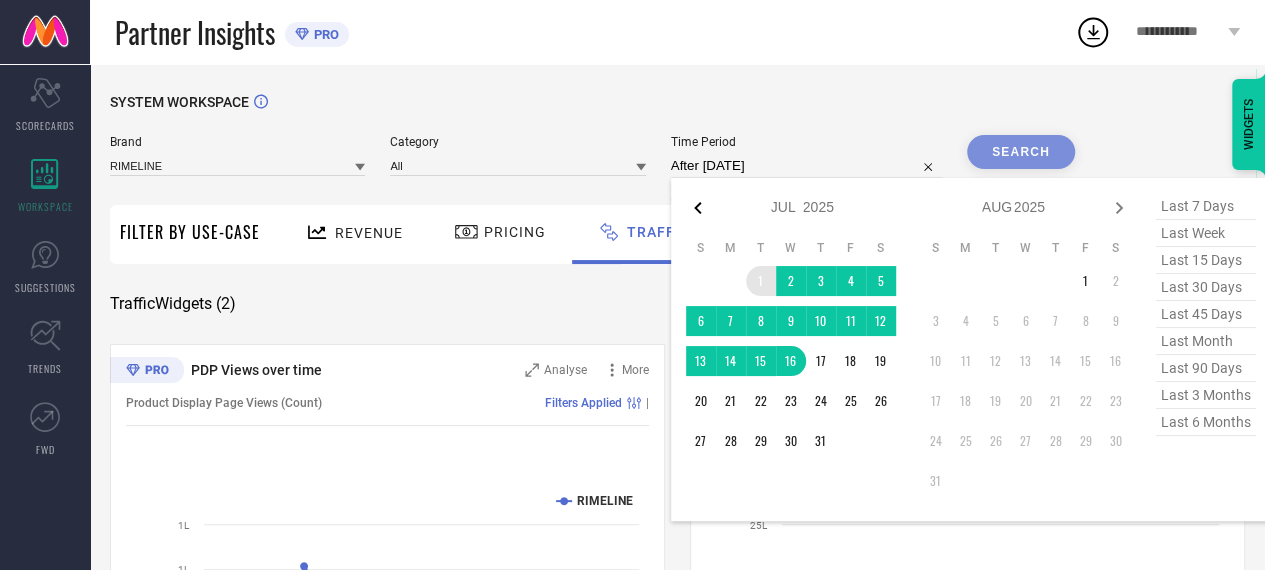 click 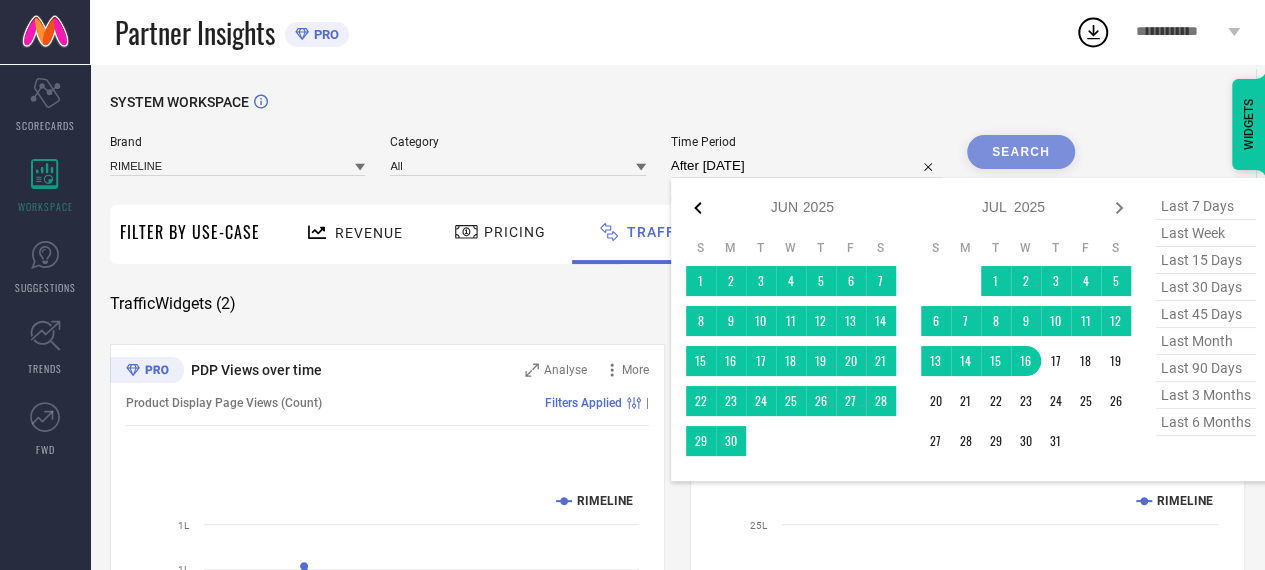 click 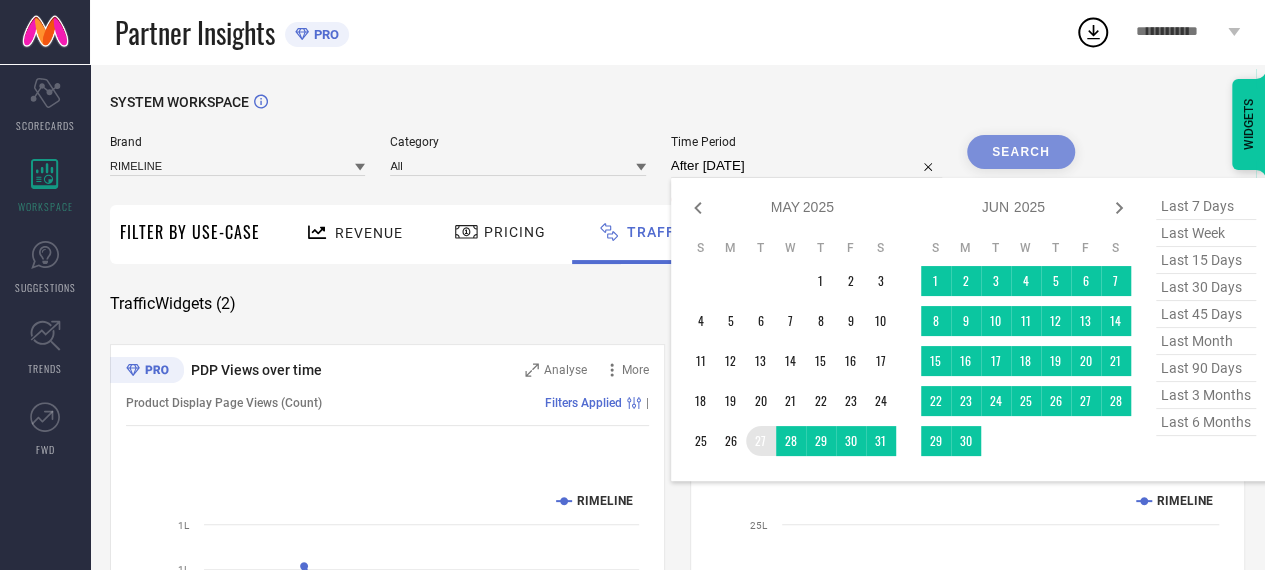 type on "[DATE] to [DATE]" 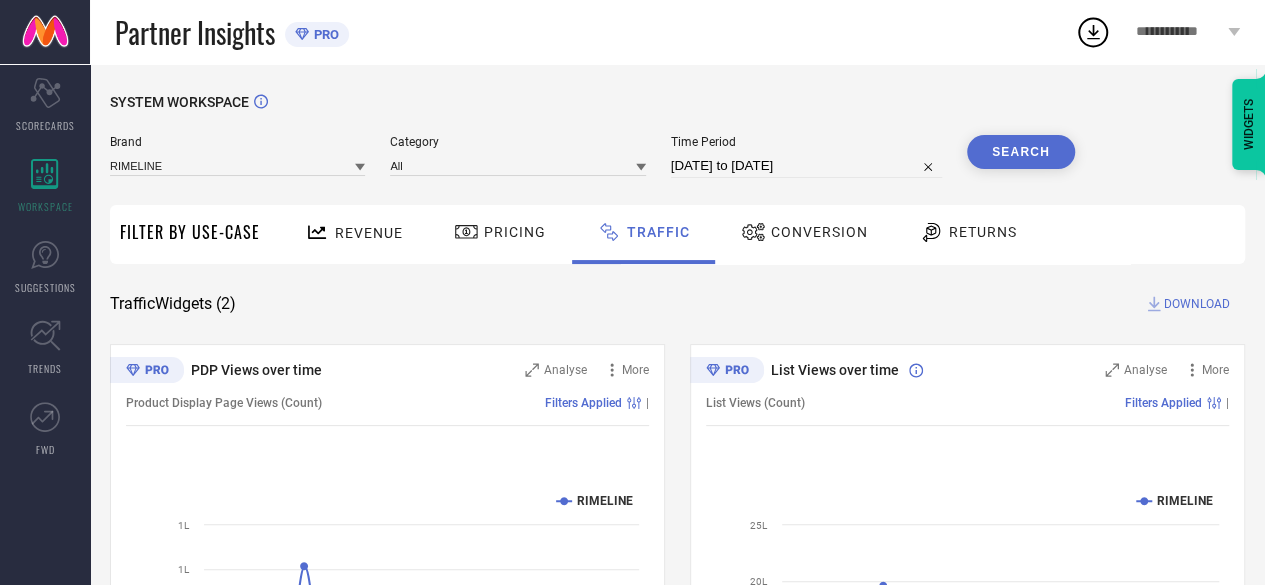 click on "Time Period" at bounding box center (806, 142) 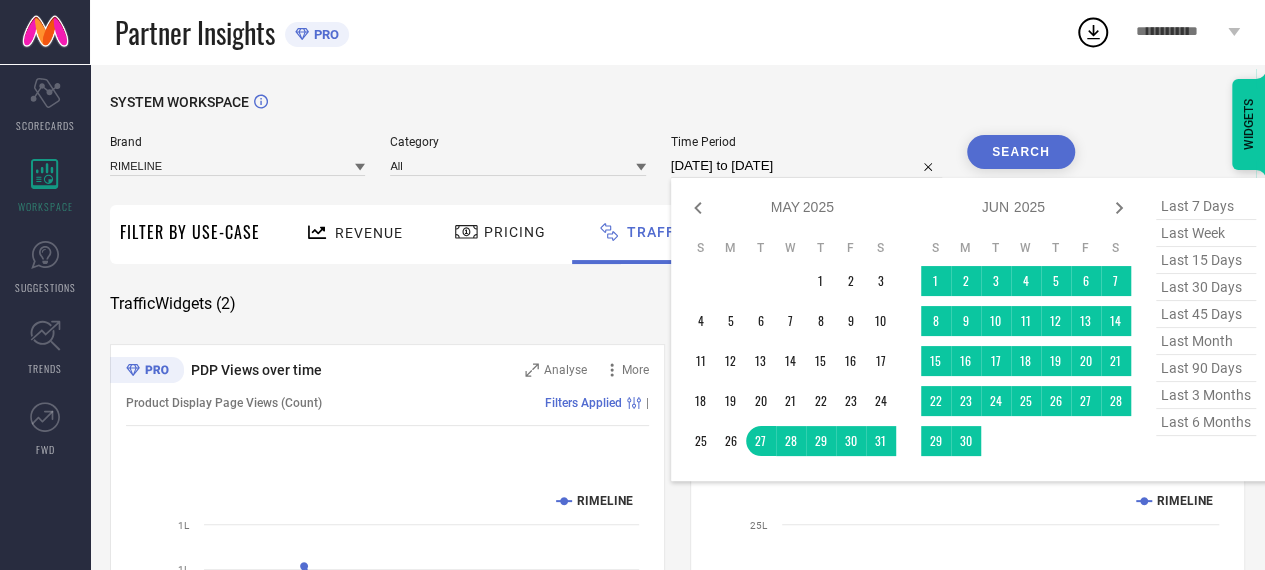 click on "[DATE] to [DATE]" at bounding box center [806, 166] 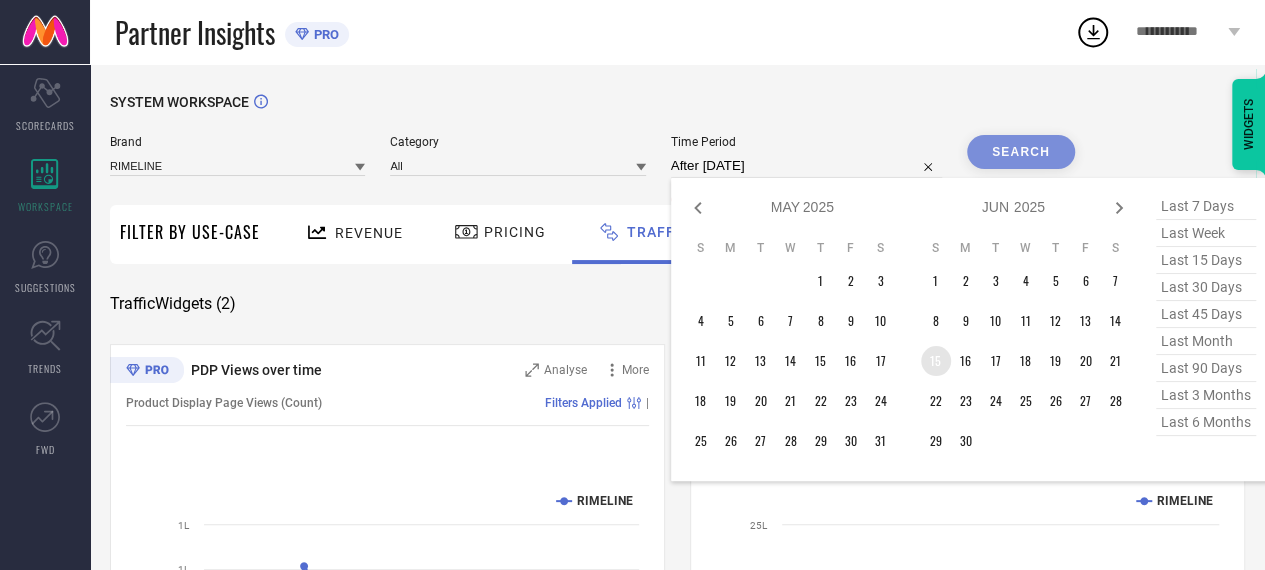 click on "15" at bounding box center [936, 361] 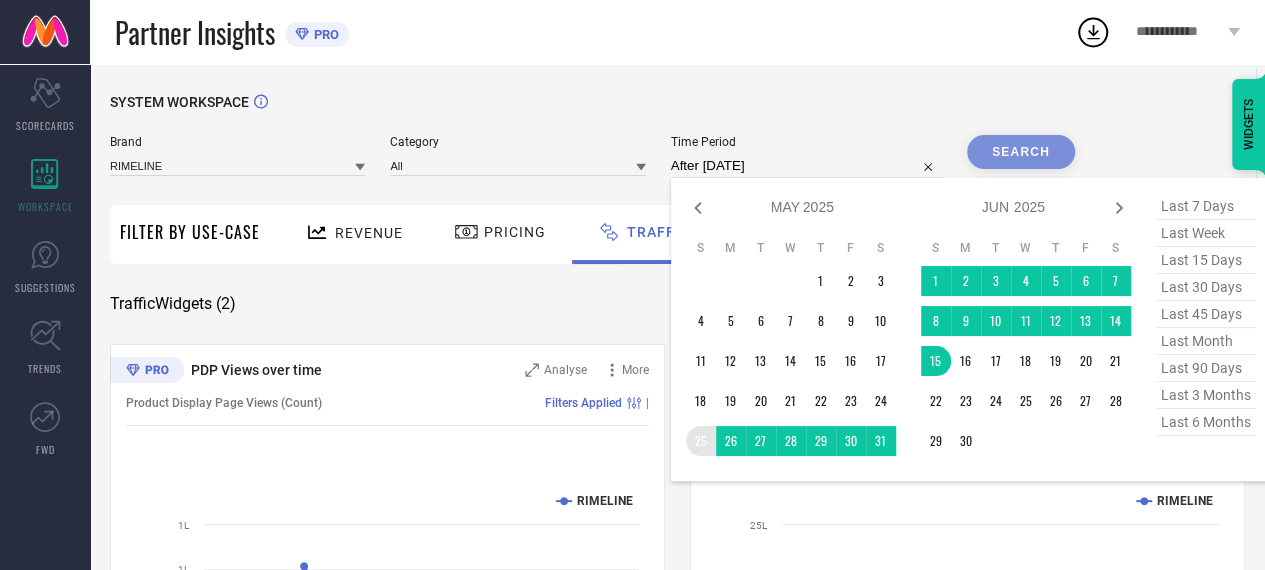 type on "[DATE] to [DATE]" 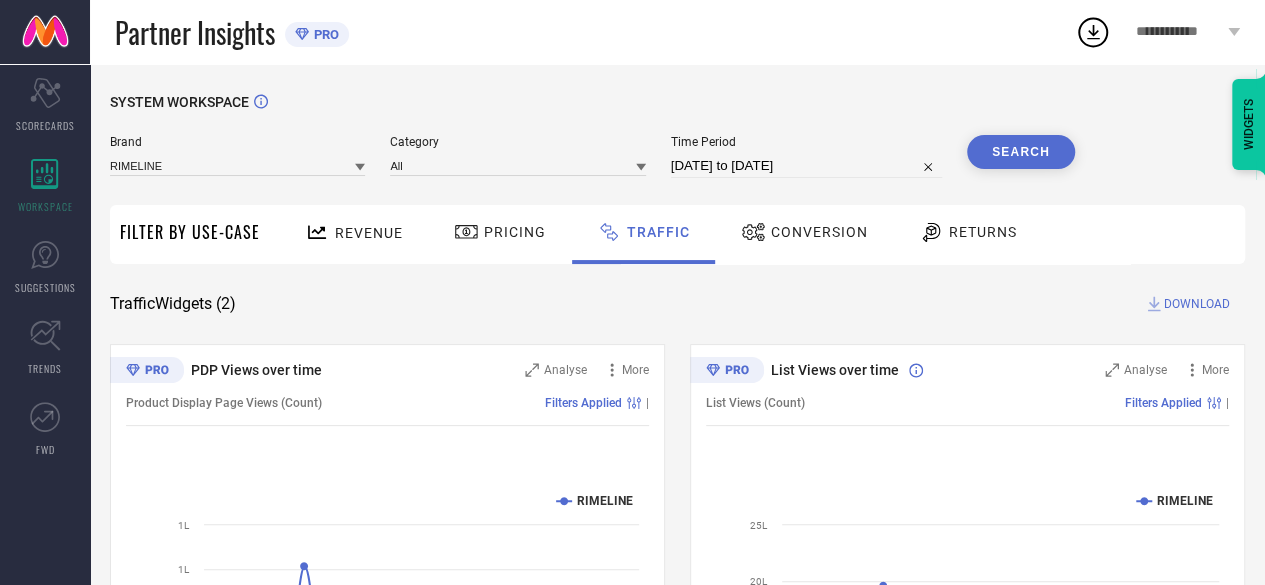 click on "Search" at bounding box center [1021, 152] 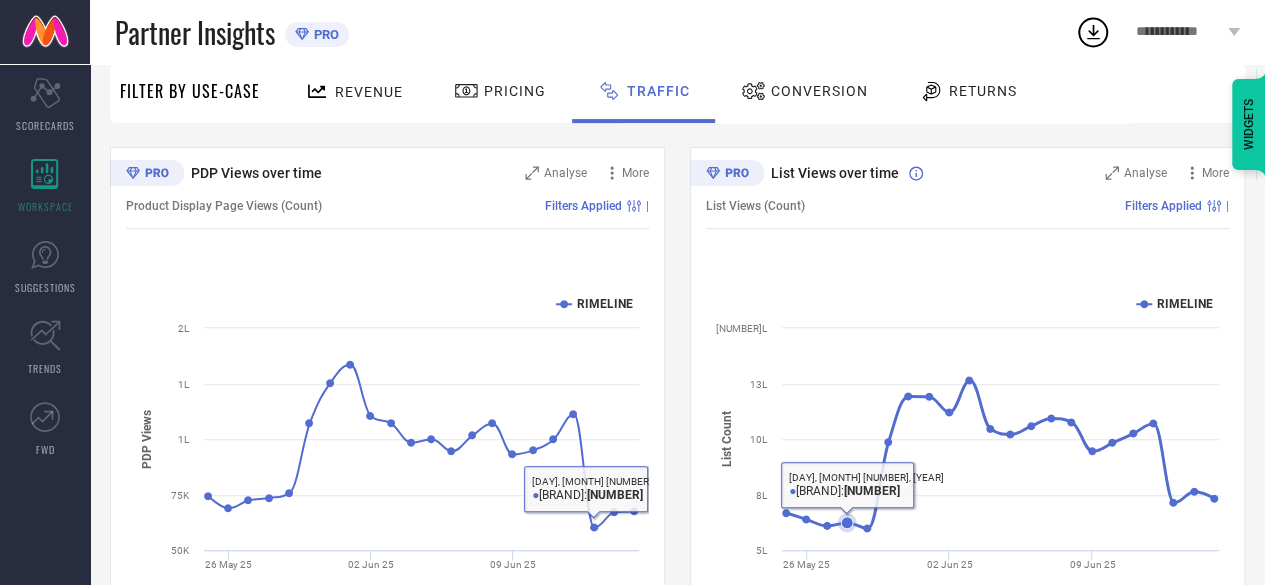 scroll, scrollTop: 0, scrollLeft: 0, axis: both 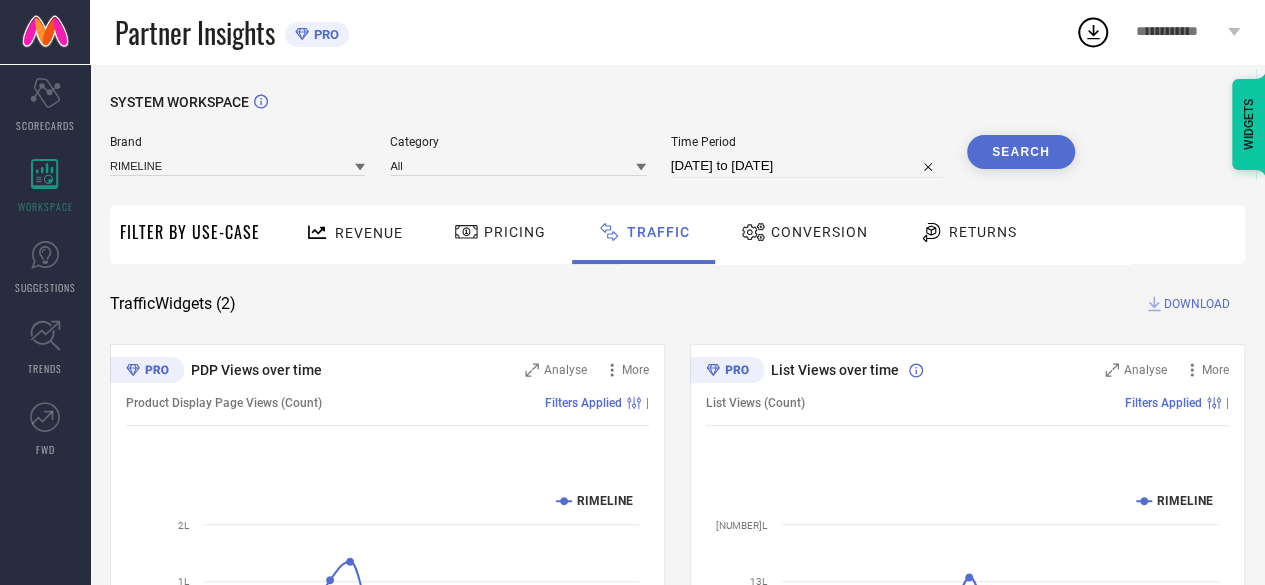select on "4" 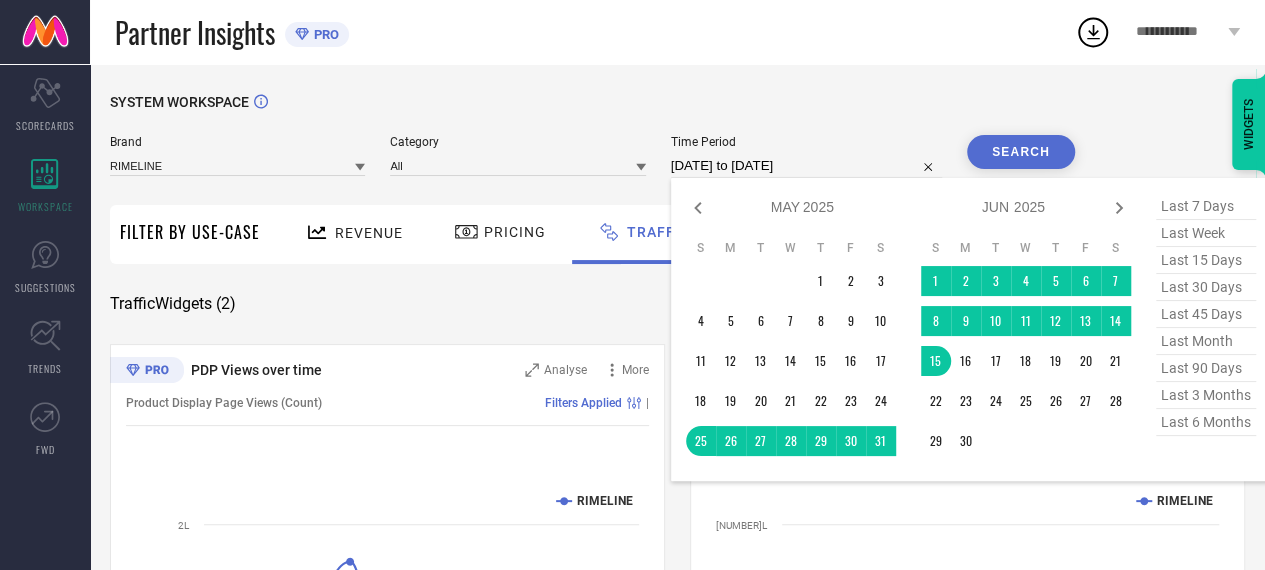 click on "[DATE] to [DATE]" at bounding box center [806, 166] 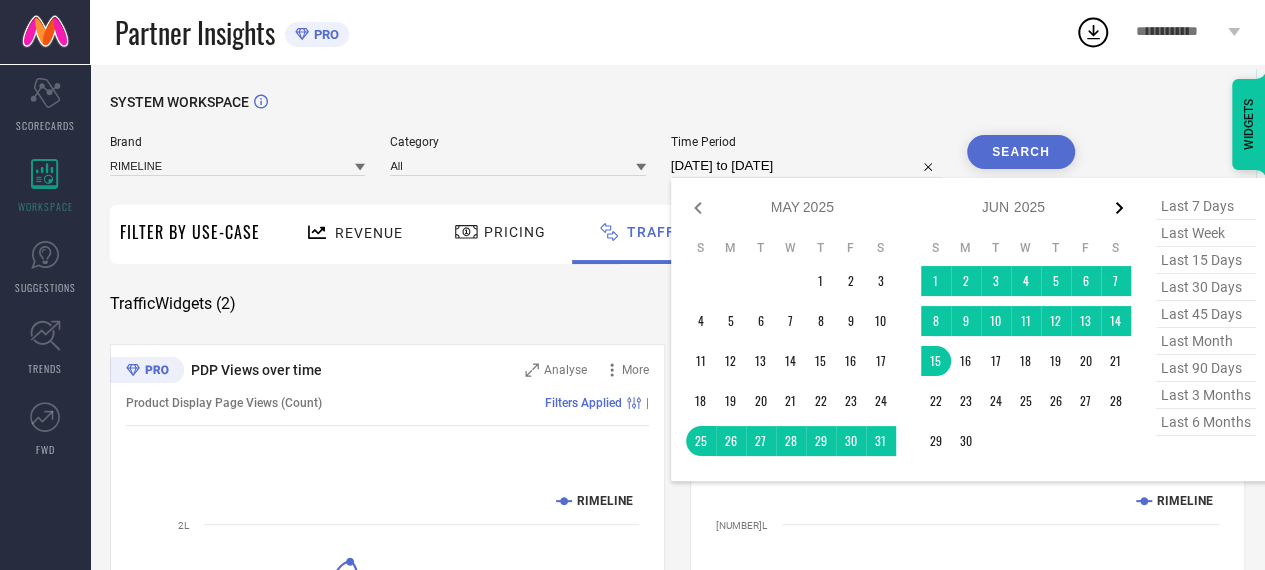 click 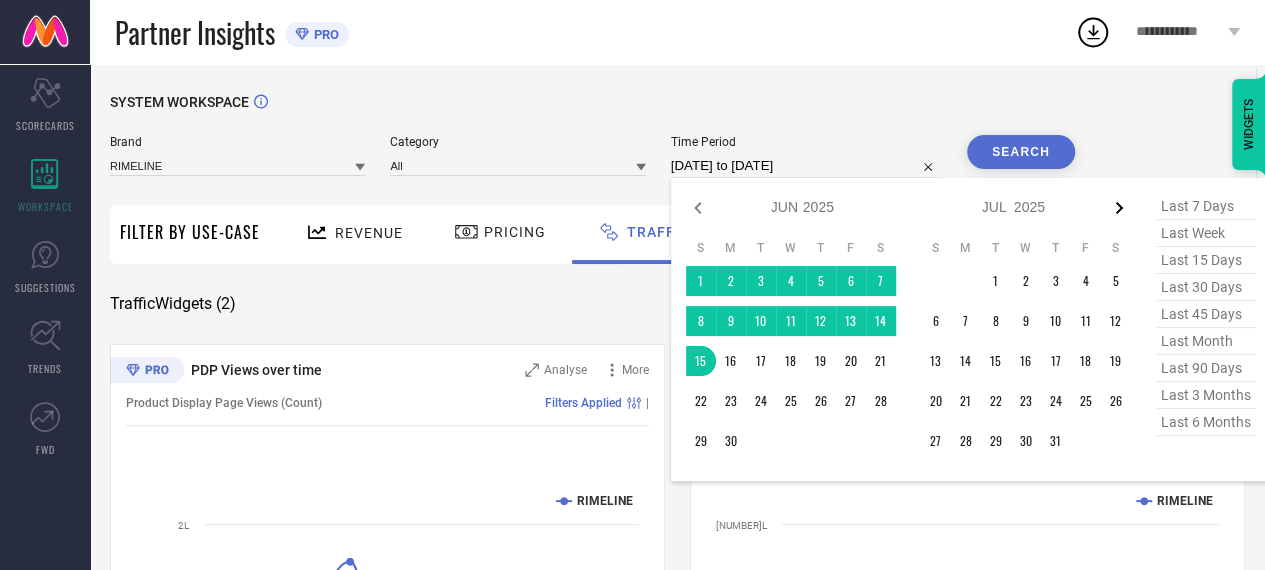 click 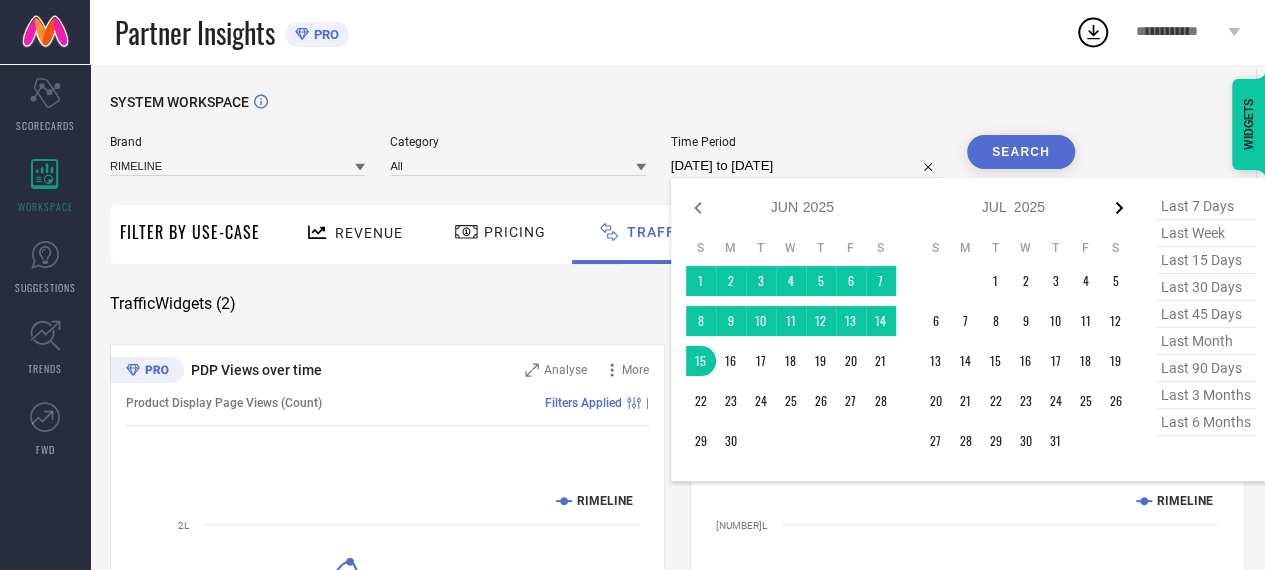 select on "2025" 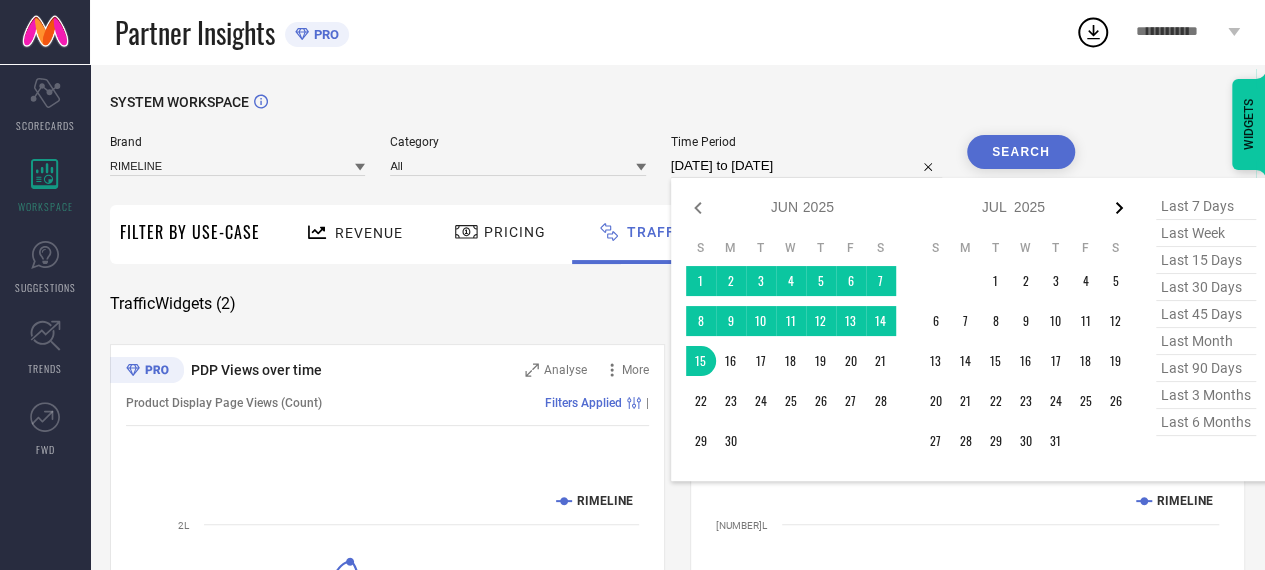 select on "7" 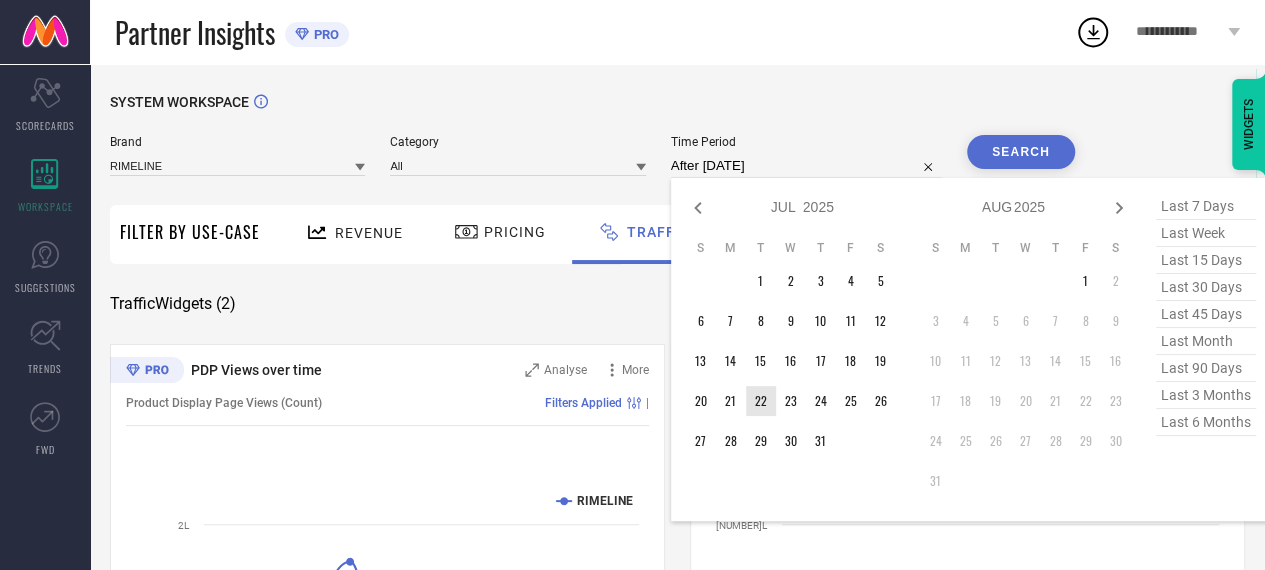 click on "22" at bounding box center (761, 401) 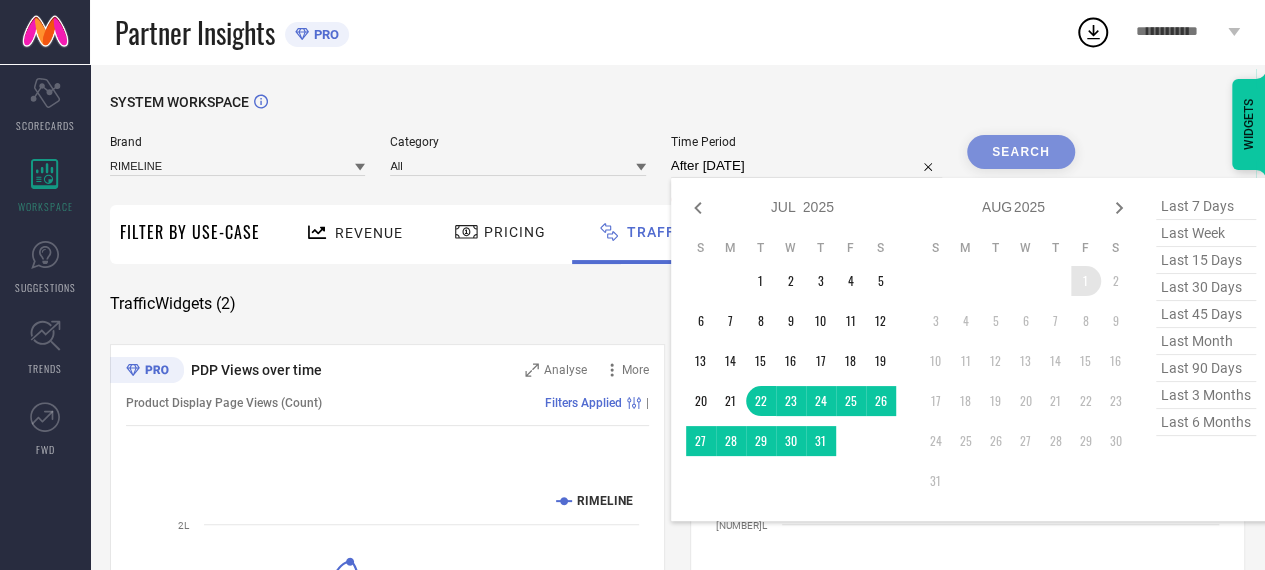 type on "[DATE] to [DATE]" 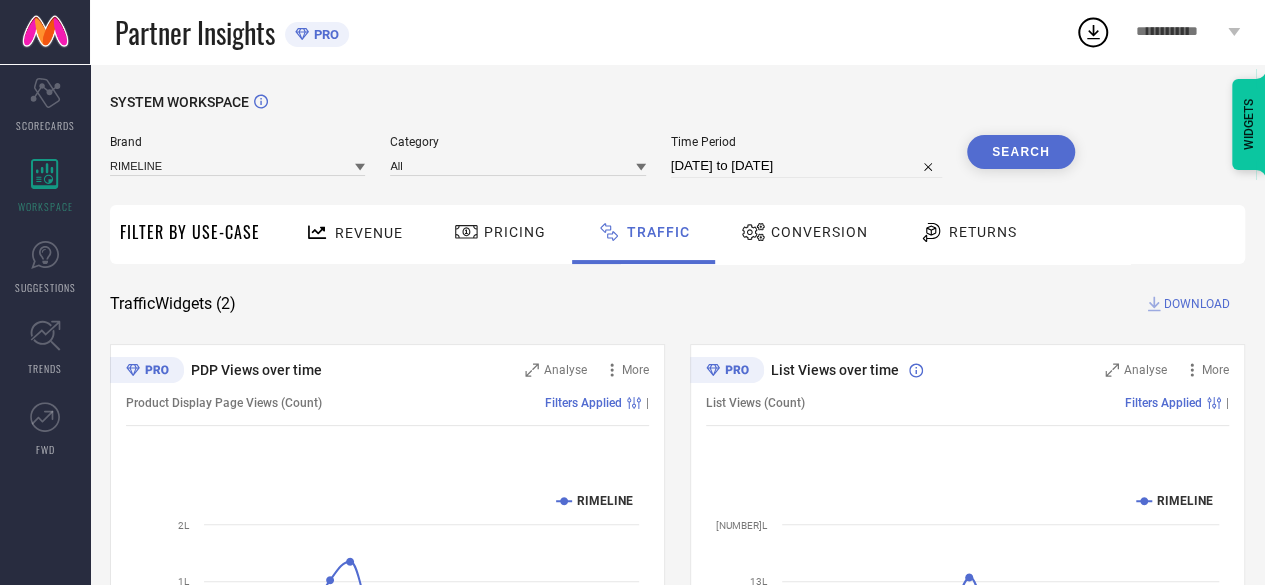 click on "Search" at bounding box center (1021, 152) 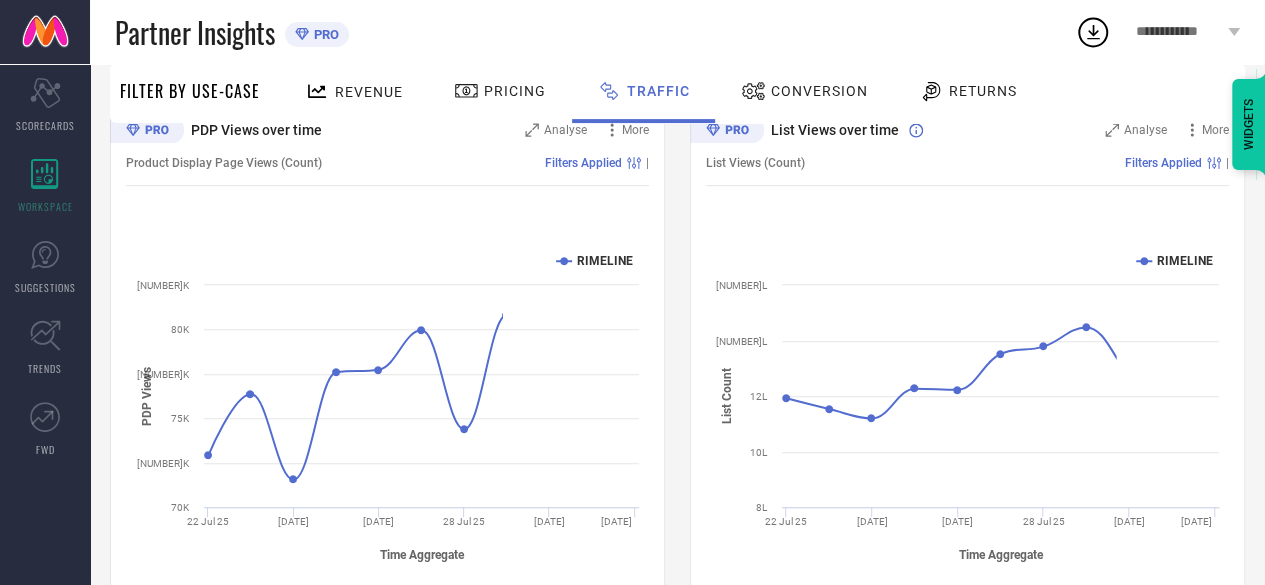 scroll, scrollTop: 289, scrollLeft: 0, axis: vertical 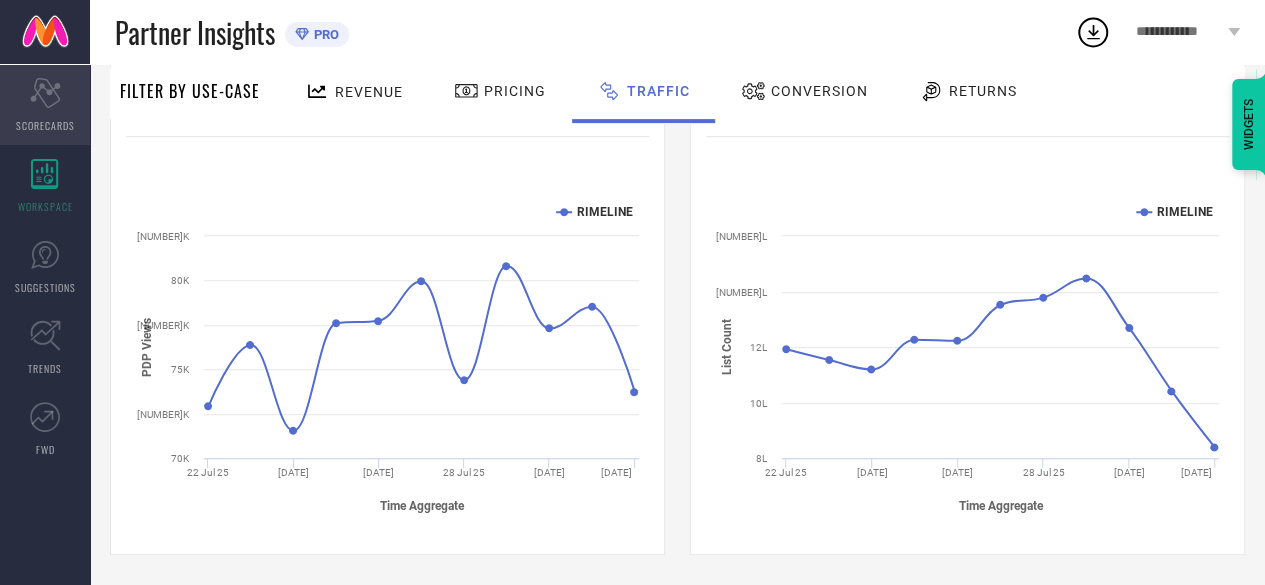 click on "Scorecard" 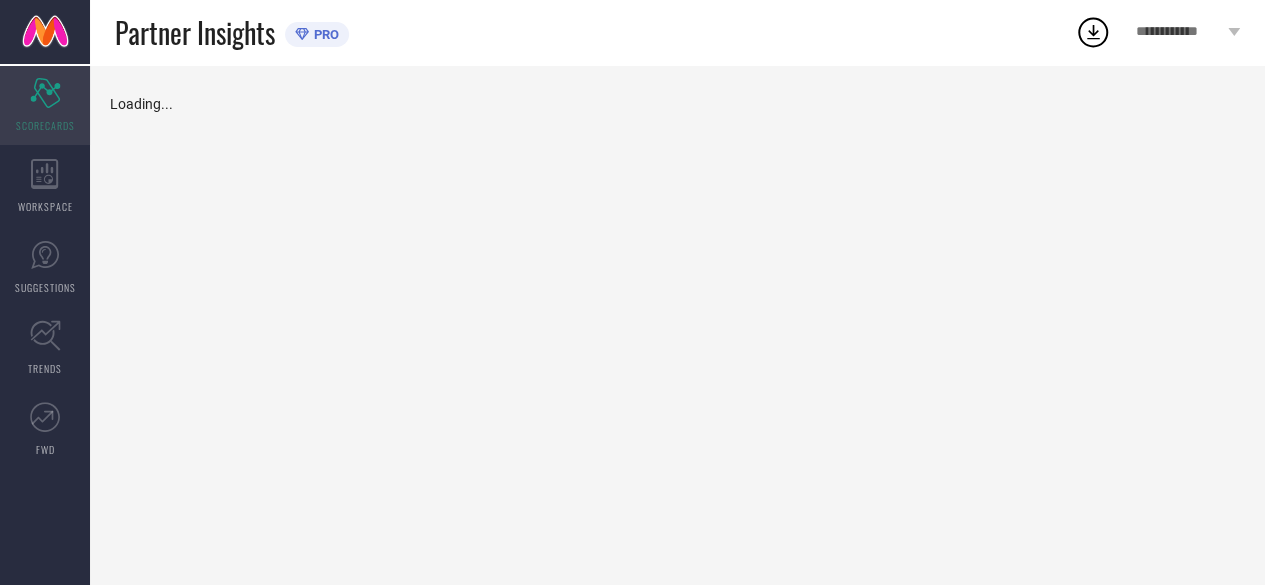 scroll, scrollTop: 0, scrollLeft: 0, axis: both 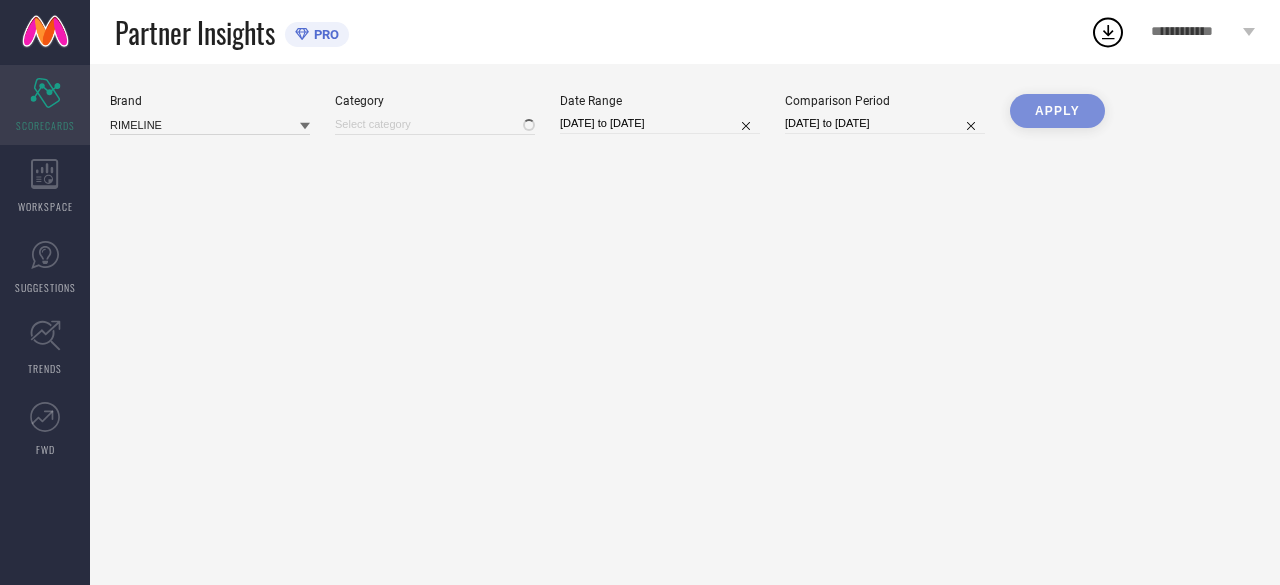 type on "All" 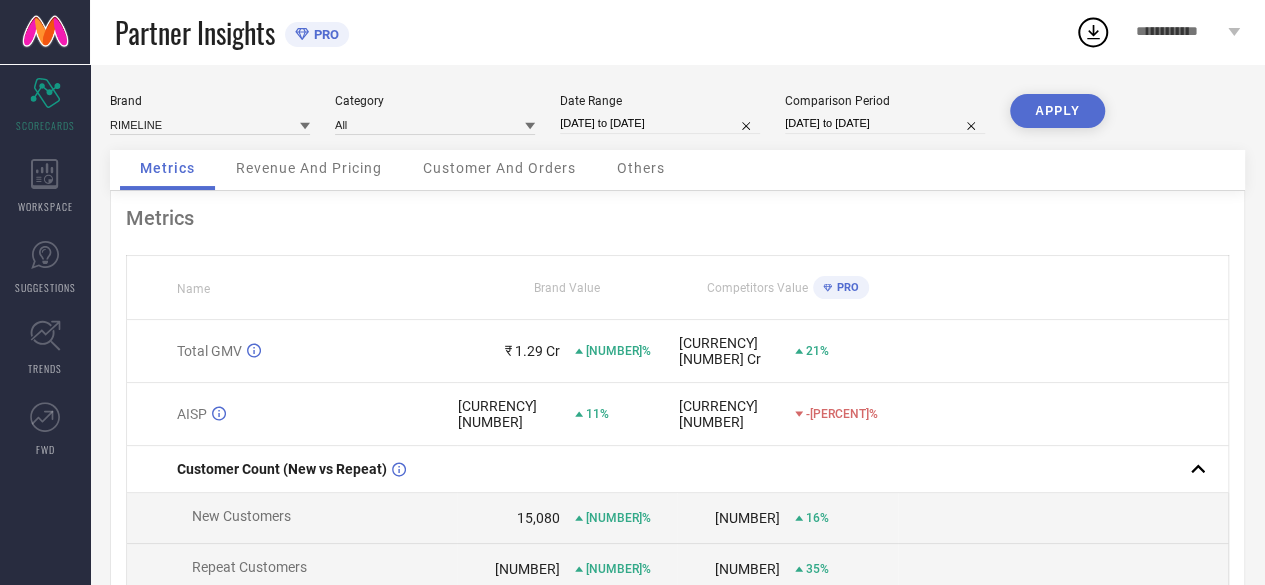 click on "**********" at bounding box center [1179, 32] 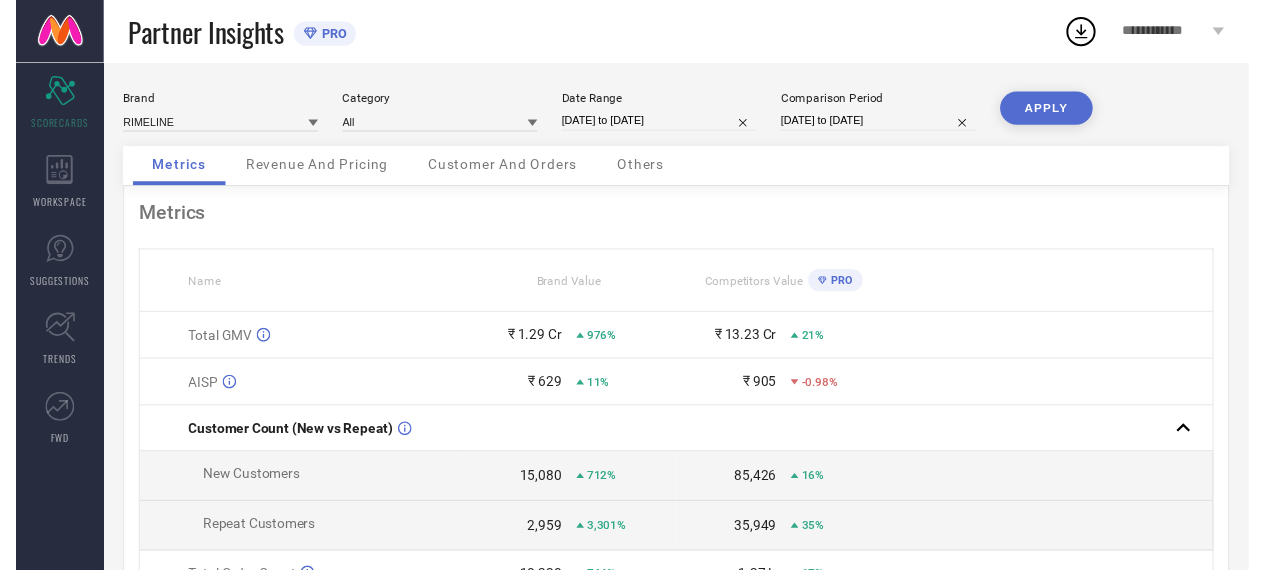 scroll, scrollTop: 0, scrollLeft: 0, axis: both 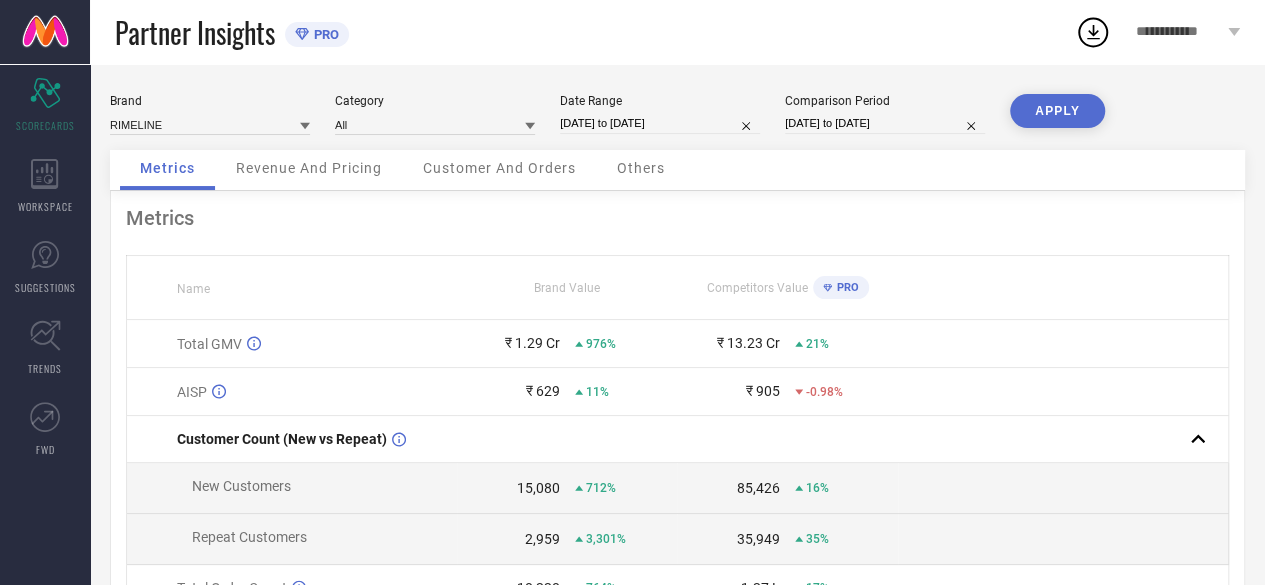 click 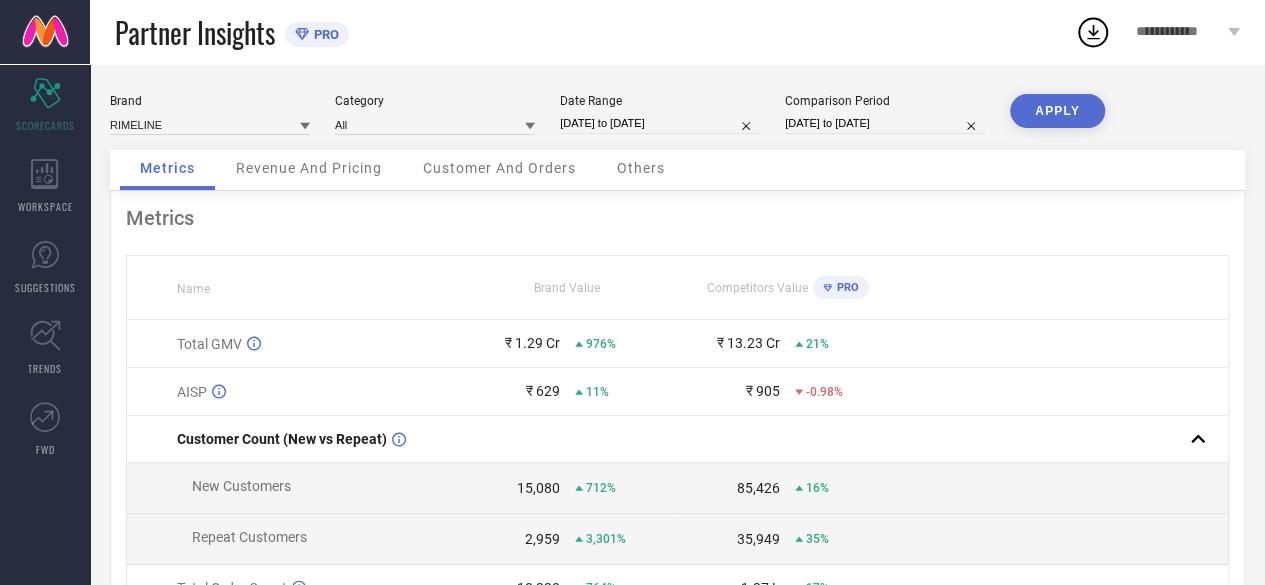 click 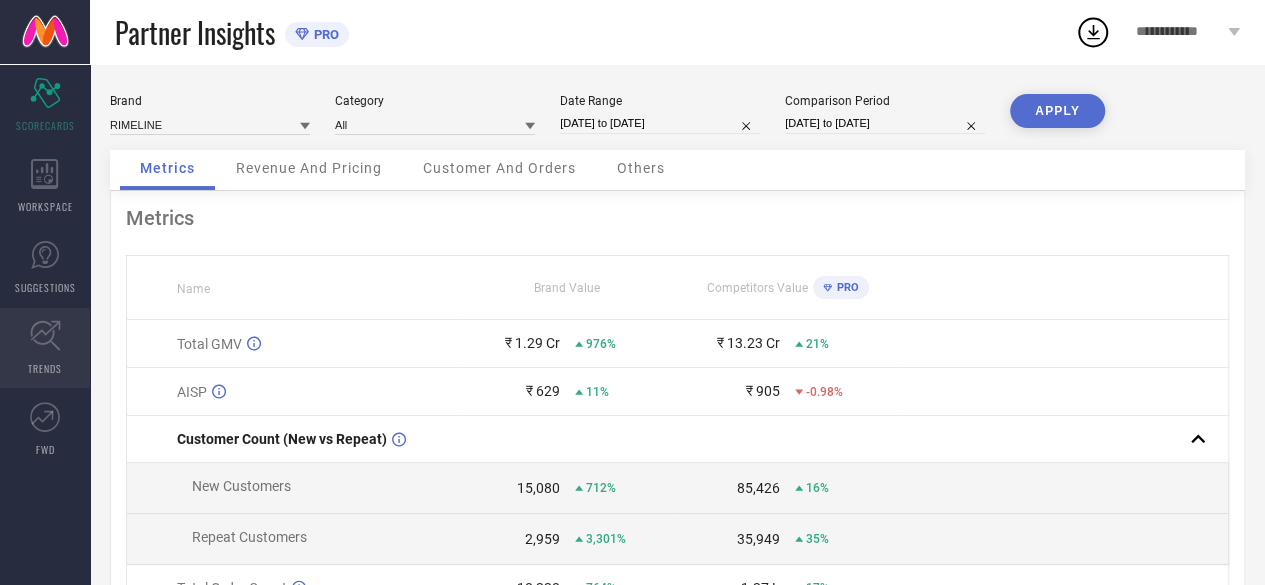 click 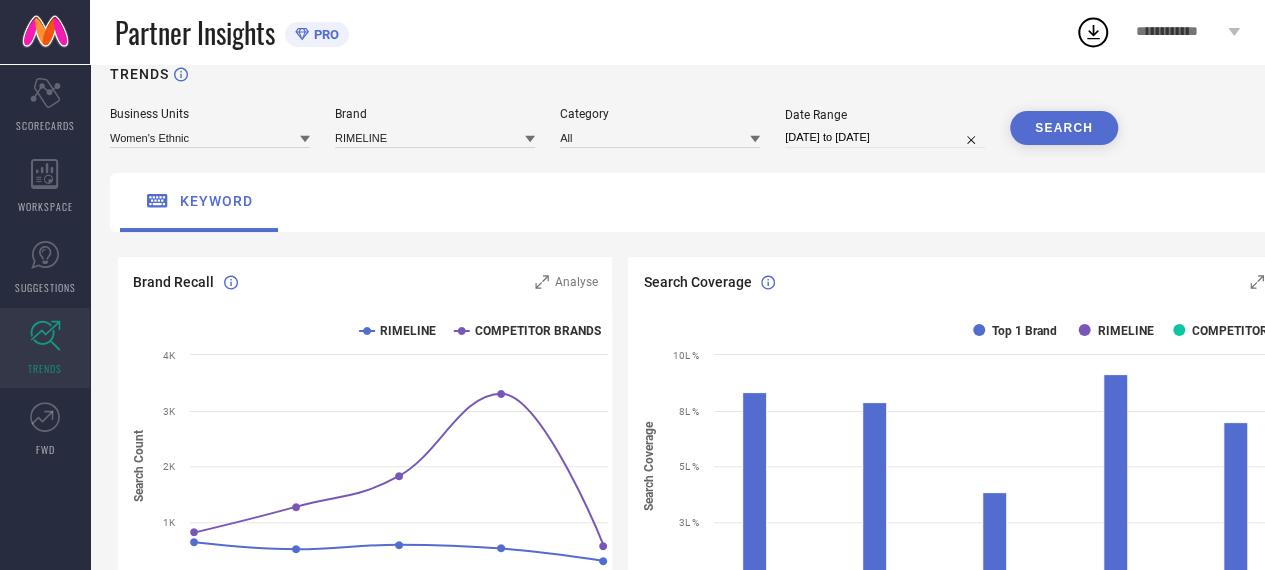scroll, scrollTop: 26, scrollLeft: 0, axis: vertical 